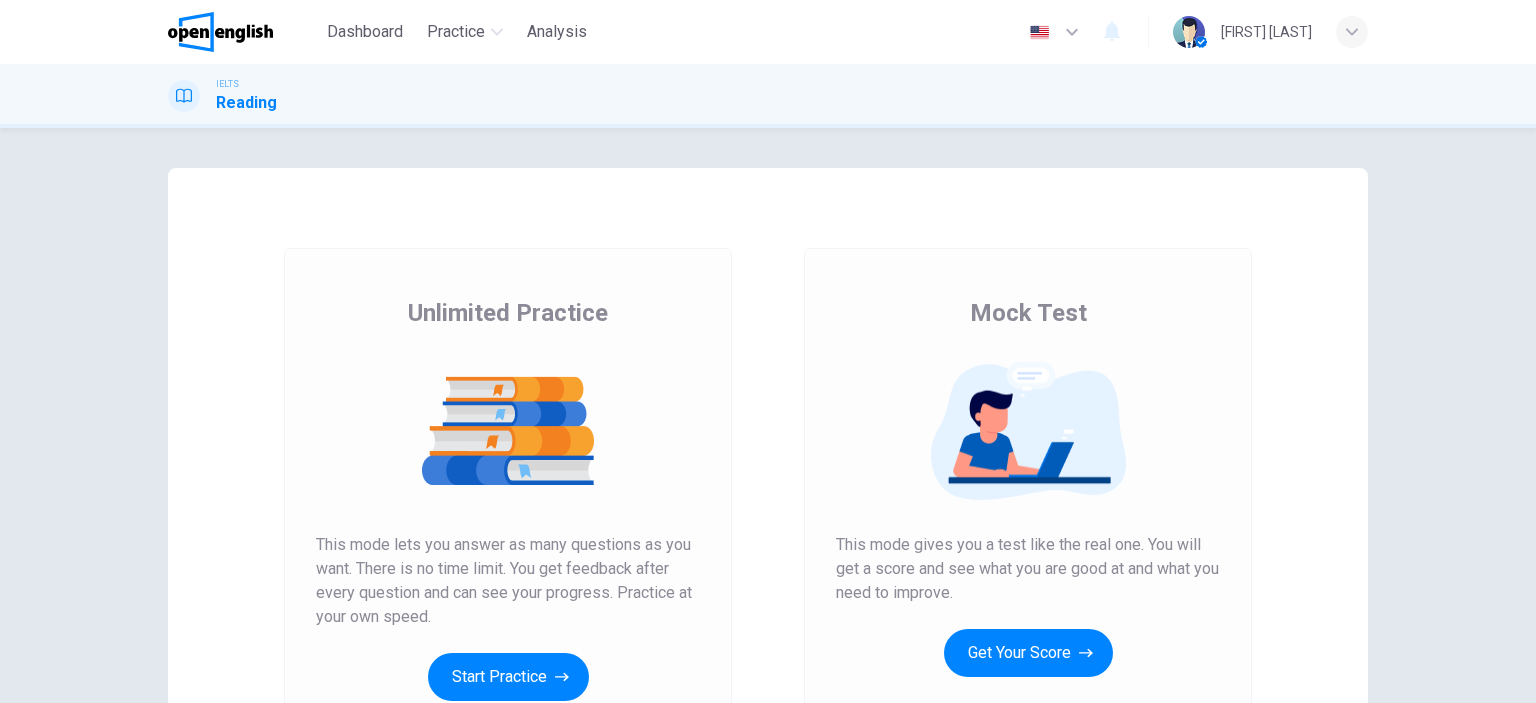 scroll, scrollTop: 0, scrollLeft: 0, axis: both 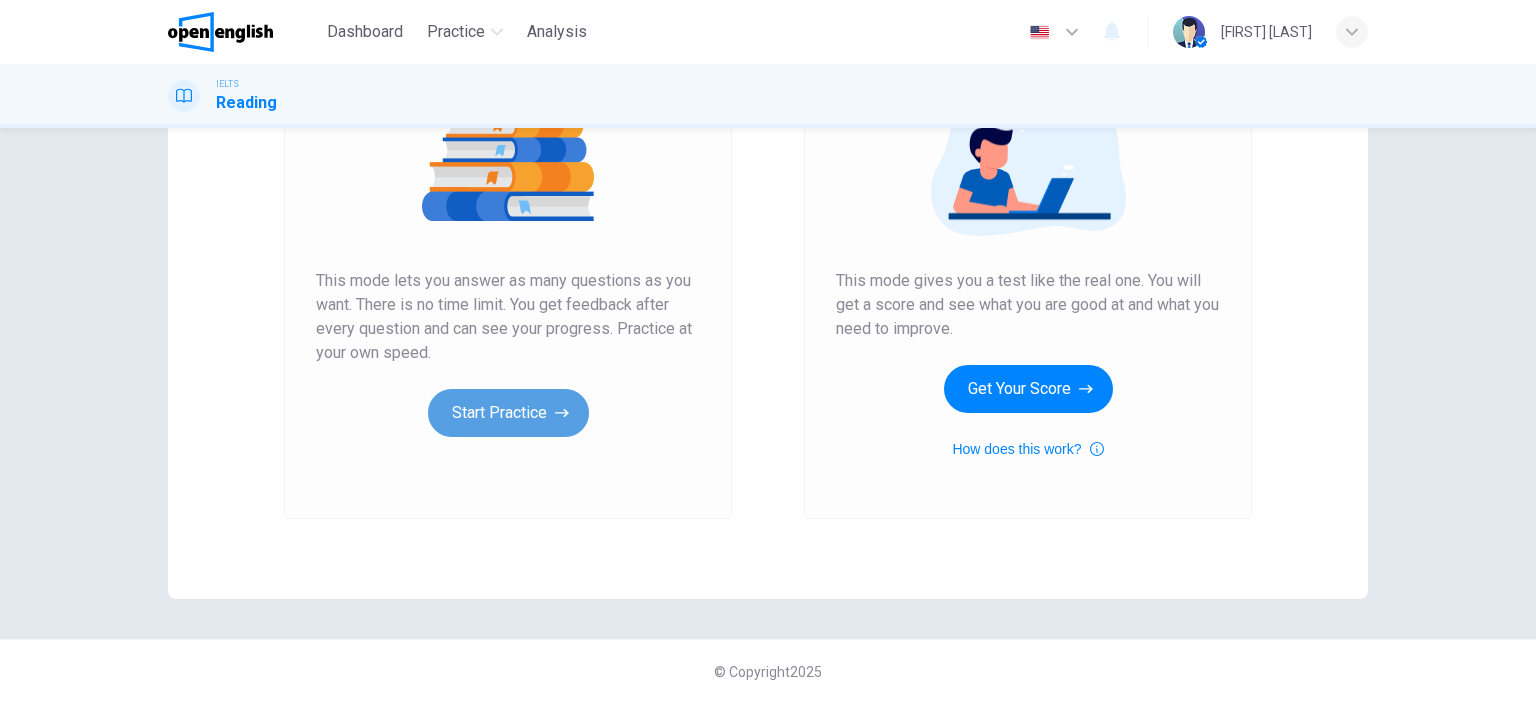 click on "Start Practice" at bounding box center (508, 413) 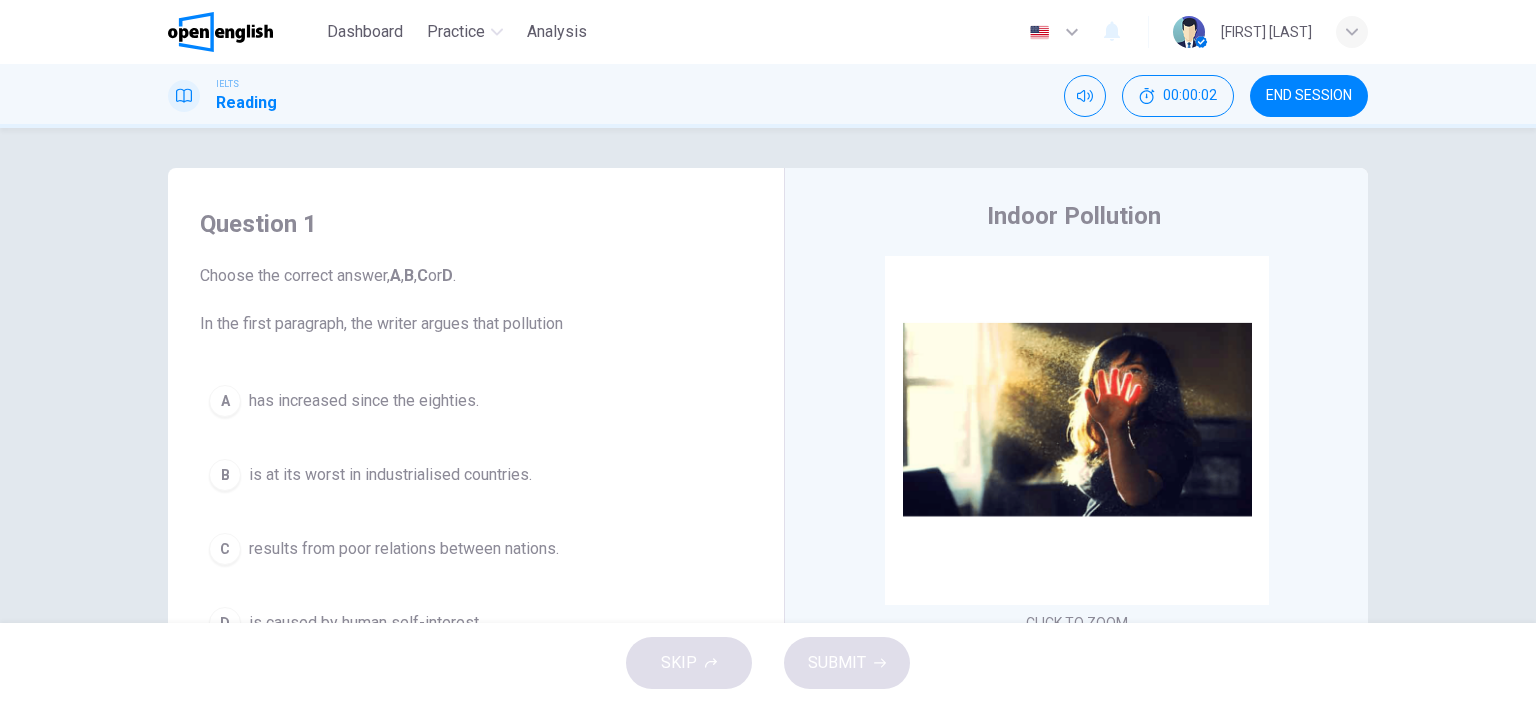 click on "Question 1 Choose the correct answer,  A ,  B ,  C  or  D .
In the first paragraph, the writer argues that pollution A has increased since the eighties. B is at its worst in industrialised countries. C results from poor relations between nations. D is caused by human self-interest. Indoor Pollution CLICK TO ZOOM Click to Zoom 1 Since the early eighties we have been only too aware of the devastating effects of large-scale environmental pollution. Such pollution is generally the result of poor government planning in many developing nations or the short-sighted, selfish policies of the already industrialised countries which encourage a minority of the world’s population to squander the majority of its natural resources. 2 3 4 5 6 7 8 9 10" at bounding box center (768, 375) 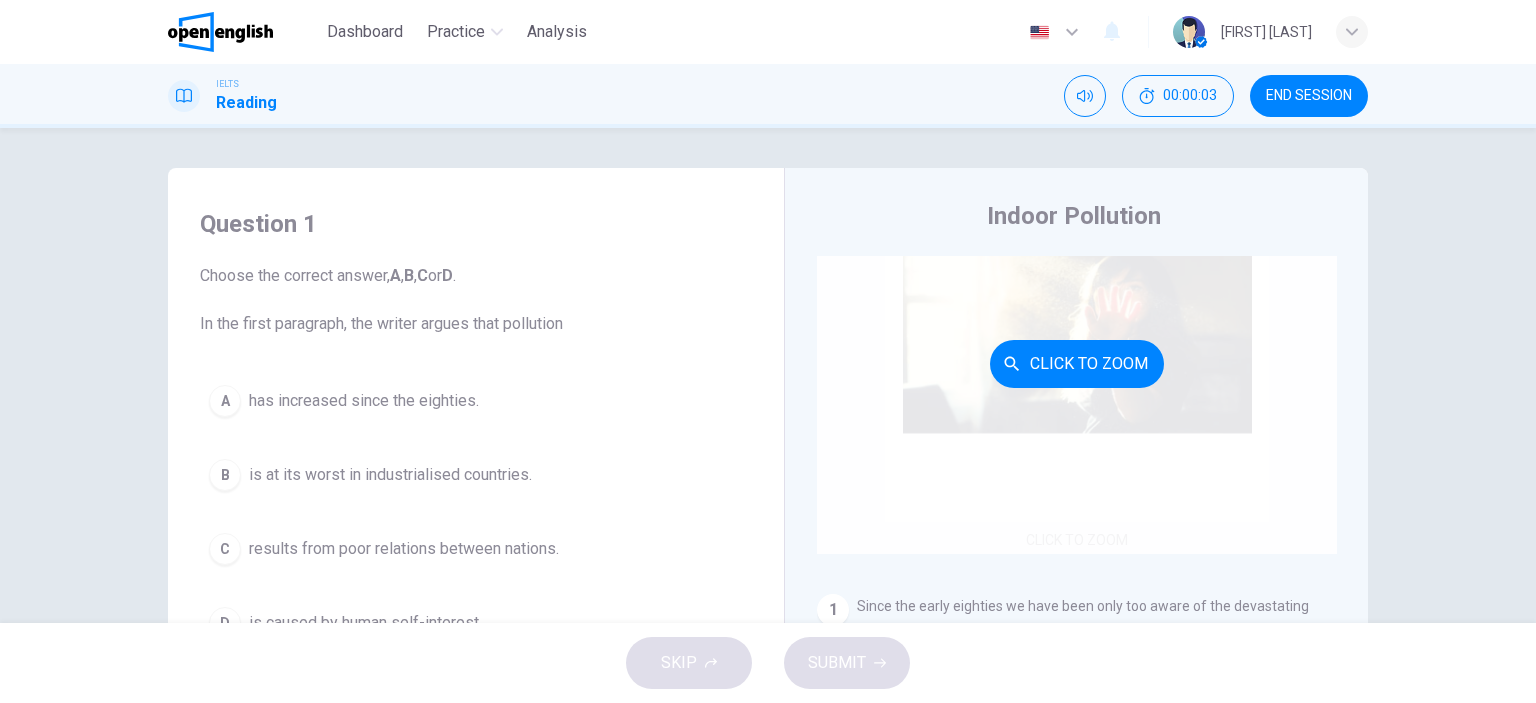 scroll, scrollTop: 200, scrollLeft: 0, axis: vertical 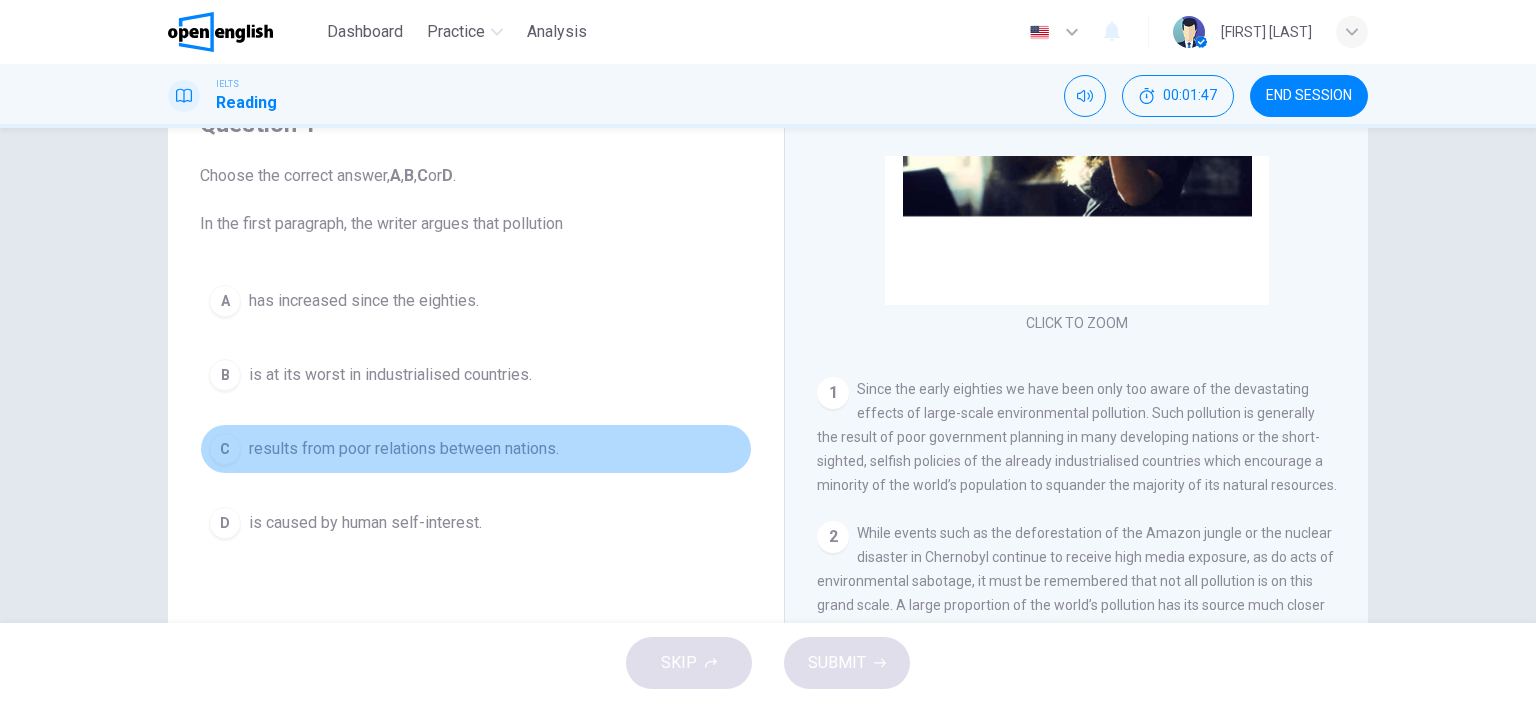 click on "C results from poor relations between nations." at bounding box center [476, 449] 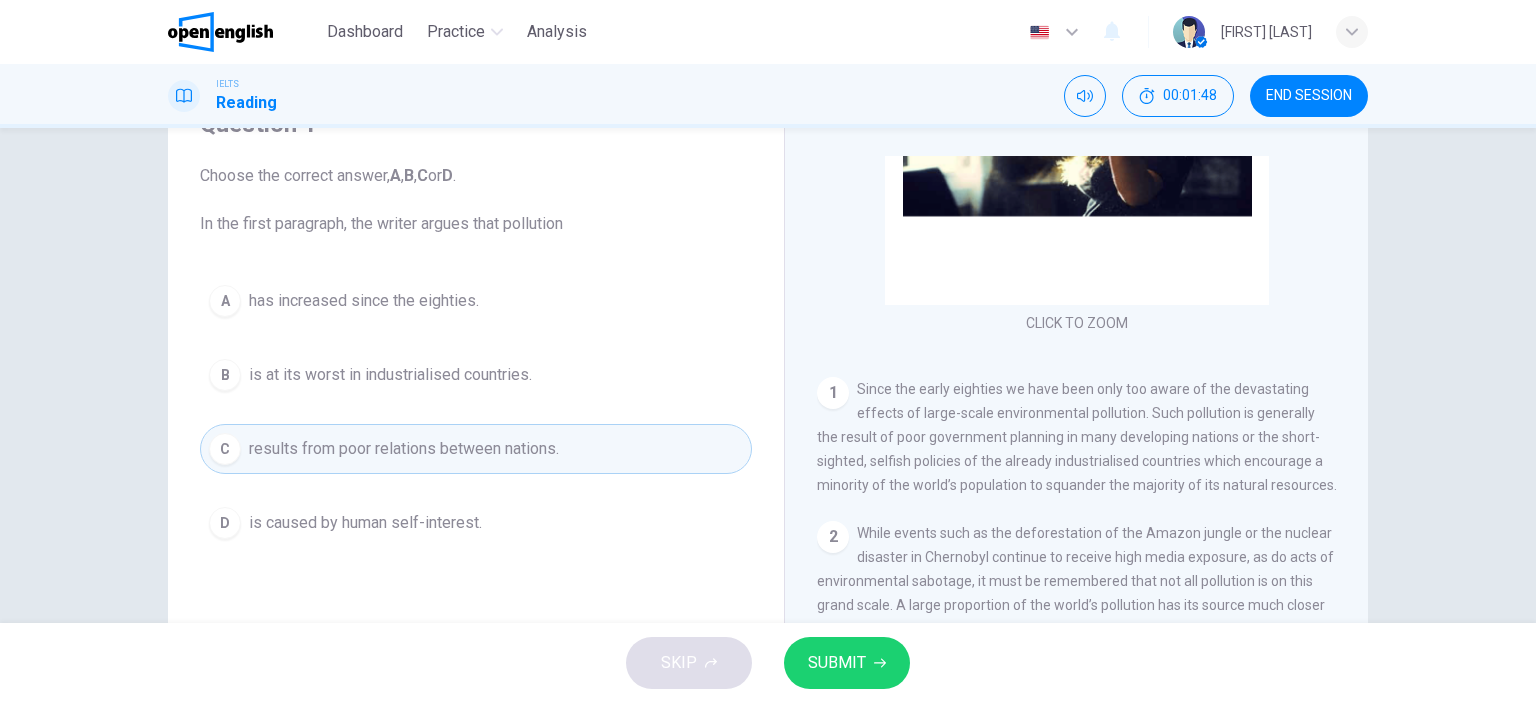 click on "SUBMIT" at bounding box center (837, 663) 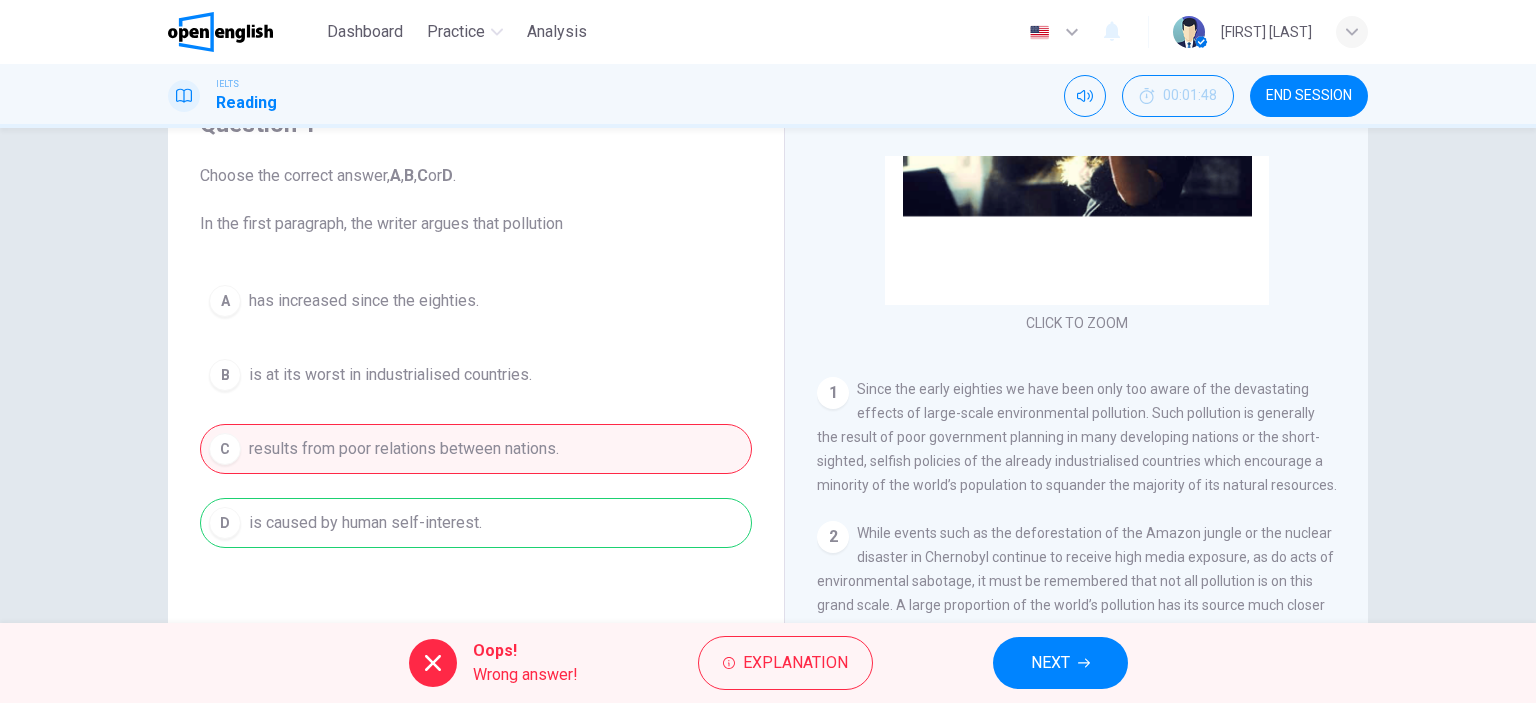 drag, startPoint x: 406, startPoint y: 522, endPoint x: 514, endPoint y: 523, distance: 108.00463 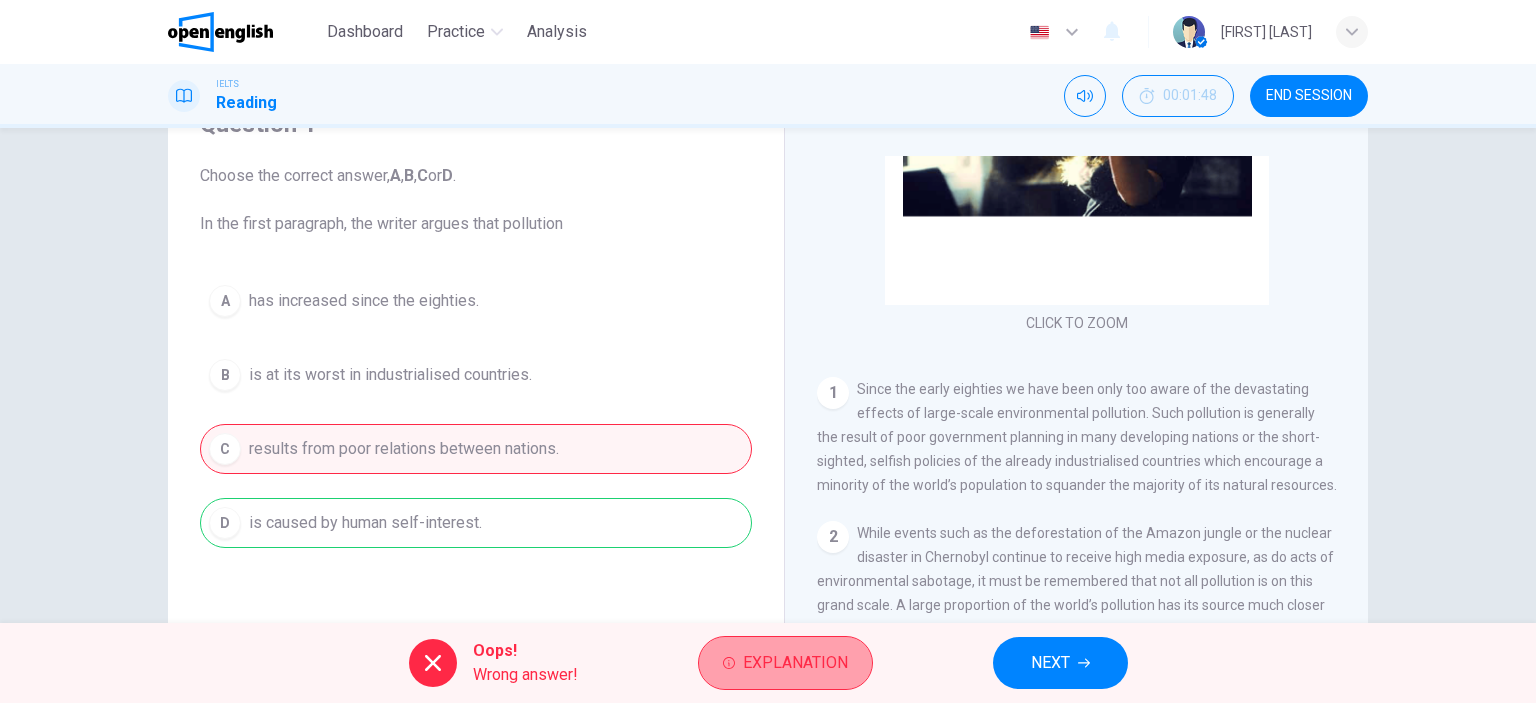 click on "Explanation" at bounding box center [795, 663] 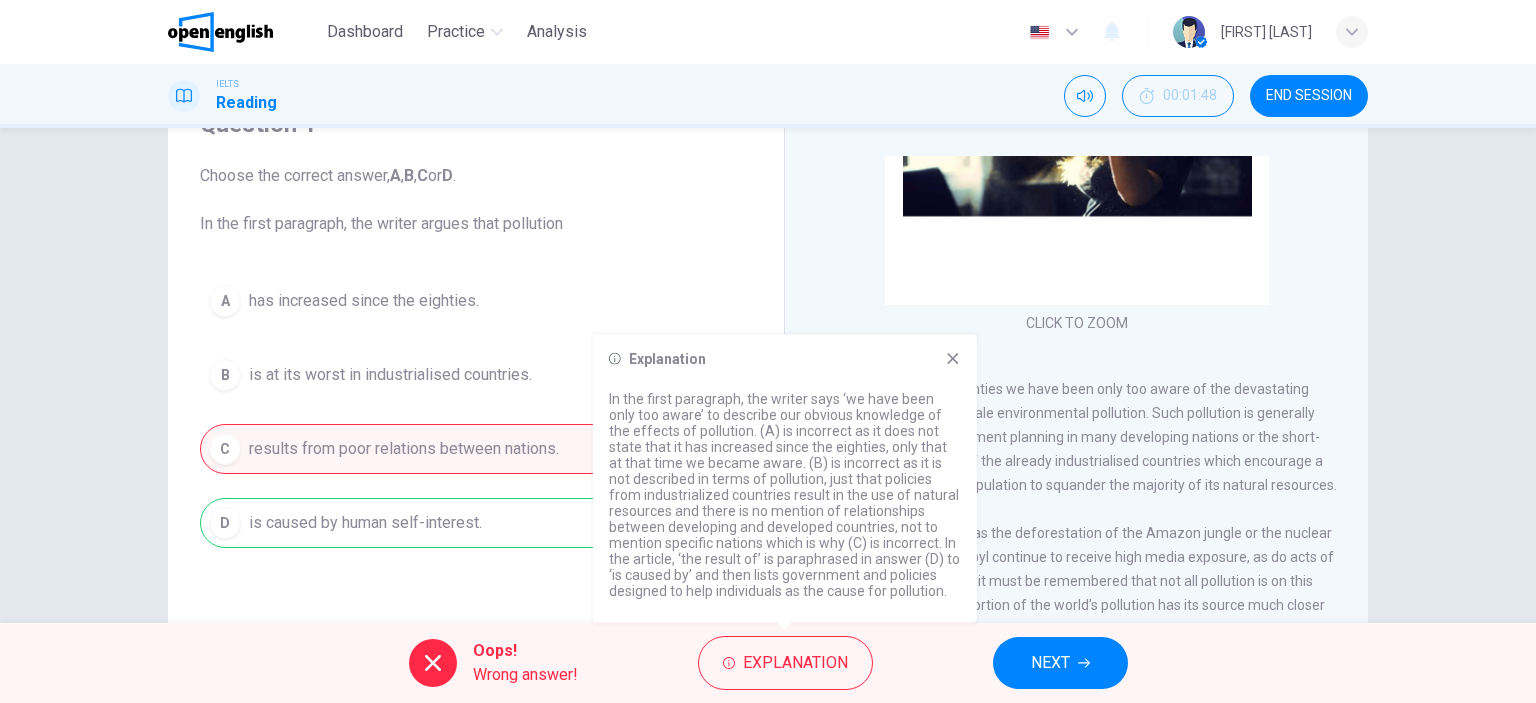 drag, startPoint x: 646, startPoint y: 394, endPoint x: 755, endPoint y: 404, distance: 109.457756 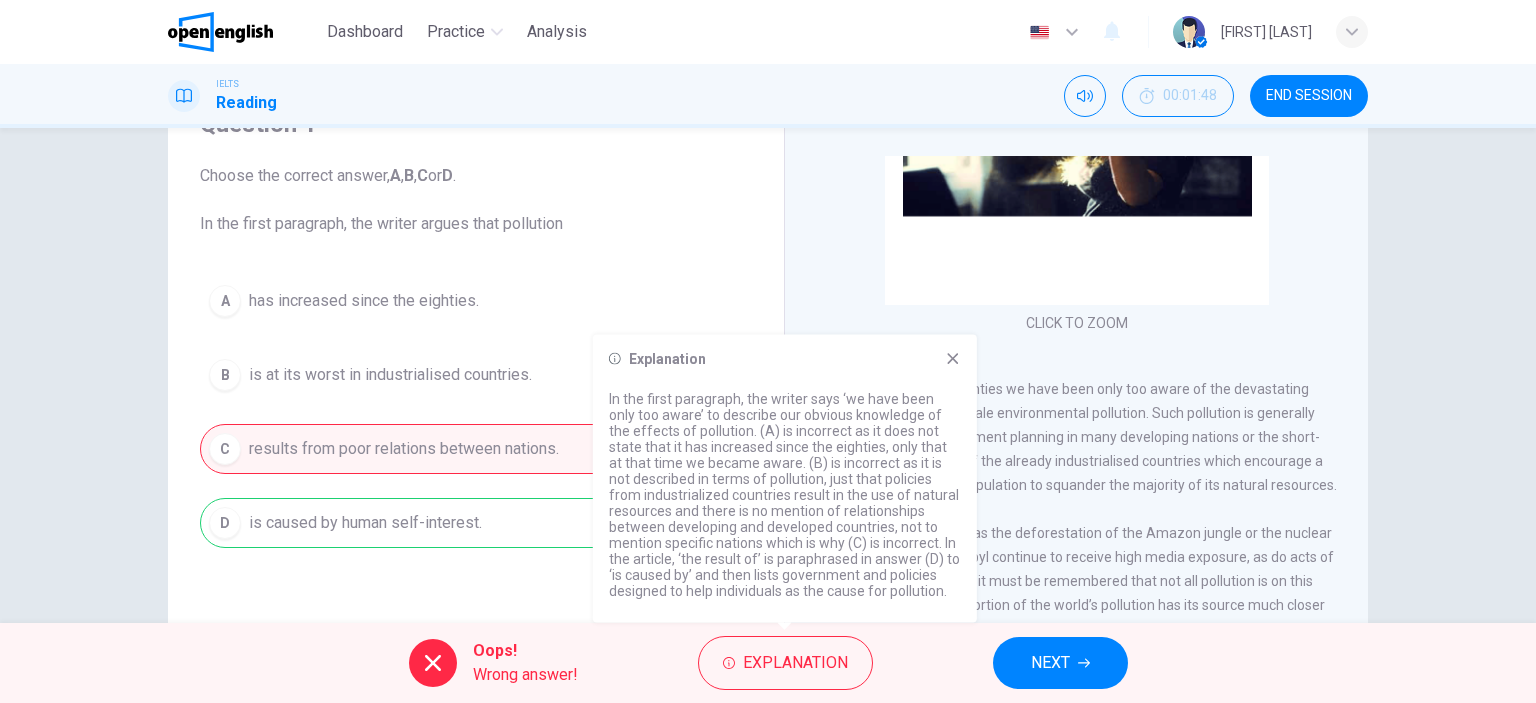 click 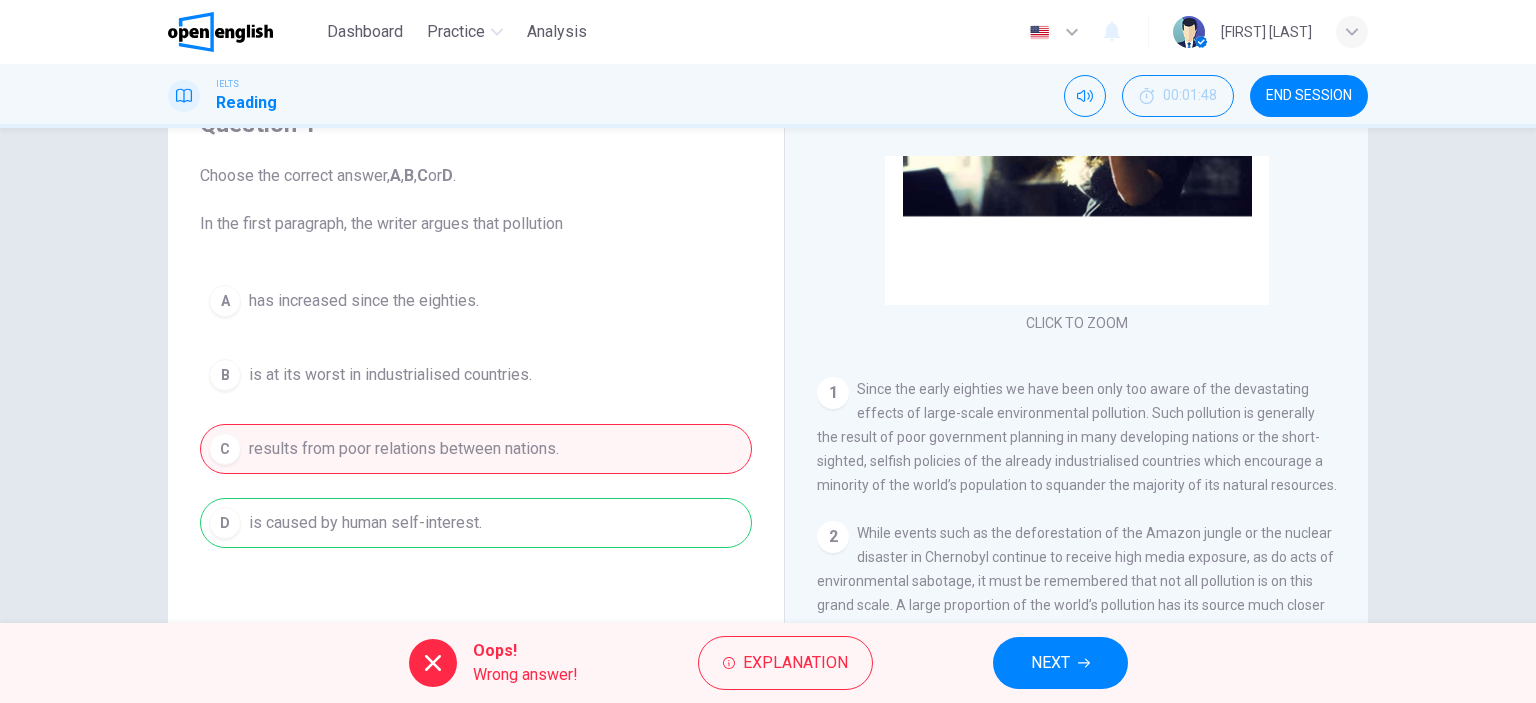 drag, startPoint x: 1194, startPoint y: 448, endPoint x: 1130, endPoint y: 447, distance: 64.00781 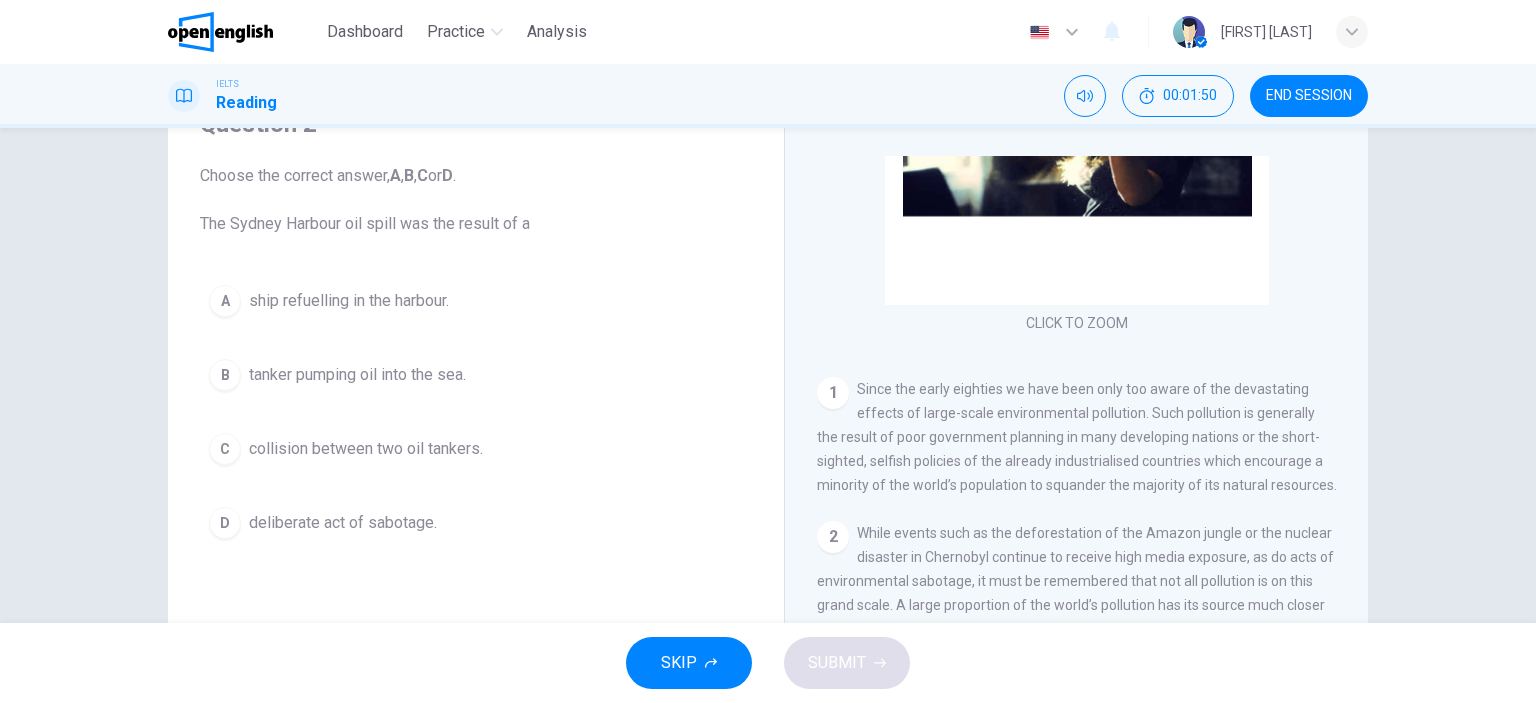 drag, startPoint x: 232, startPoint y: 223, endPoint x: 379, endPoint y: 235, distance: 147.48898 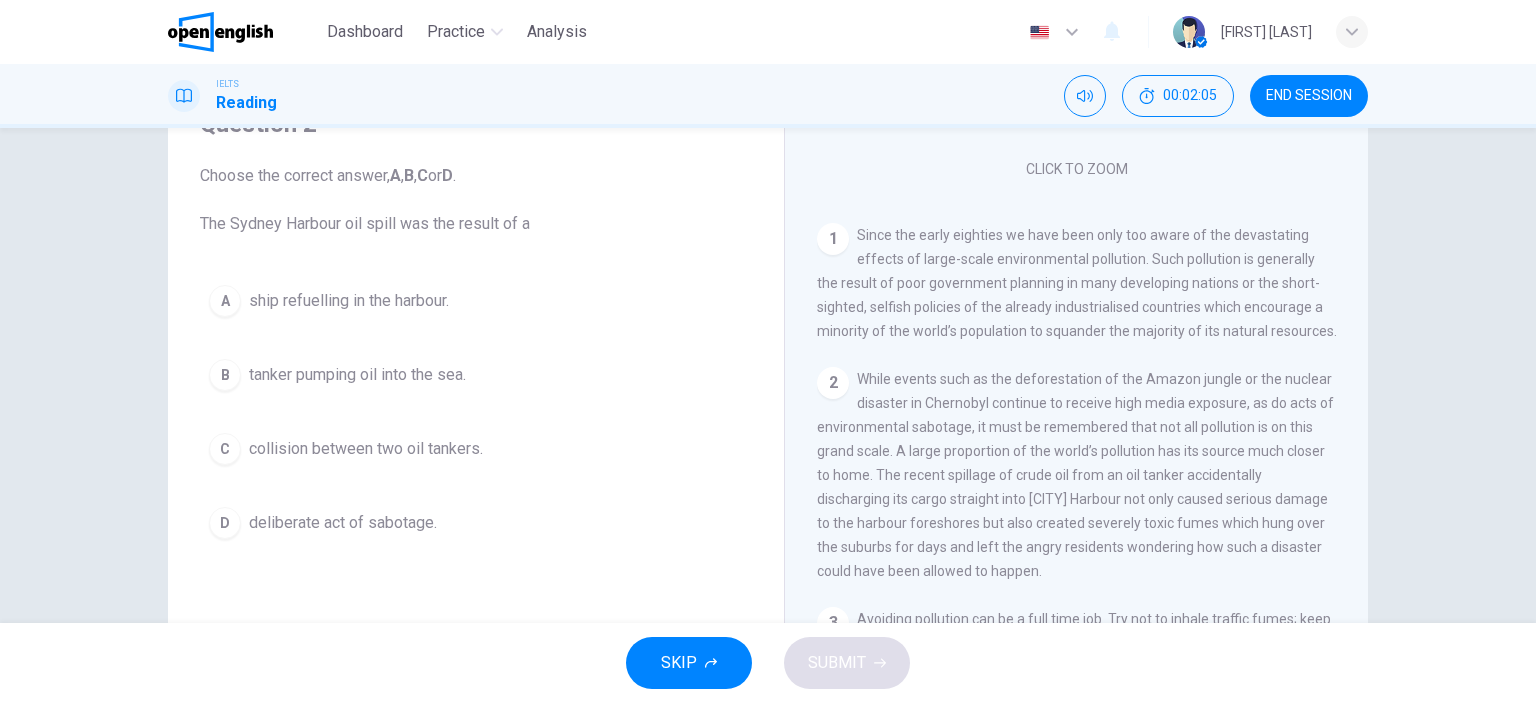 scroll, scrollTop: 400, scrollLeft: 0, axis: vertical 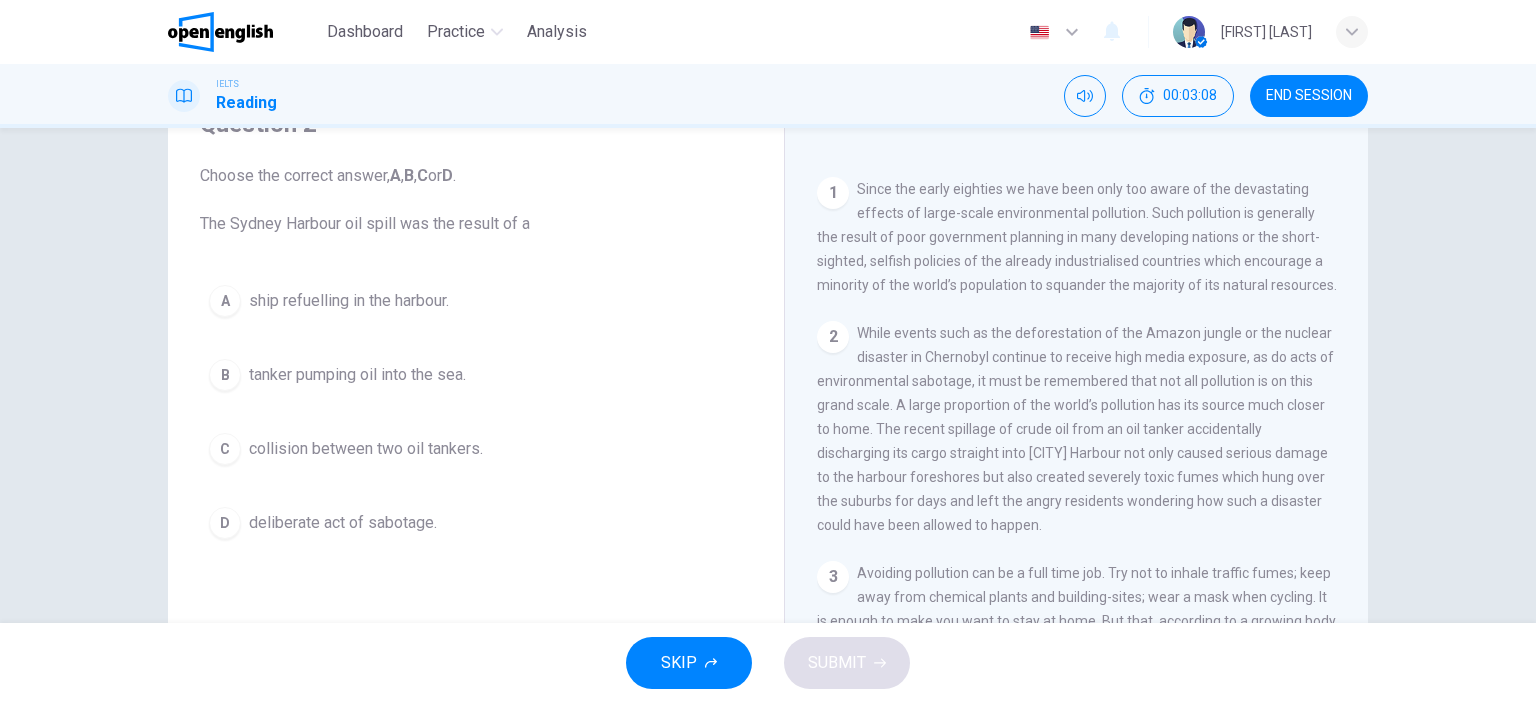 drag, startPoint x: 927, startPoint y: 457, endPoint x: 1040, endPoint y: 463, distance: 113.15918 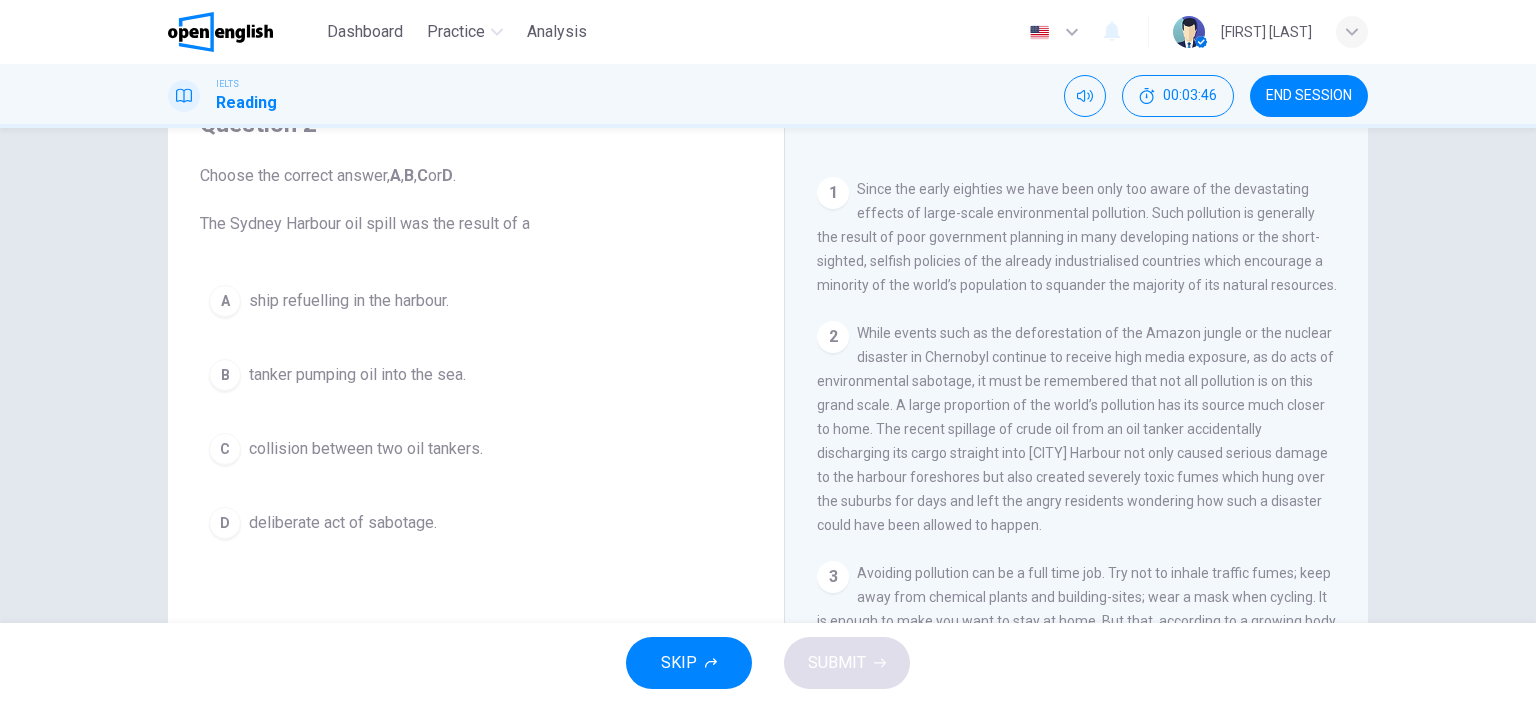 click on "B tanker pumping oil into the sea." at bounding box center (476, 375) 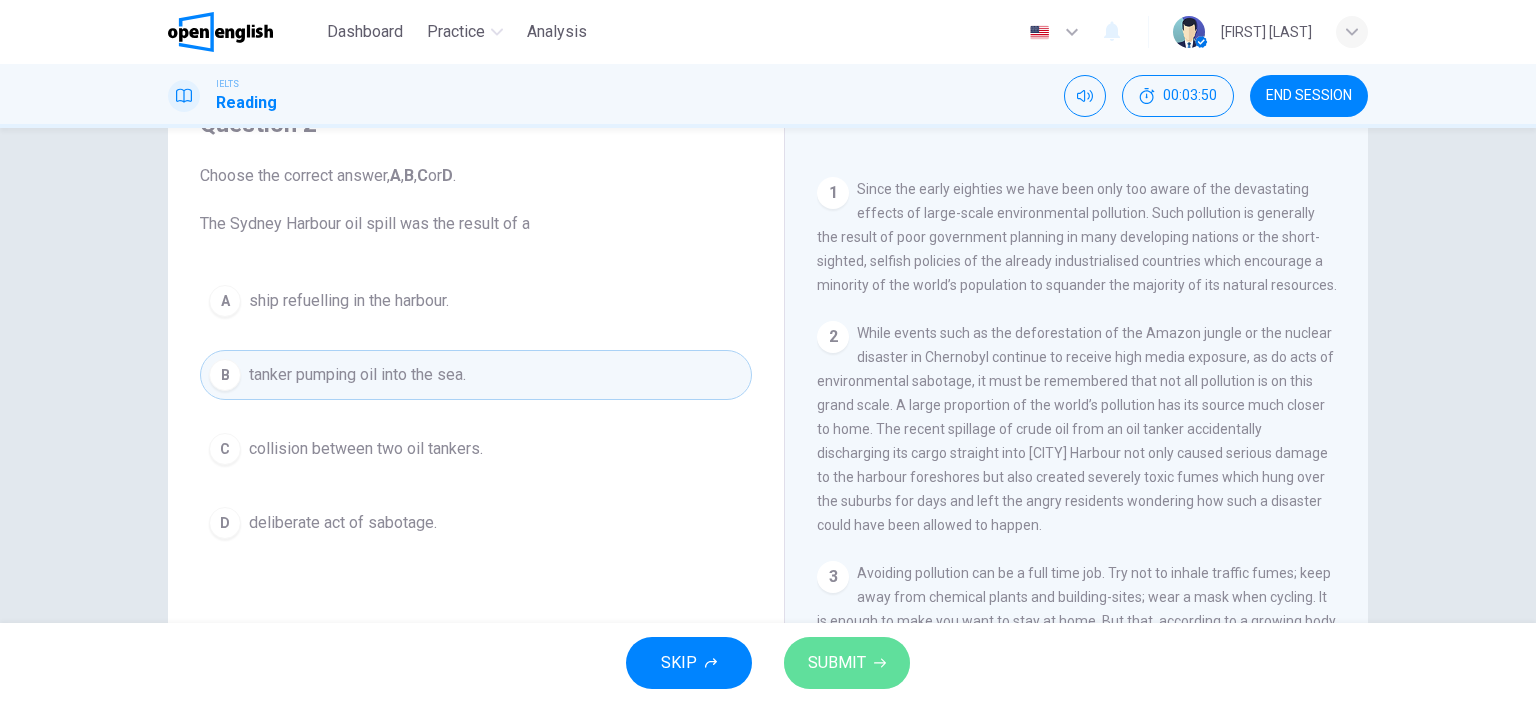 click on "SUBMIT" at bounding box center [847, 663] 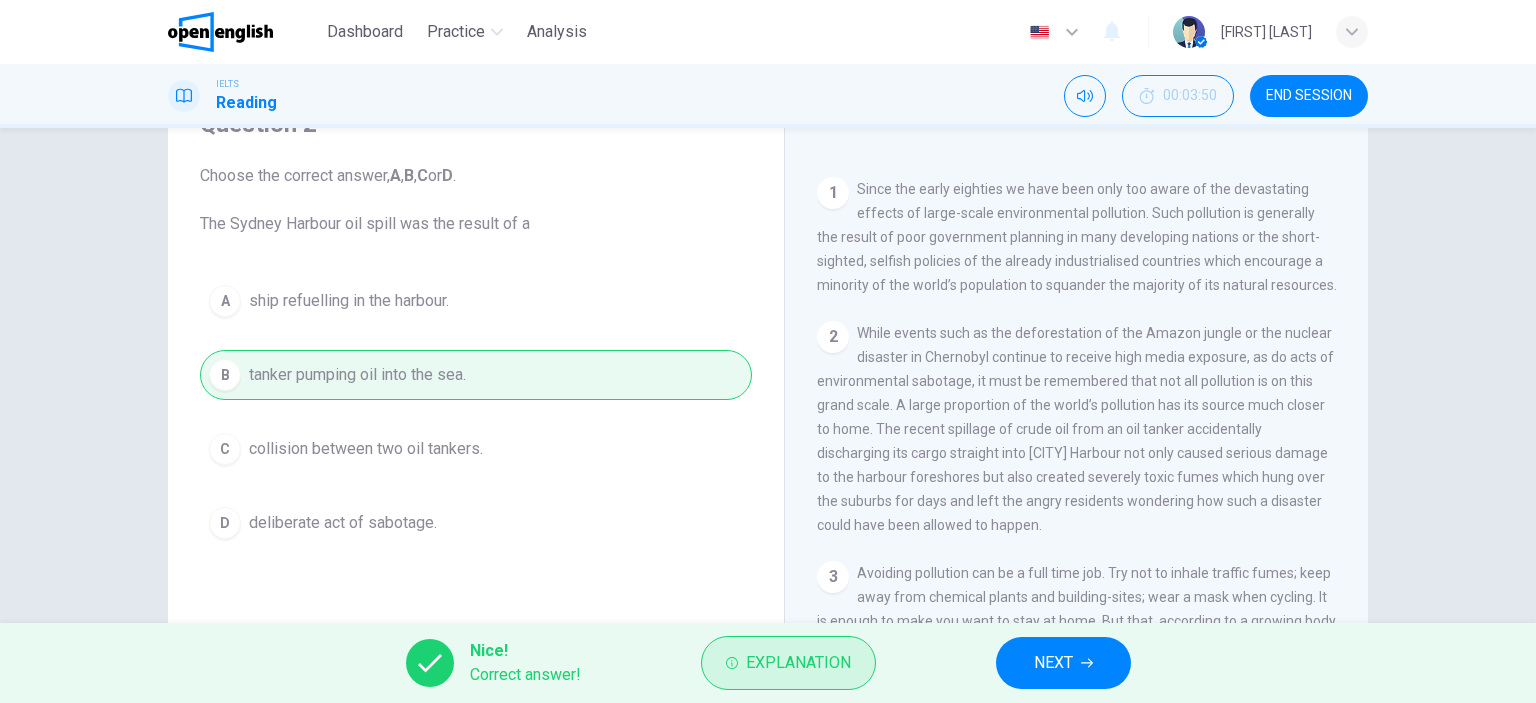 click on "Explanation" at bounding box center [798, 663] 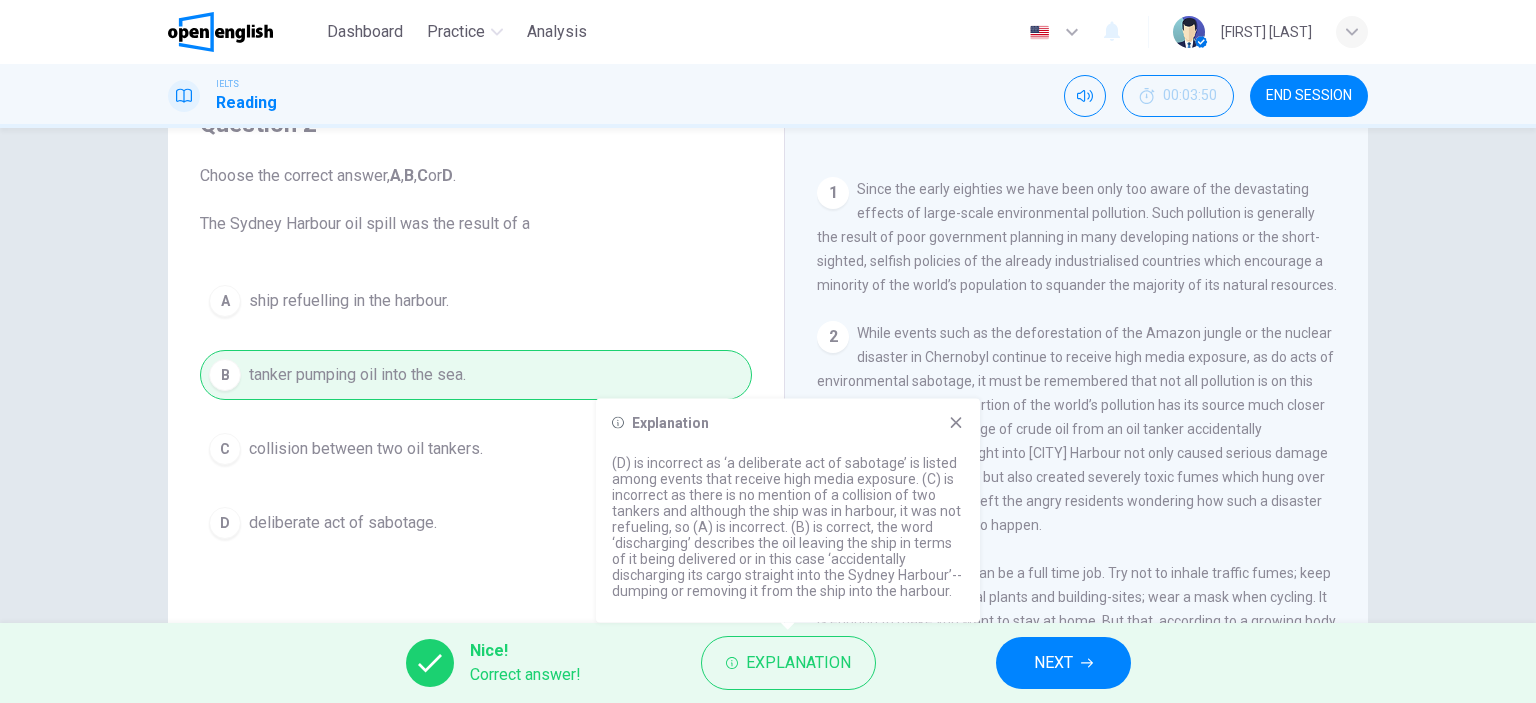 drag, startPoint x: 657, startPoint y: 468, endPoint x: 911, endPoint y: 481, distance: 254.33246 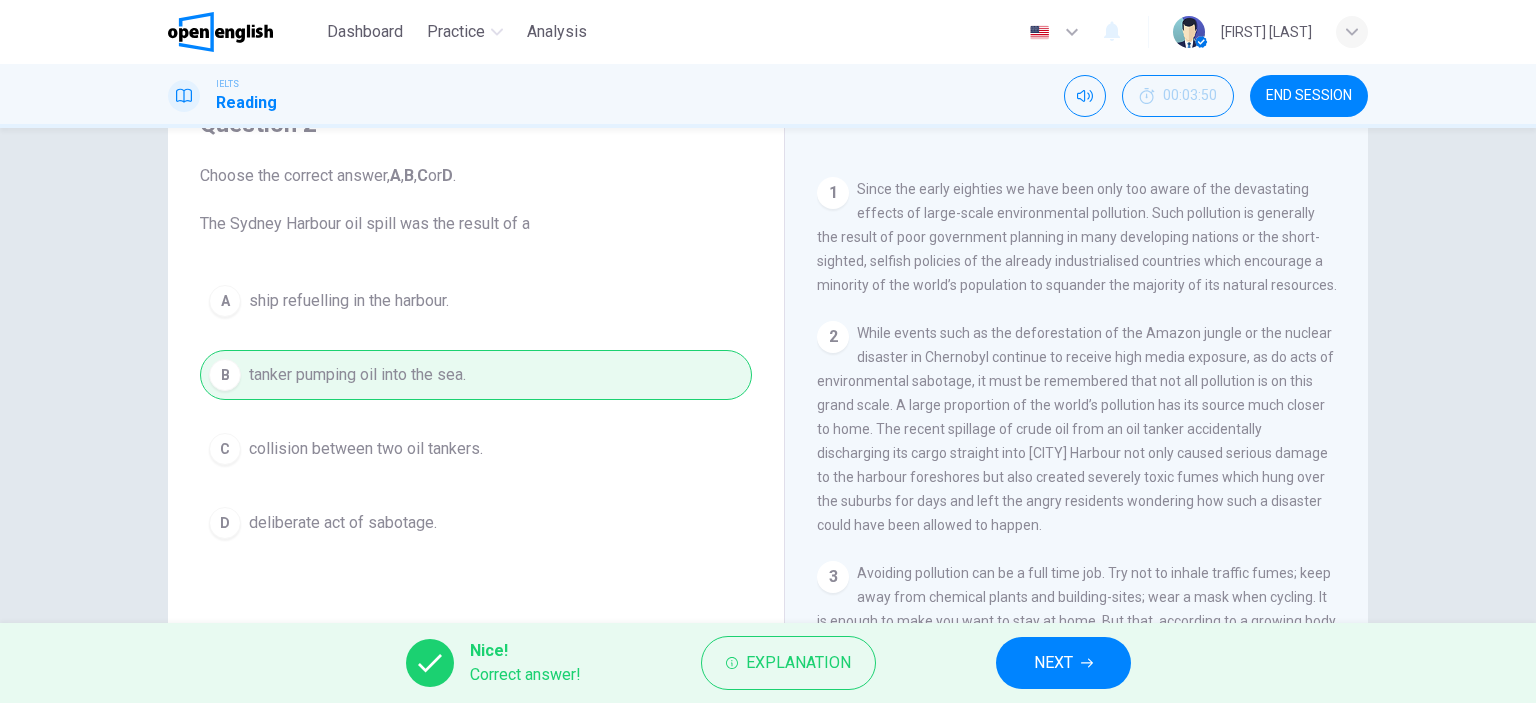 click on "NEXT" at bounding box center [1053, 663] 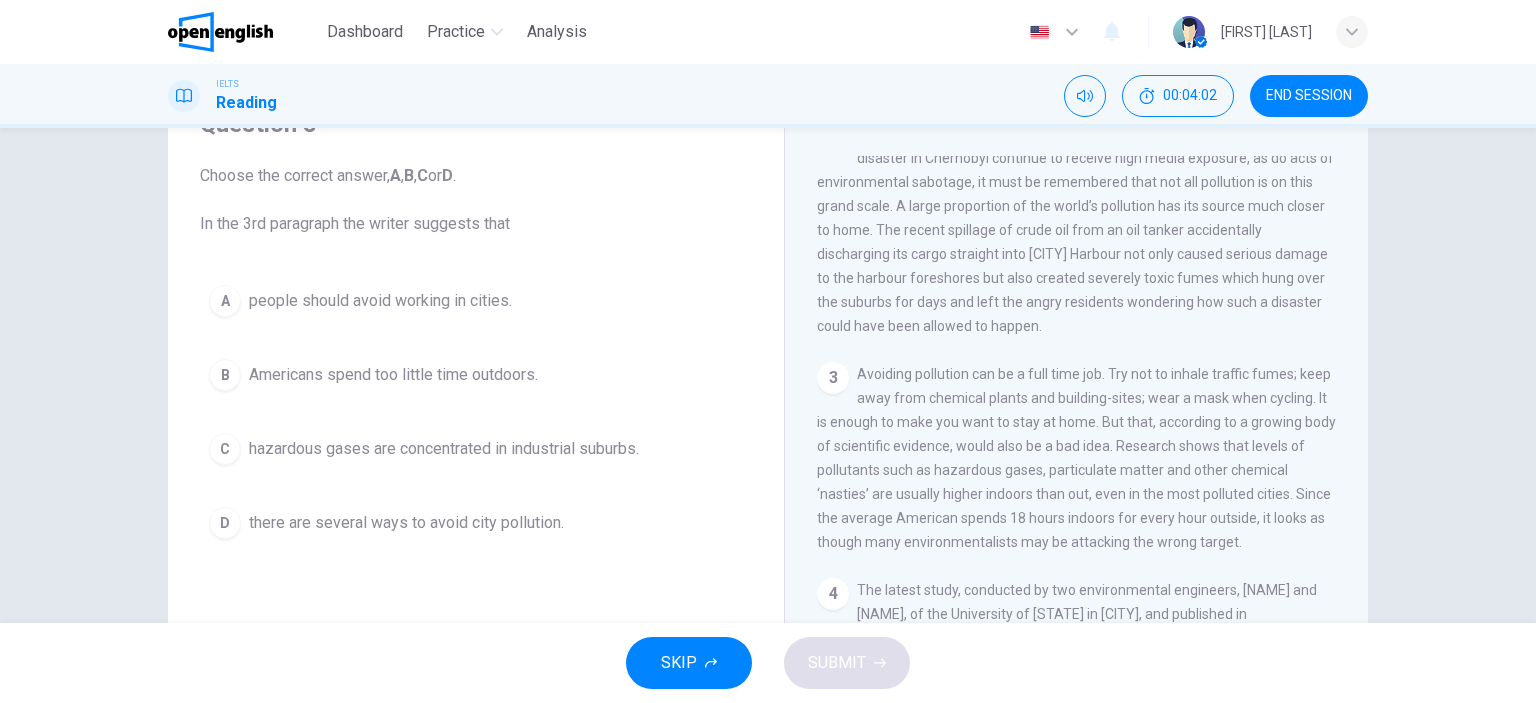 scroll, scrollTop: 800, scrollLeft: 0, axis: vertical 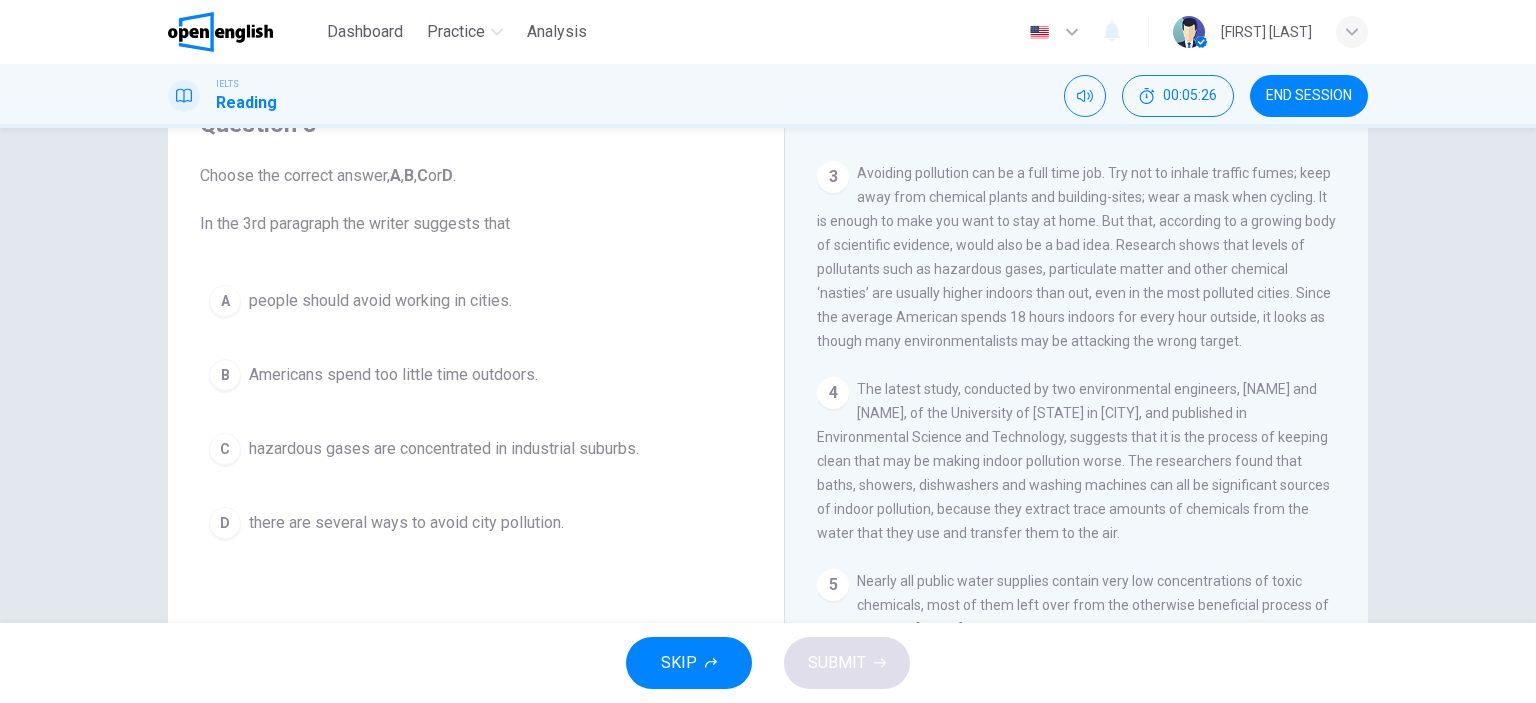 click on "hazardous gases are concentrated in industrial suburbs." at bounding box center (444, 449) 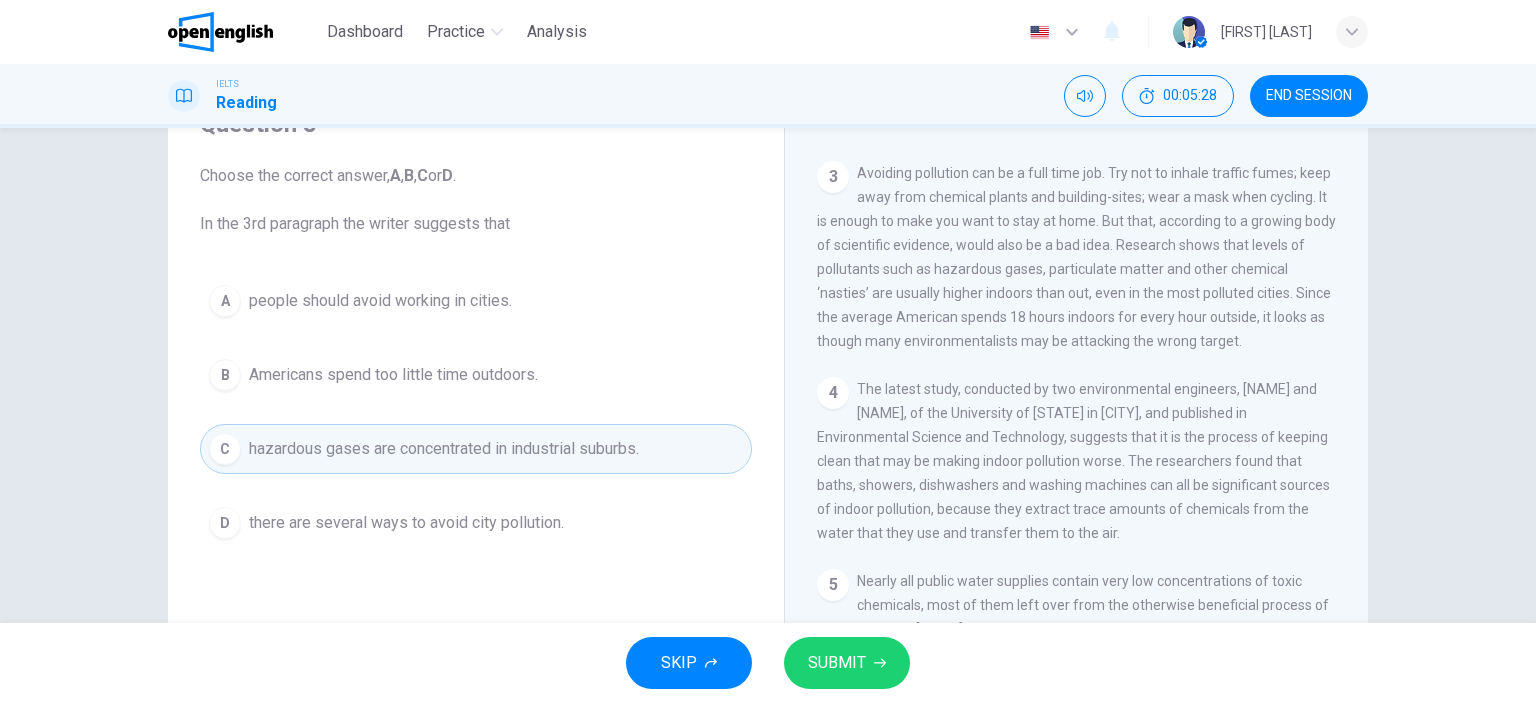 click on "SUBMIT" at bounding box center (847, 663) 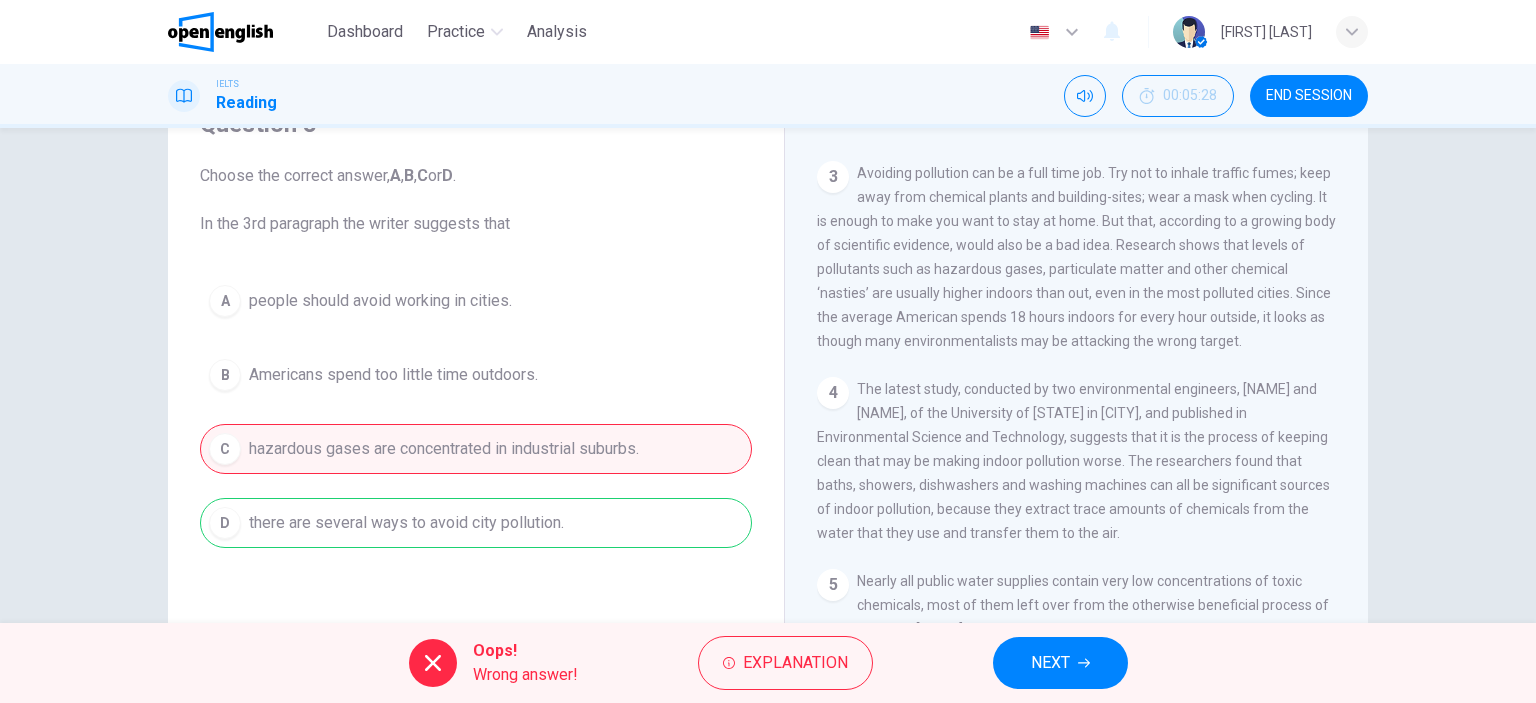 drag, startPoint x: 322, startPoint y: 514, endPoint x: 541, endPoint y: 543, distance: 220.91174 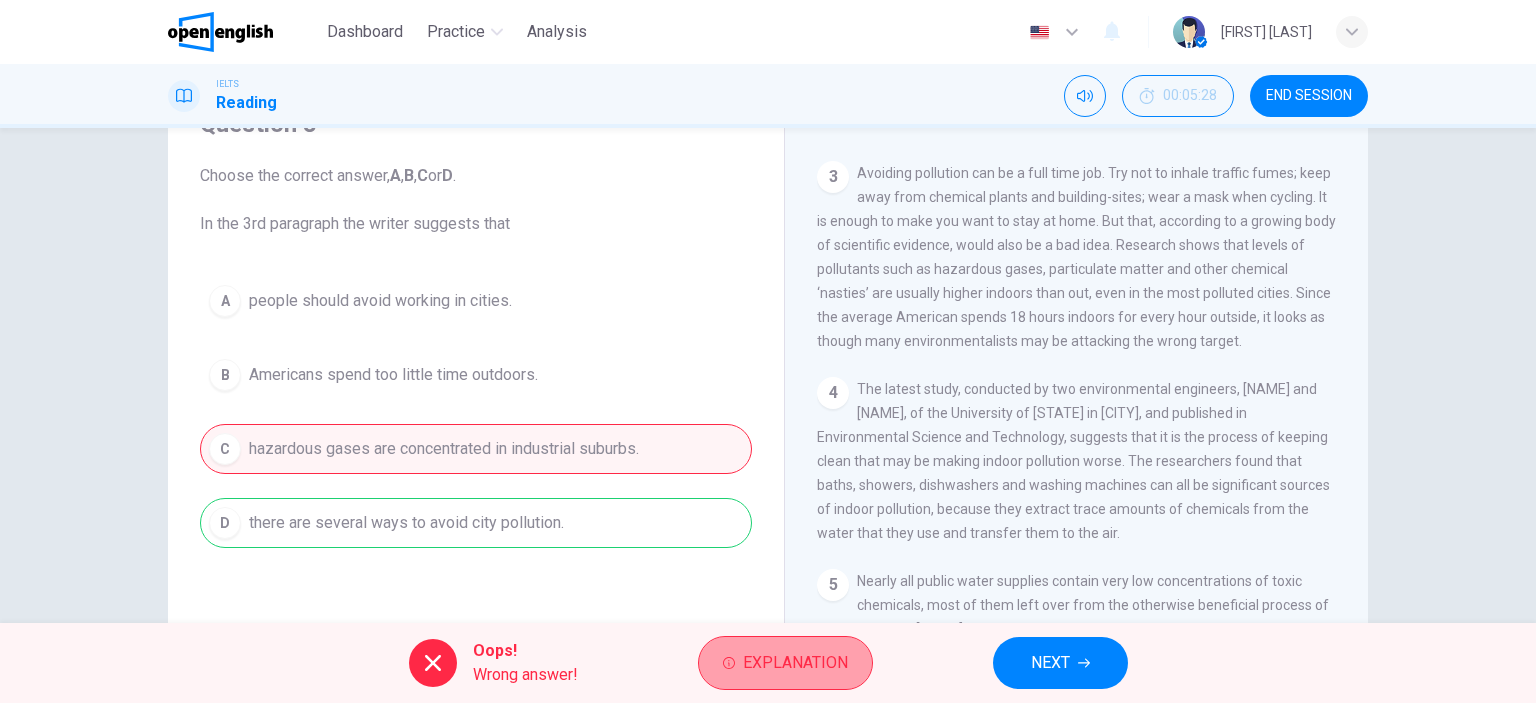 click on "Explanation" at bounding box center (795, 663) 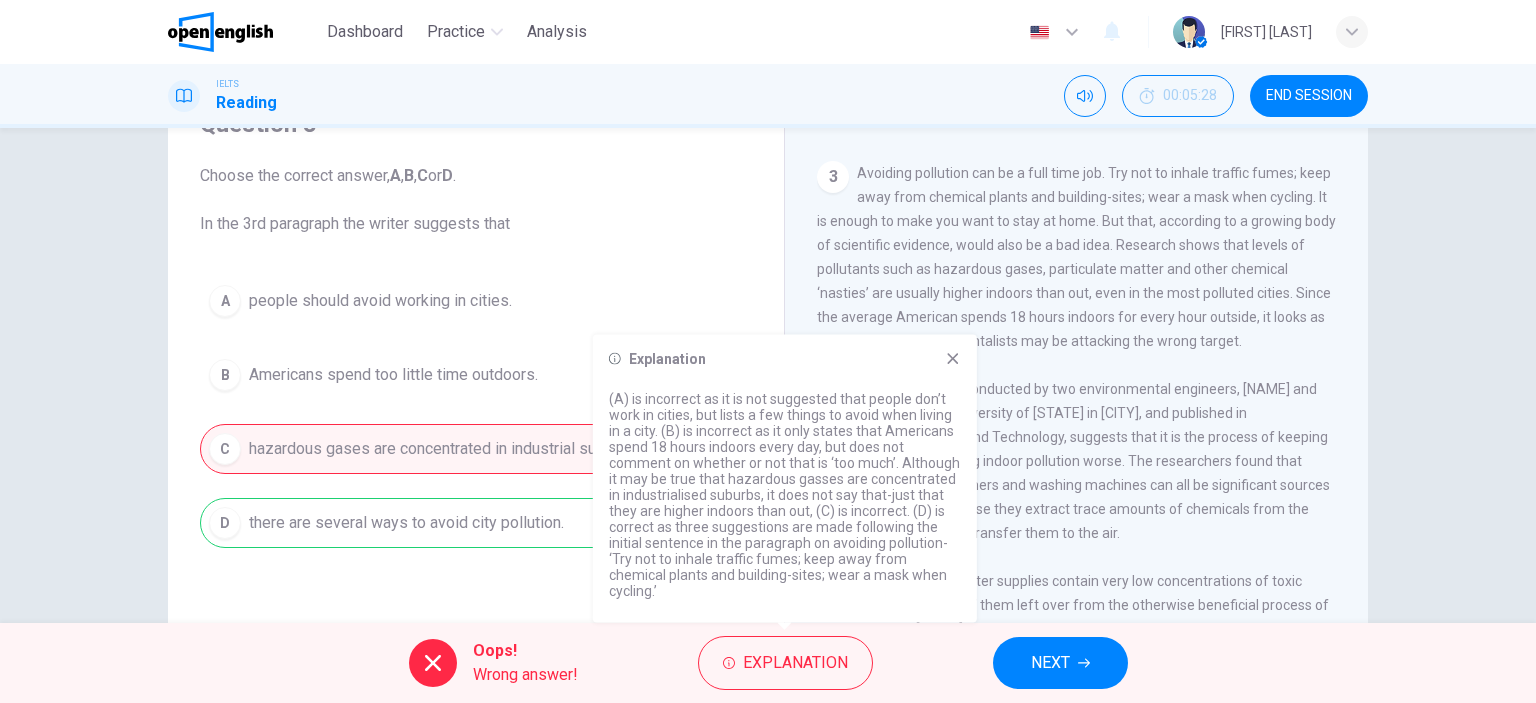 click 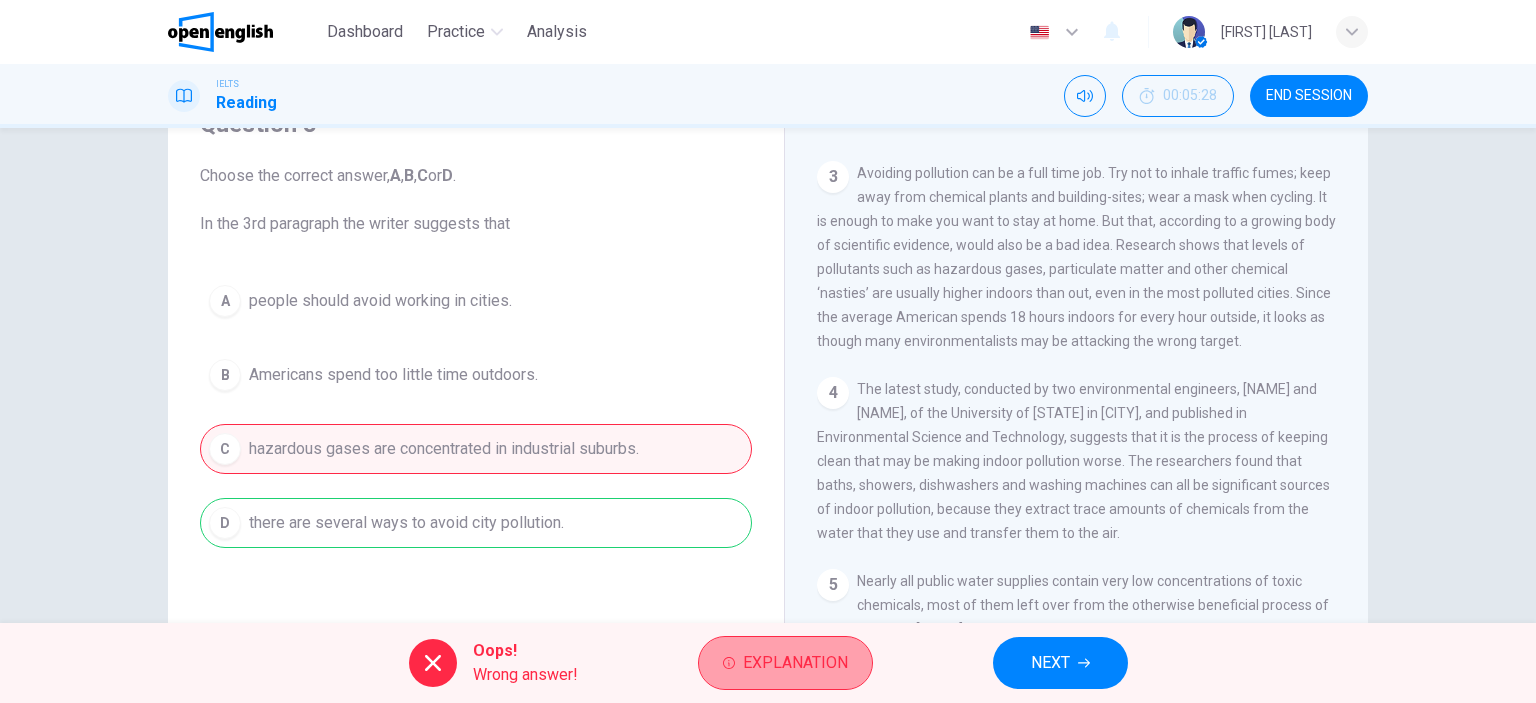 click on "Explanation" at bounding box center [785, 663] 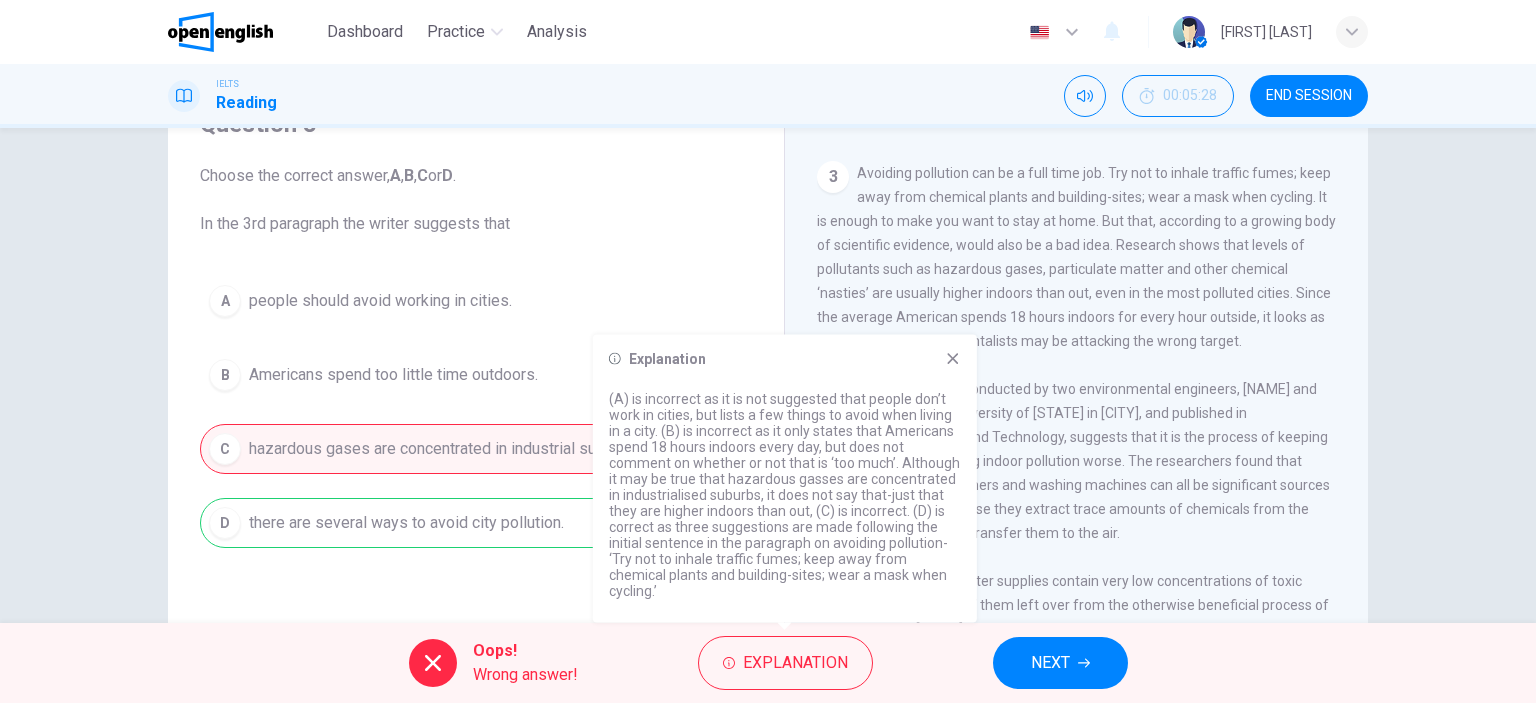 click on "Explanation" at bounding box center (785, 359) 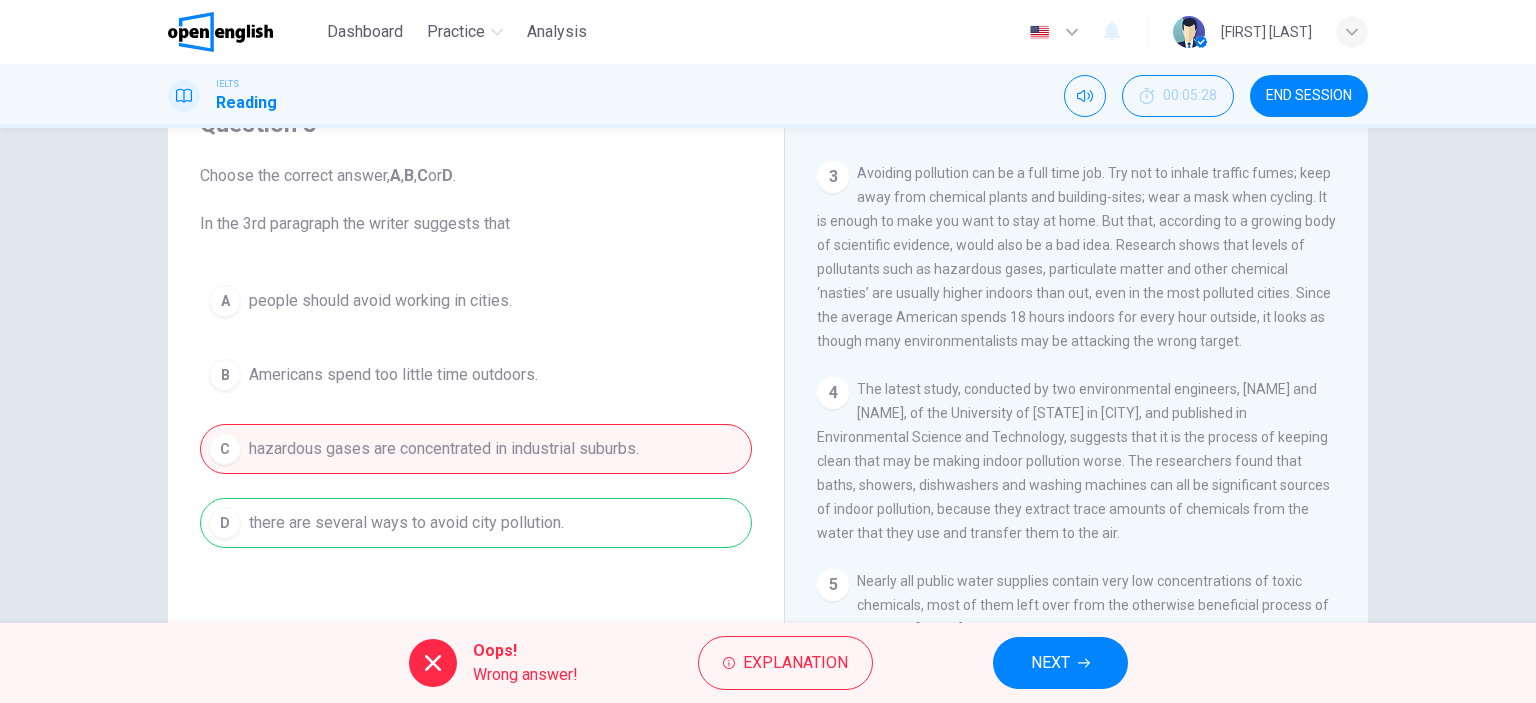 click on "NEXT" at bounding box center (1050, 663) 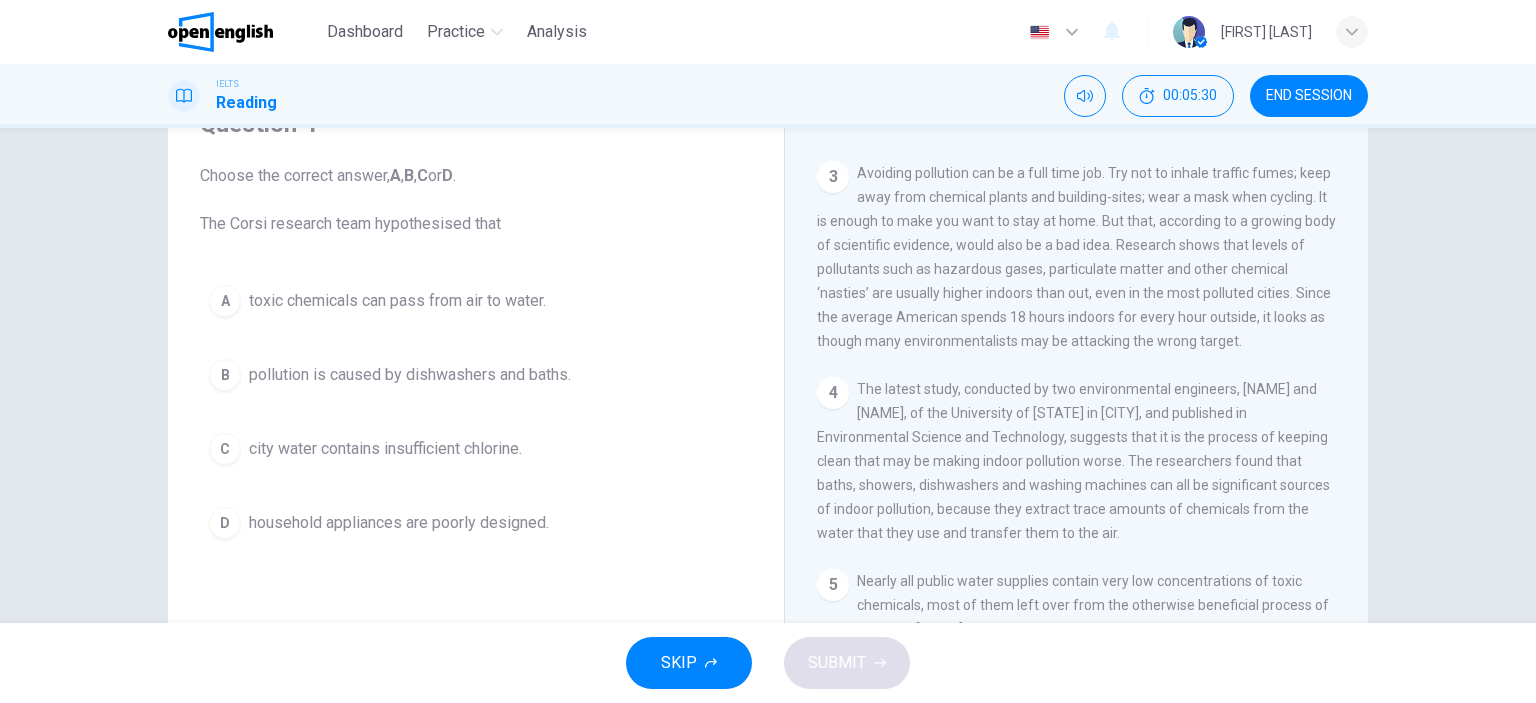 scroll, scrollTop: 1000, scrollLeft: 0, axis: vertical 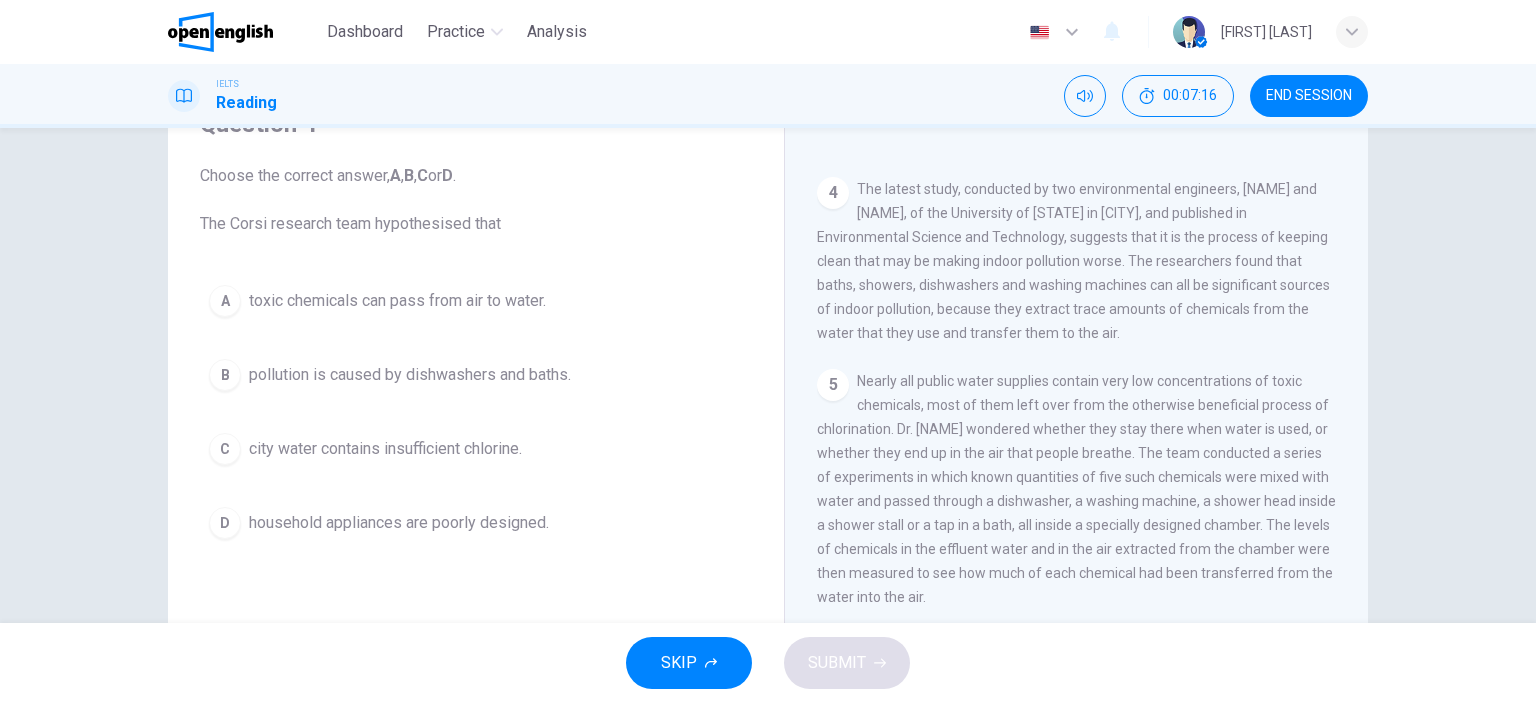 click on "pollution is caused by dishwashers and baths." at bounding box center (410, 375) 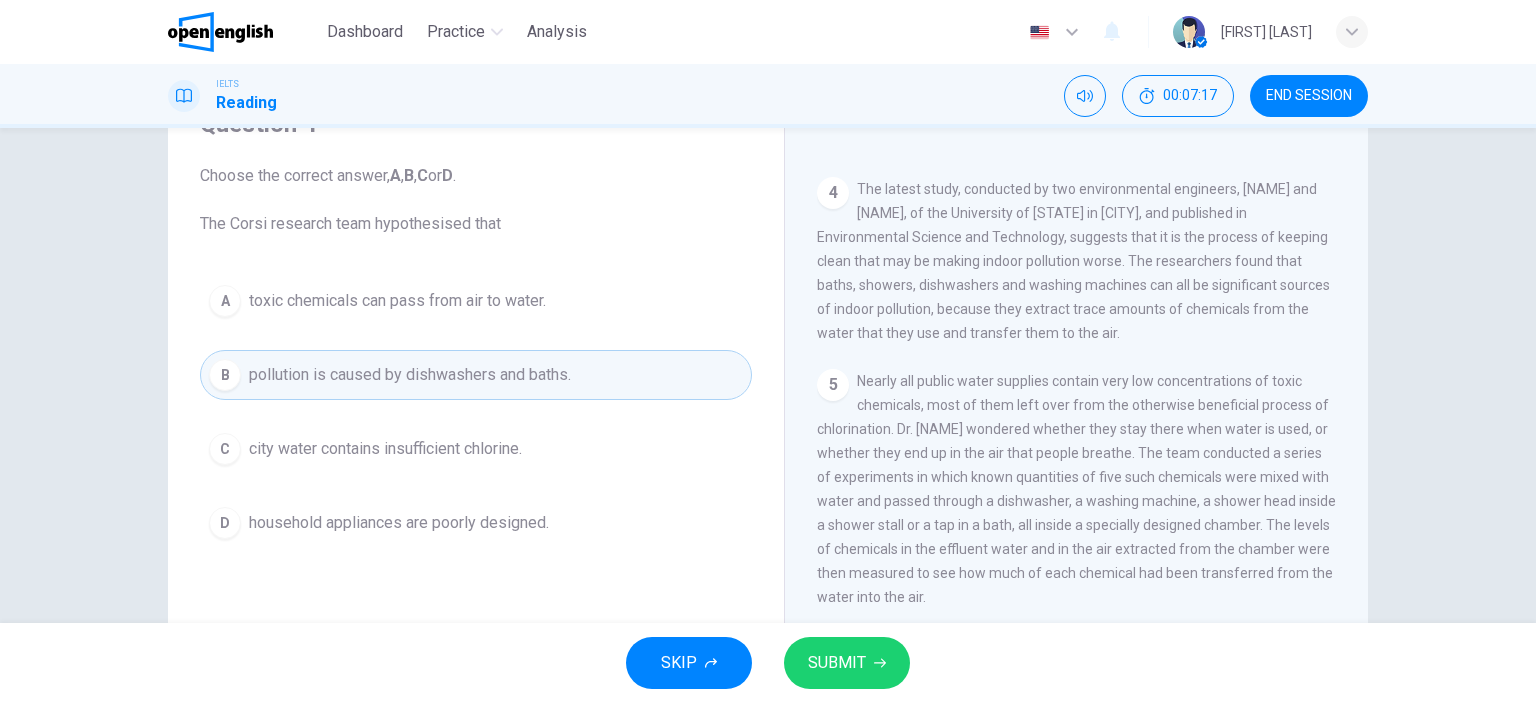 click on "SKIP SUBMIT" at bounding box center (768, 663) 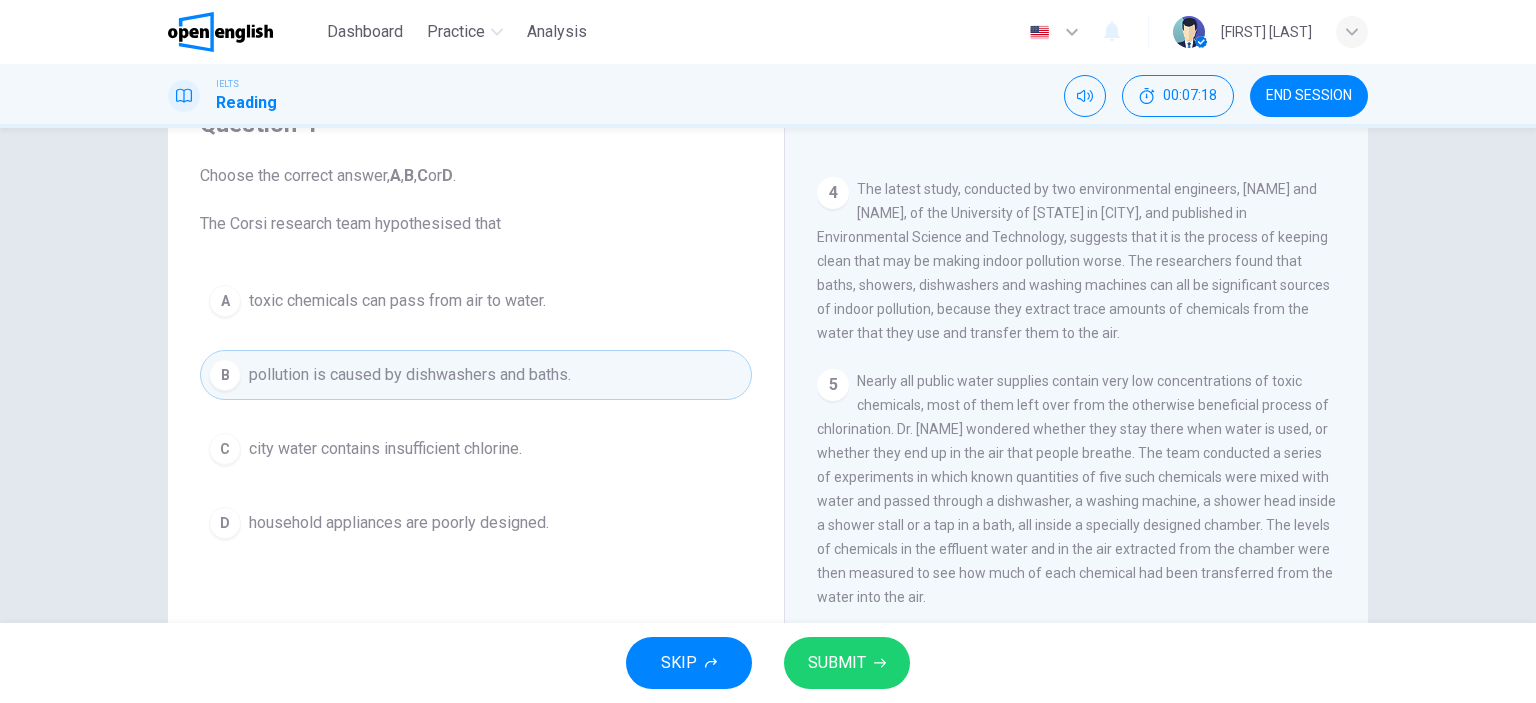 click on "SUBMIT" at bounding box center (837, 663) 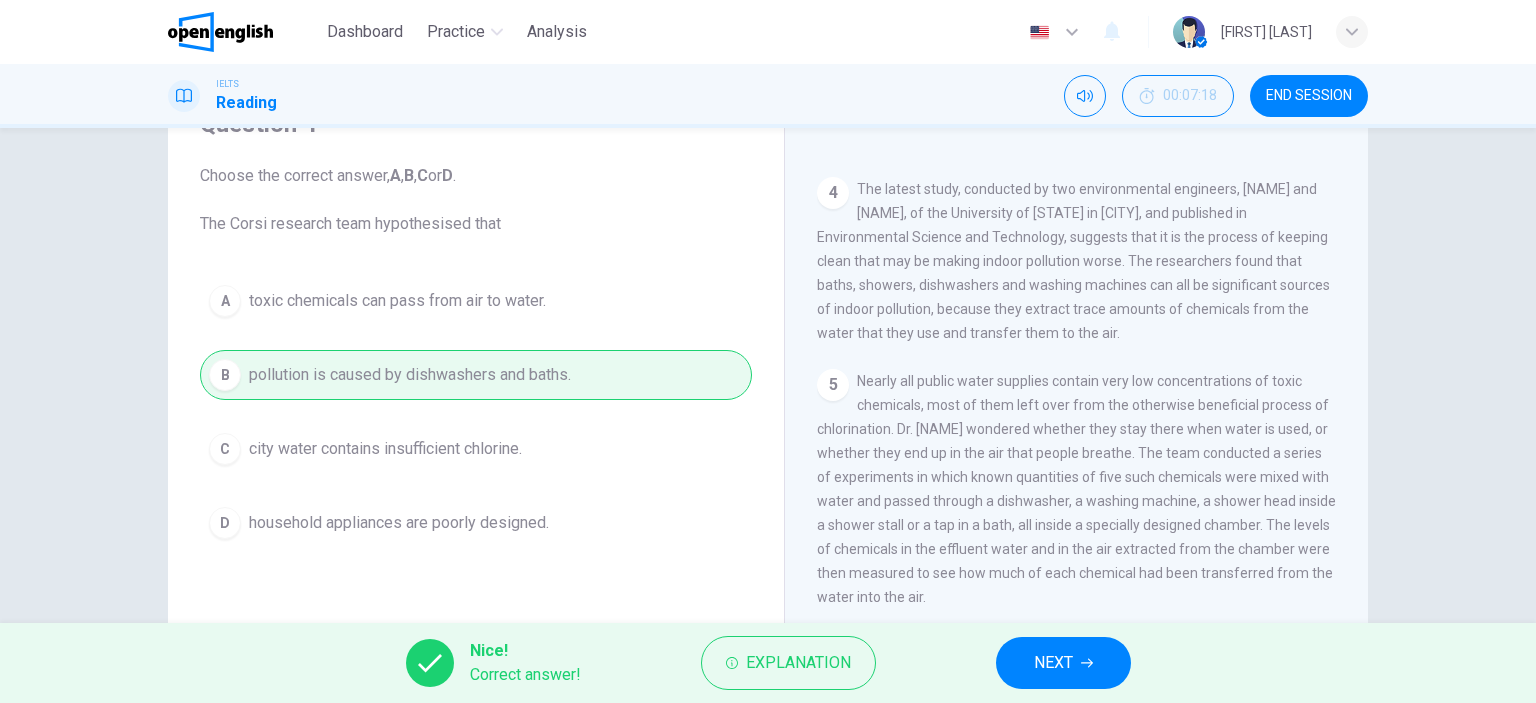 click on "NEXT" at bounding box center [1063, 663] 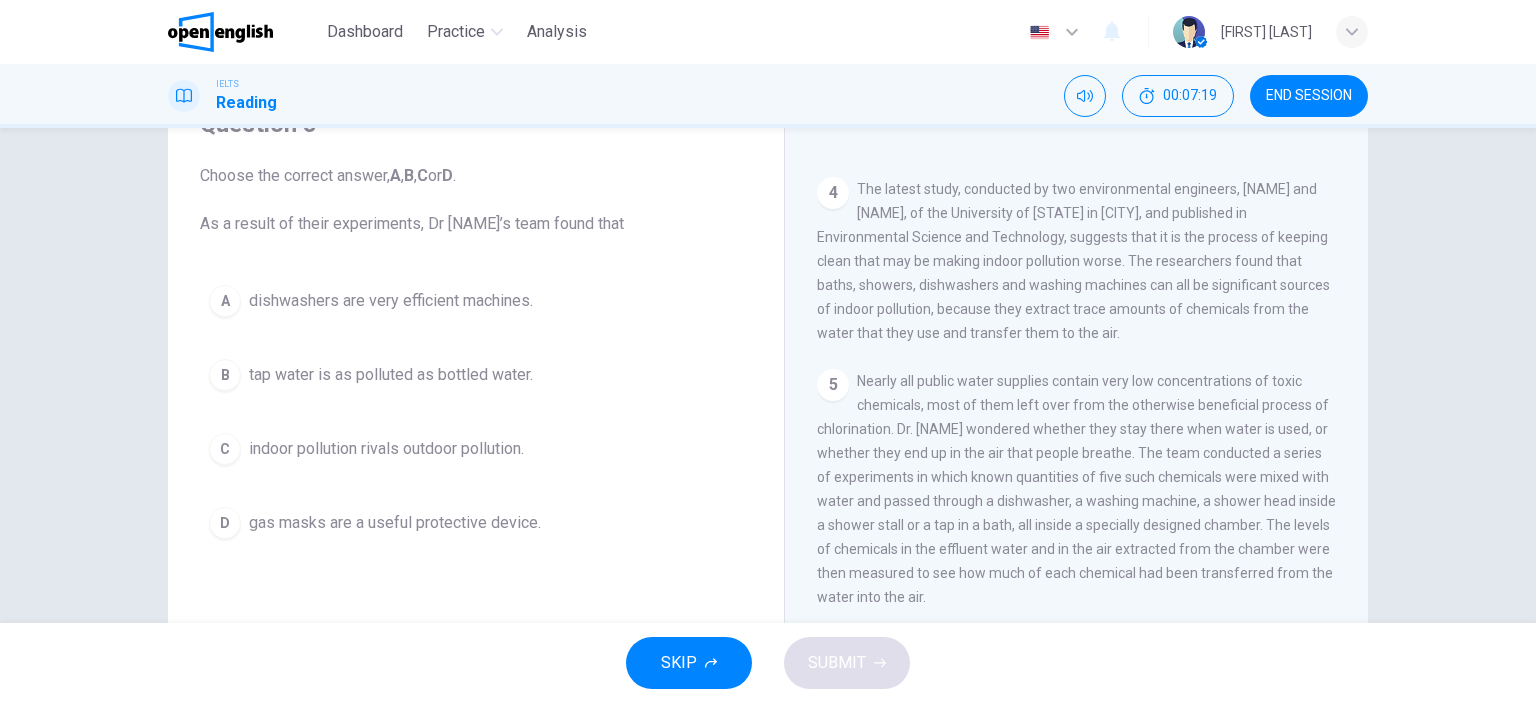 scroll, scrollTop: 1200, scrollLeft: 0, axis: vertical 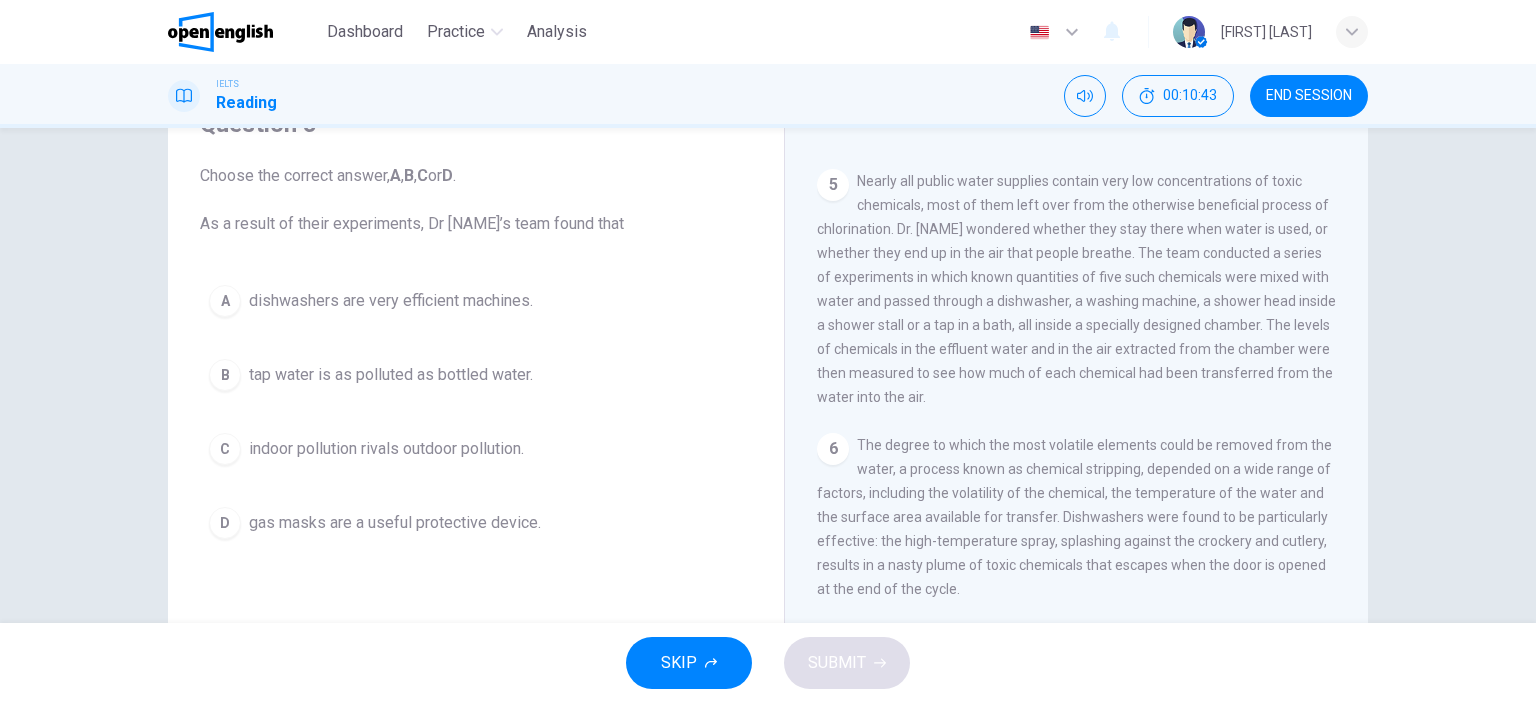 drag, startPoint x: 1112, startPoint y: 306, endPoint x: 1198, endPoint y: 403, distance: 129.6341 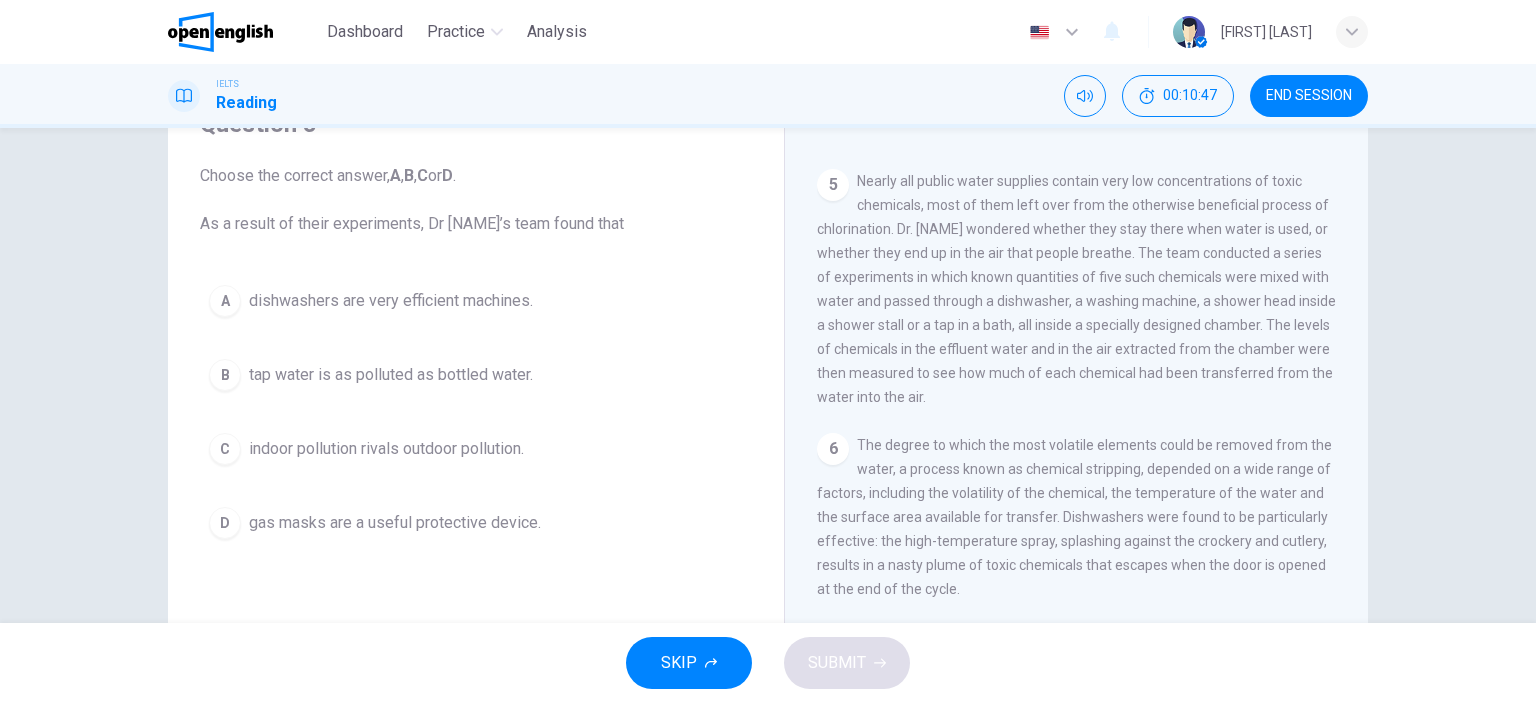 drag, startPoint x: 1052, startPoint y: 280, endPoint x: 1086, endPoint y: 280, distance: 34 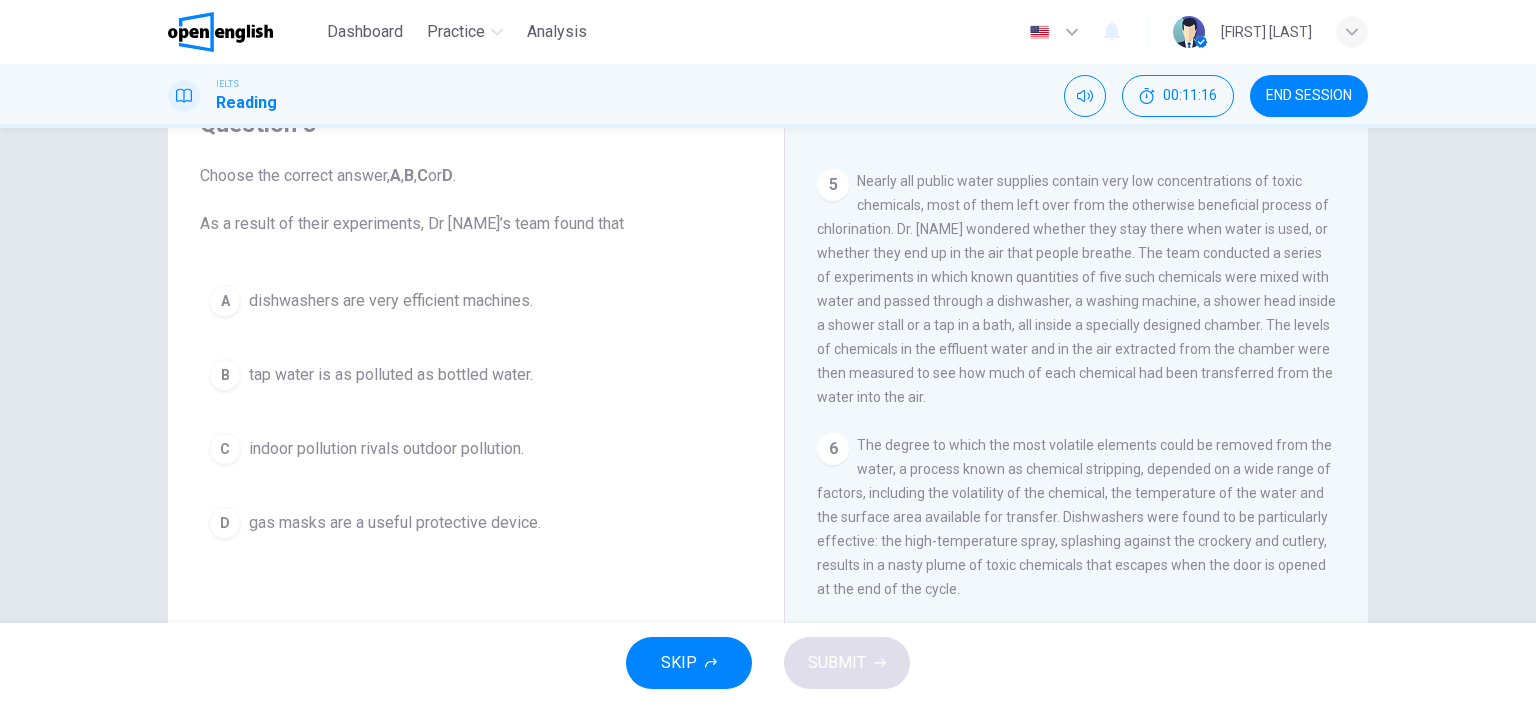 click on "tap water is as polluted as bottled water." at bounding box center (391, 375) 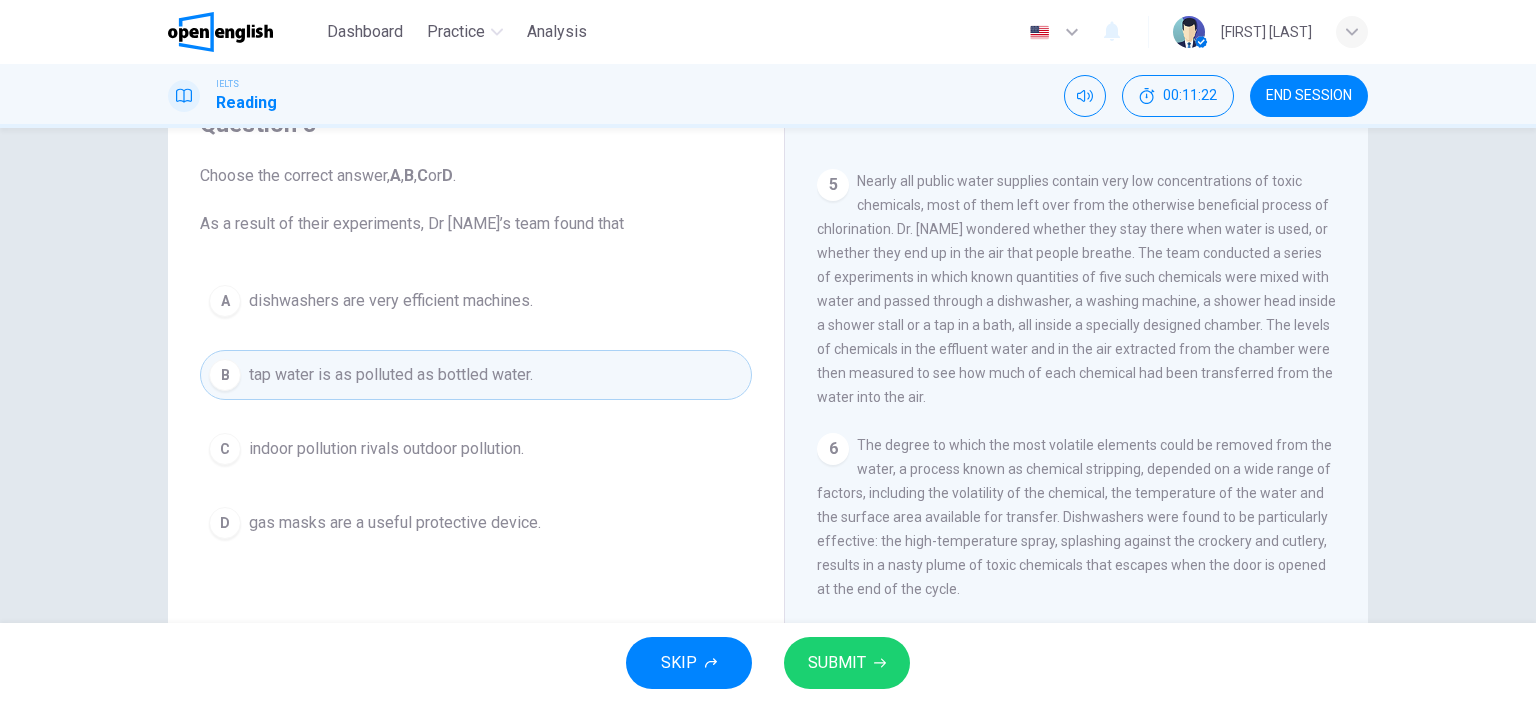 click on "SUBMIT" at bounding box center [837, 663] 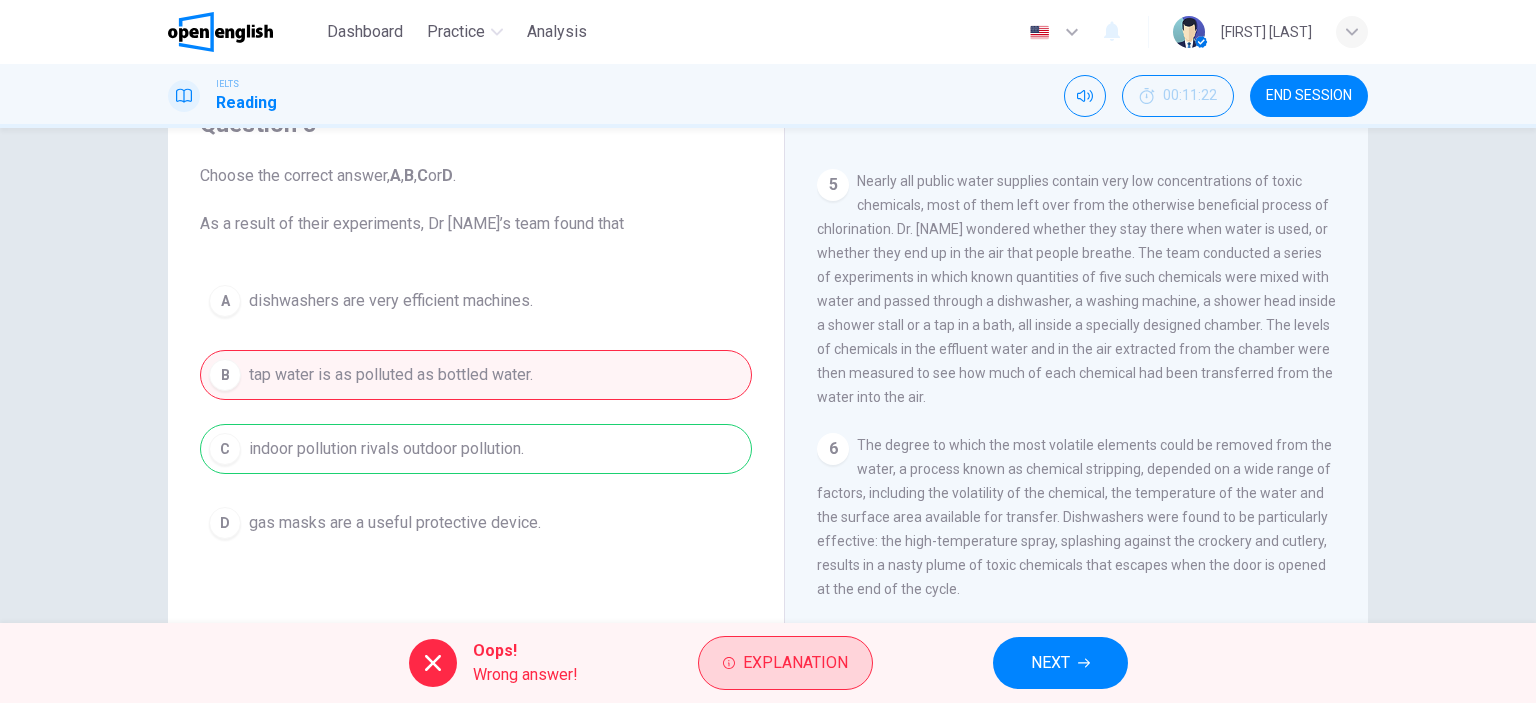 click on "Explanation" at bounding box center [785, 663] 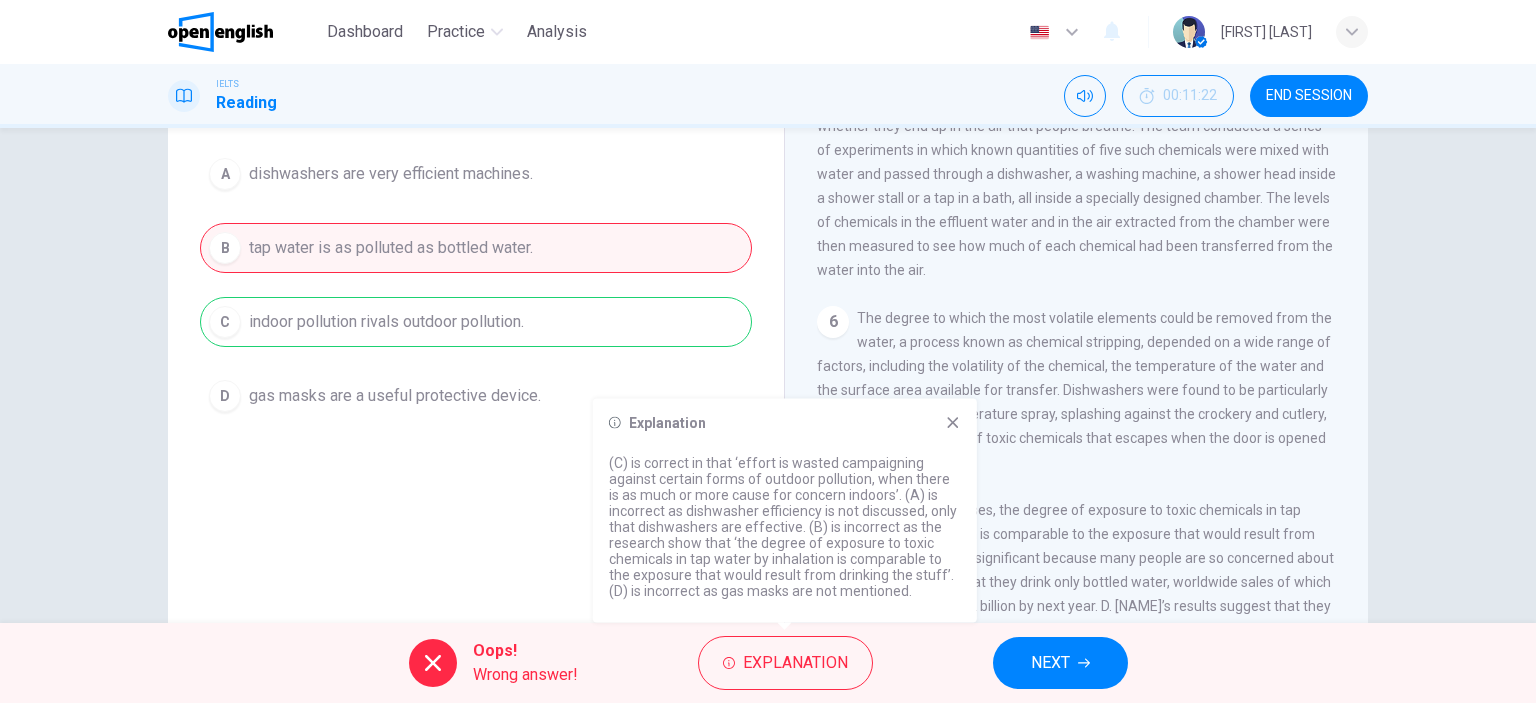 scroll, scrollTop: 280, scrollLeft: 0, axis: vertical 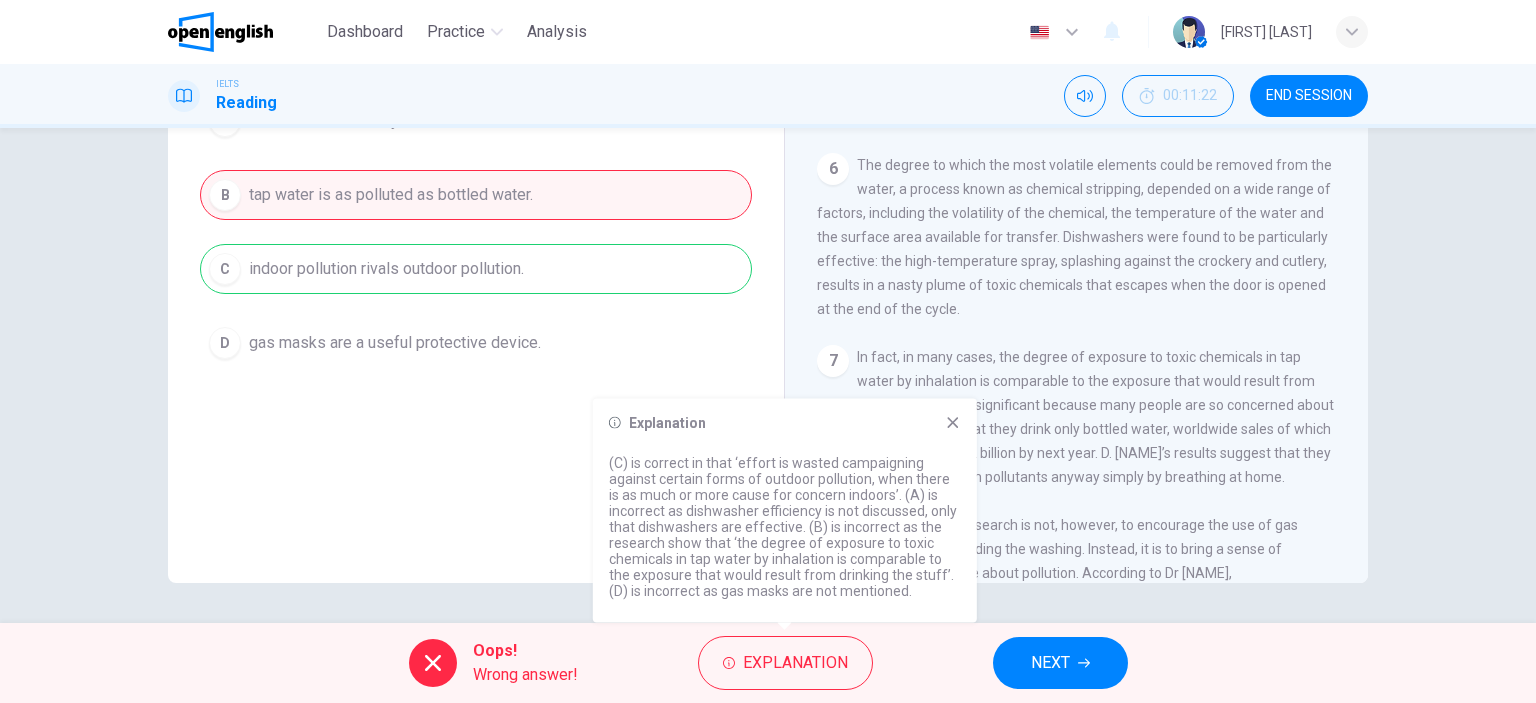 drag, startPoint x: 739, startPoint y: 456, endPoint x: 861, endPoint y: 476, distance: 123.62848 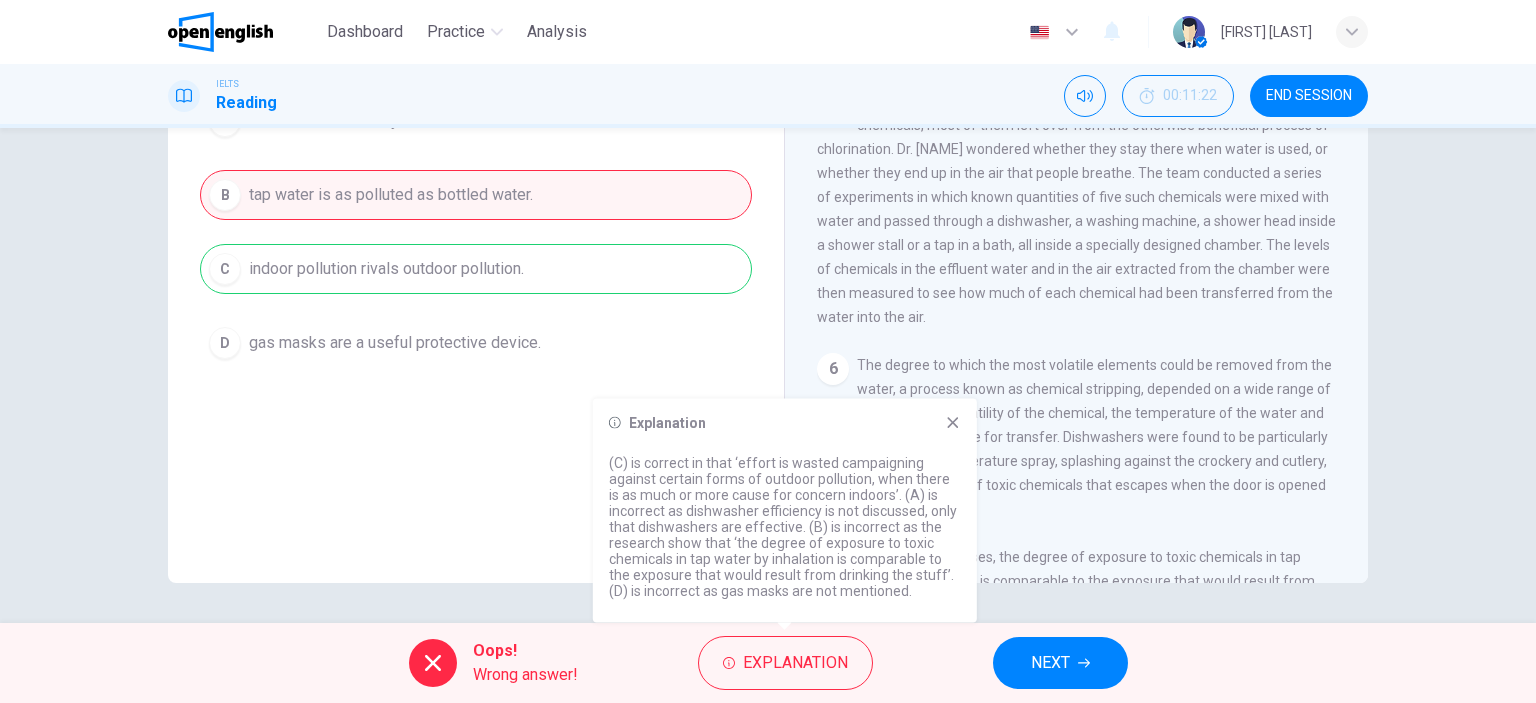 scroll, scrollTop: 1000, scrollLeft: 0, axis: vertical 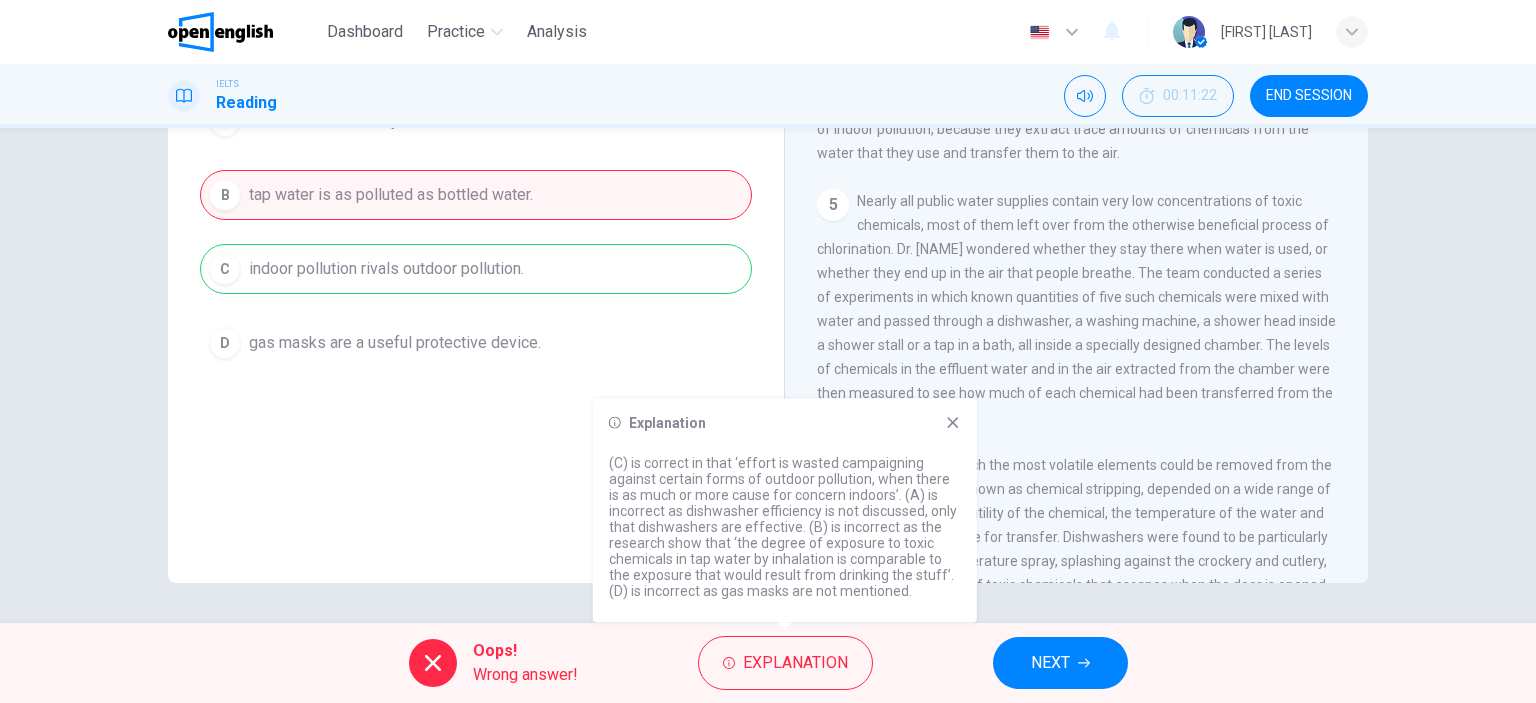 drag, startPoint x: 1132, startPoint y: 275, endPoint x: 935, endPoint y: 294, distance: 197.91412 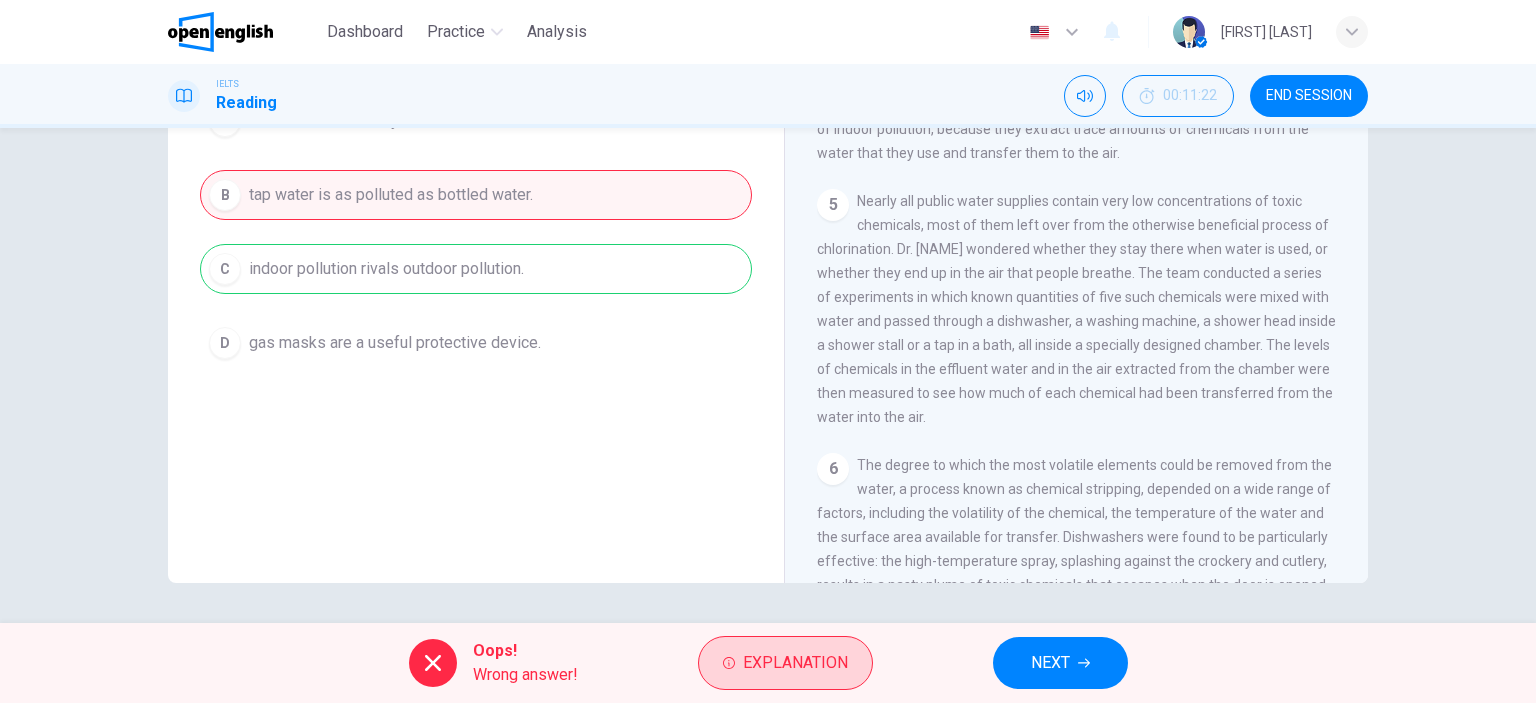 click on "Explanation" at bounding box center [795, 663] 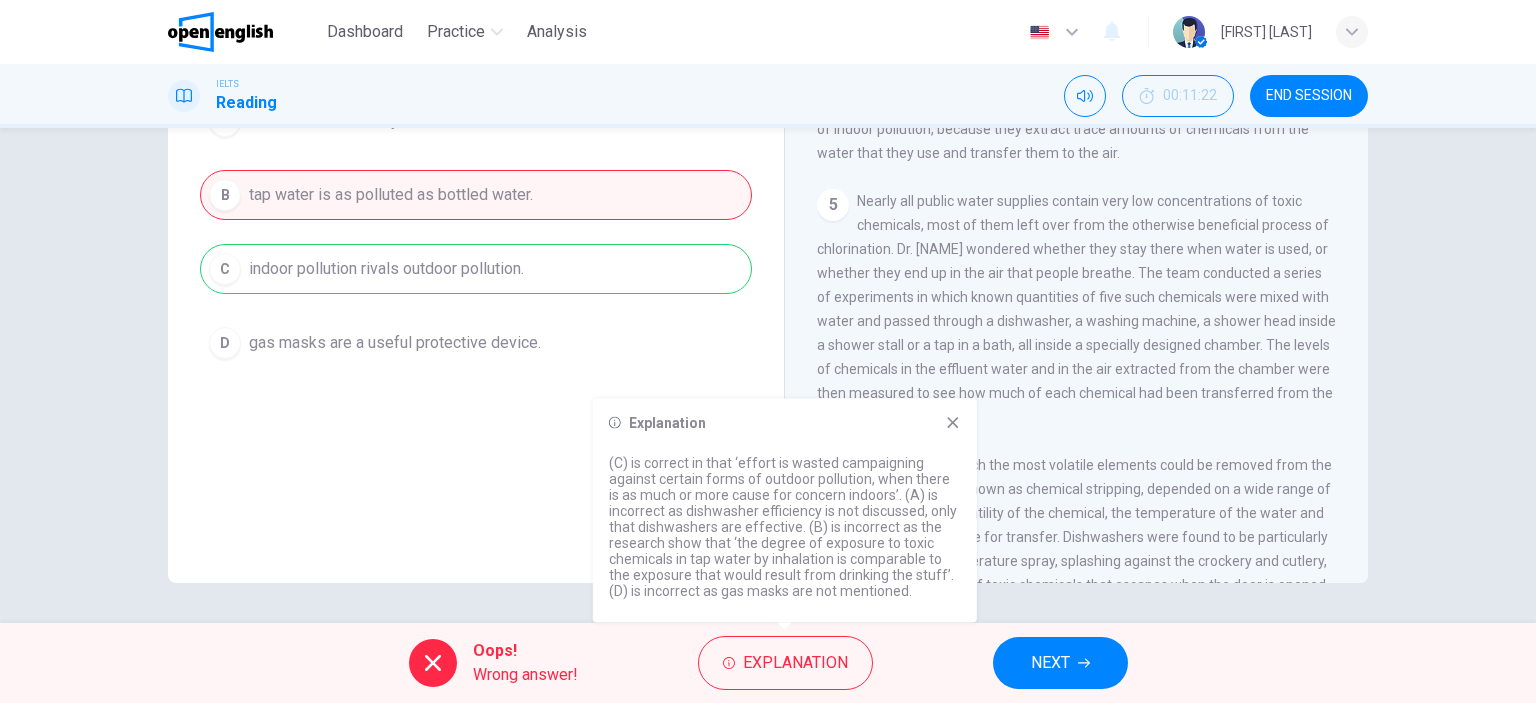 scroll, scrollTop: 1100, scrollLeft: 0, axis: vertical 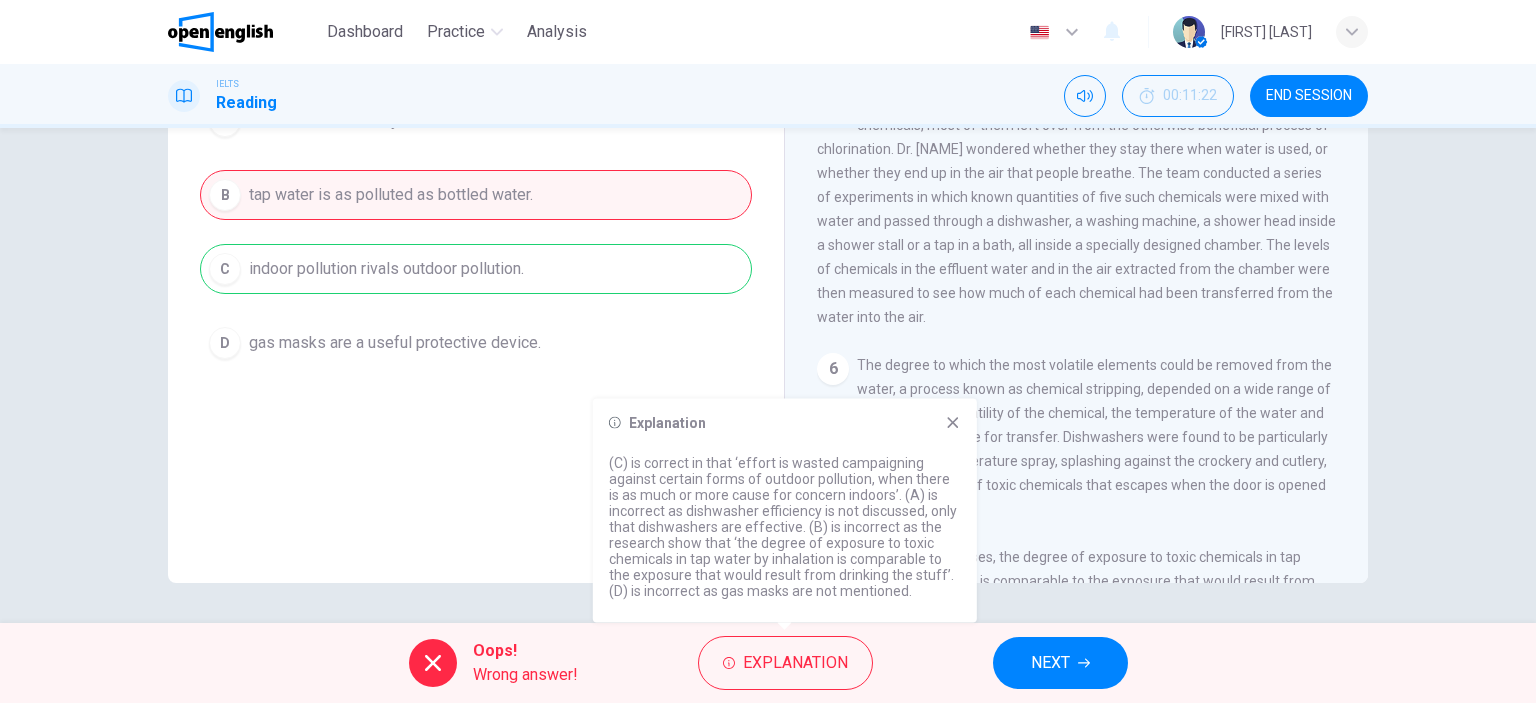 drag, startPoint x: 901, startPoint y: 249, endPoint x: 792, endPoint y: 259, distance: 109.457756 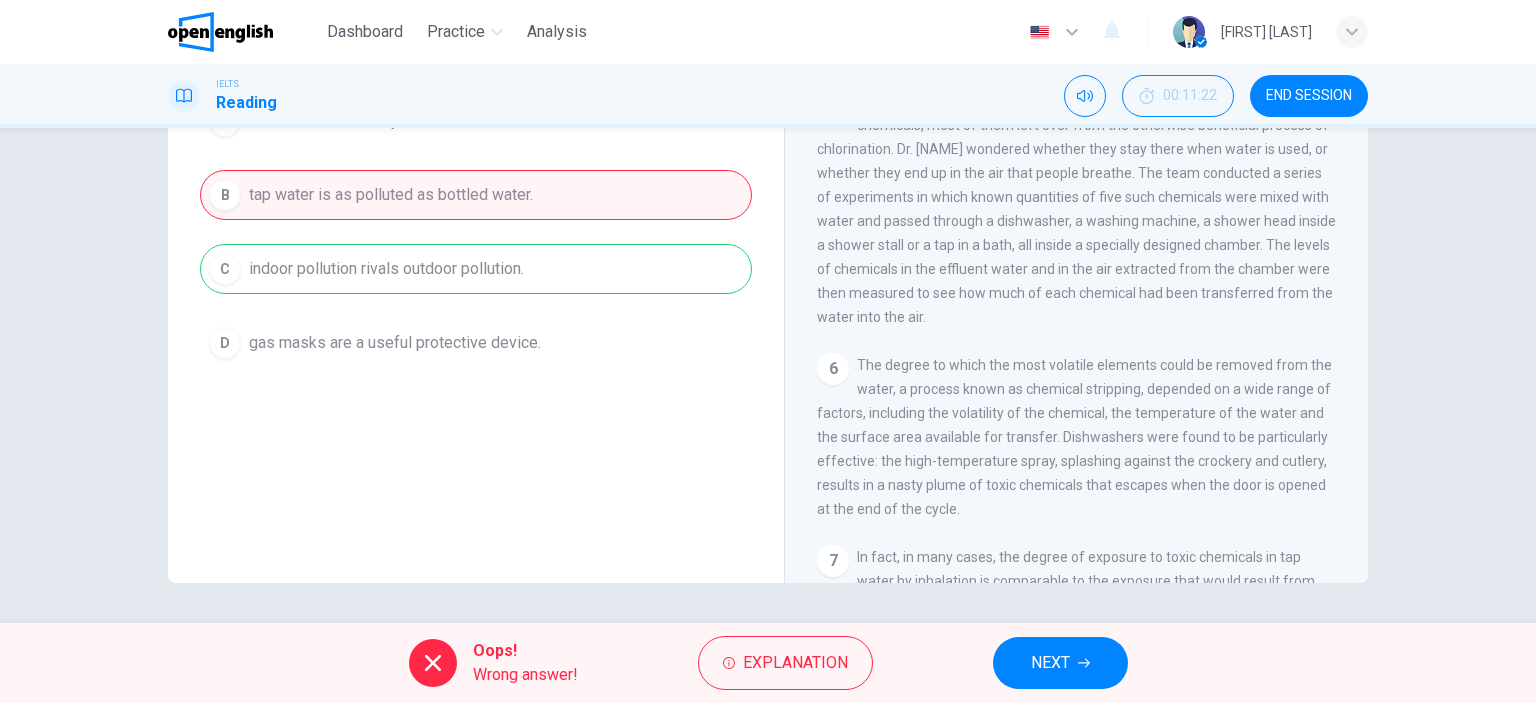 drag, startPoint x: 792, startPoint y: 259, endPoint x: 1149, endPoint y: 273, distance: 357.2744 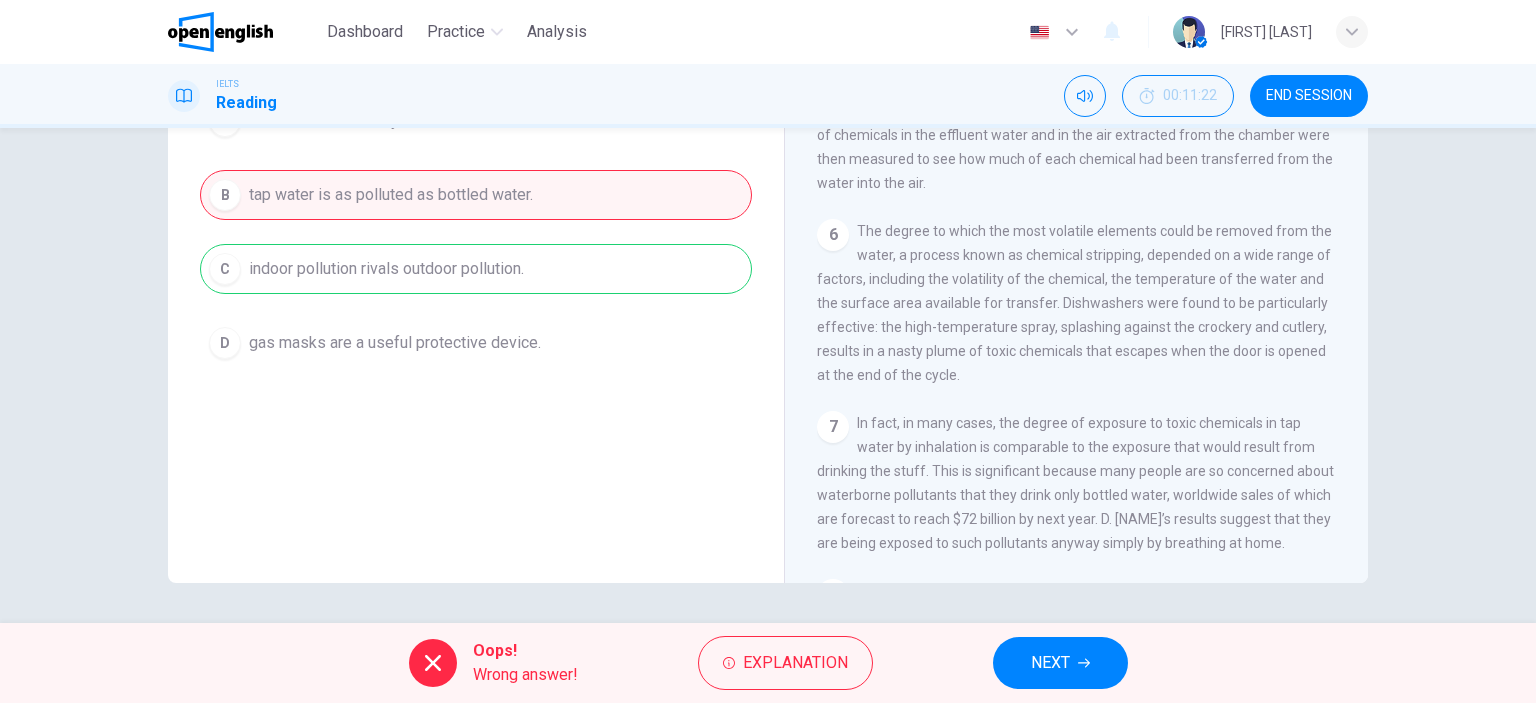 scroll, scrollTop: 1200, scrollLeft: 0, axis: vertical 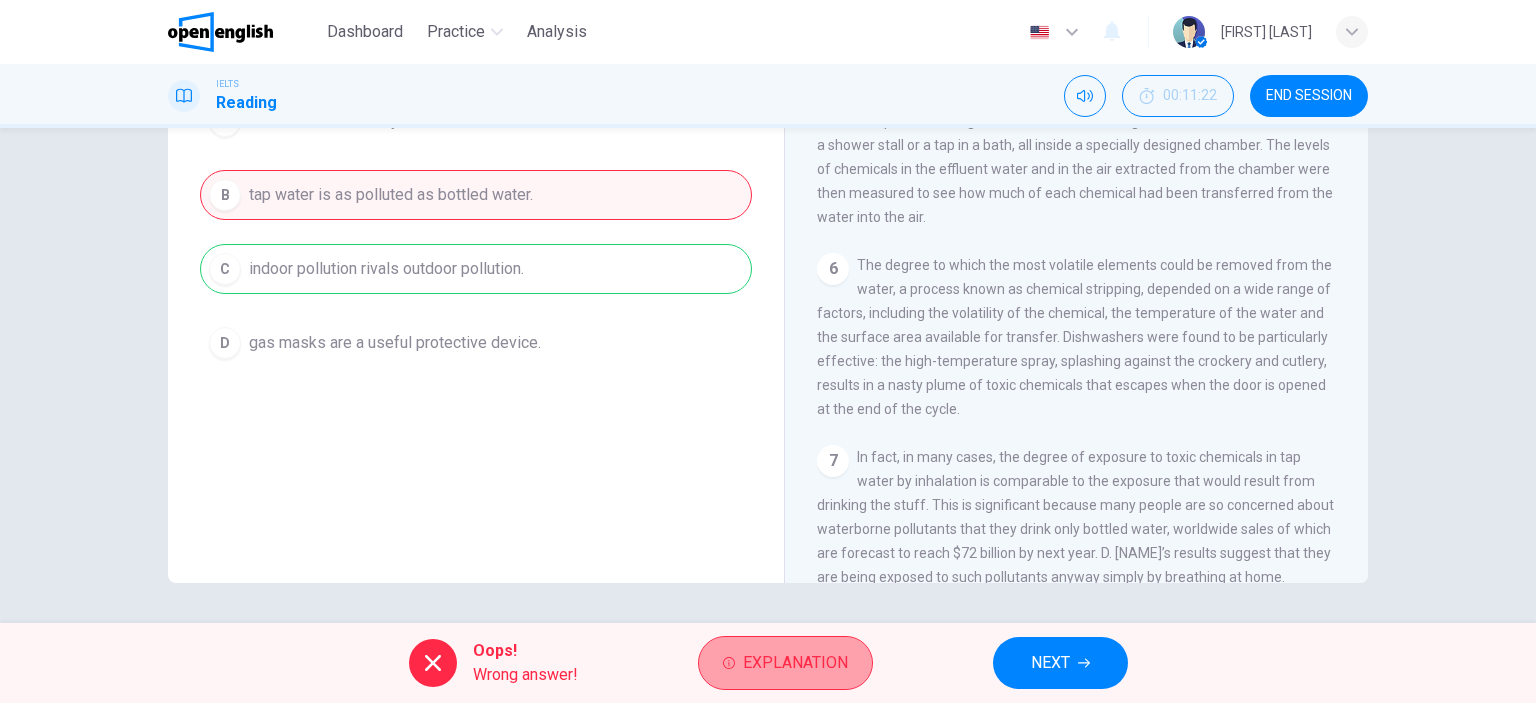 click on "Explanation" at bounding box center [795, 663] 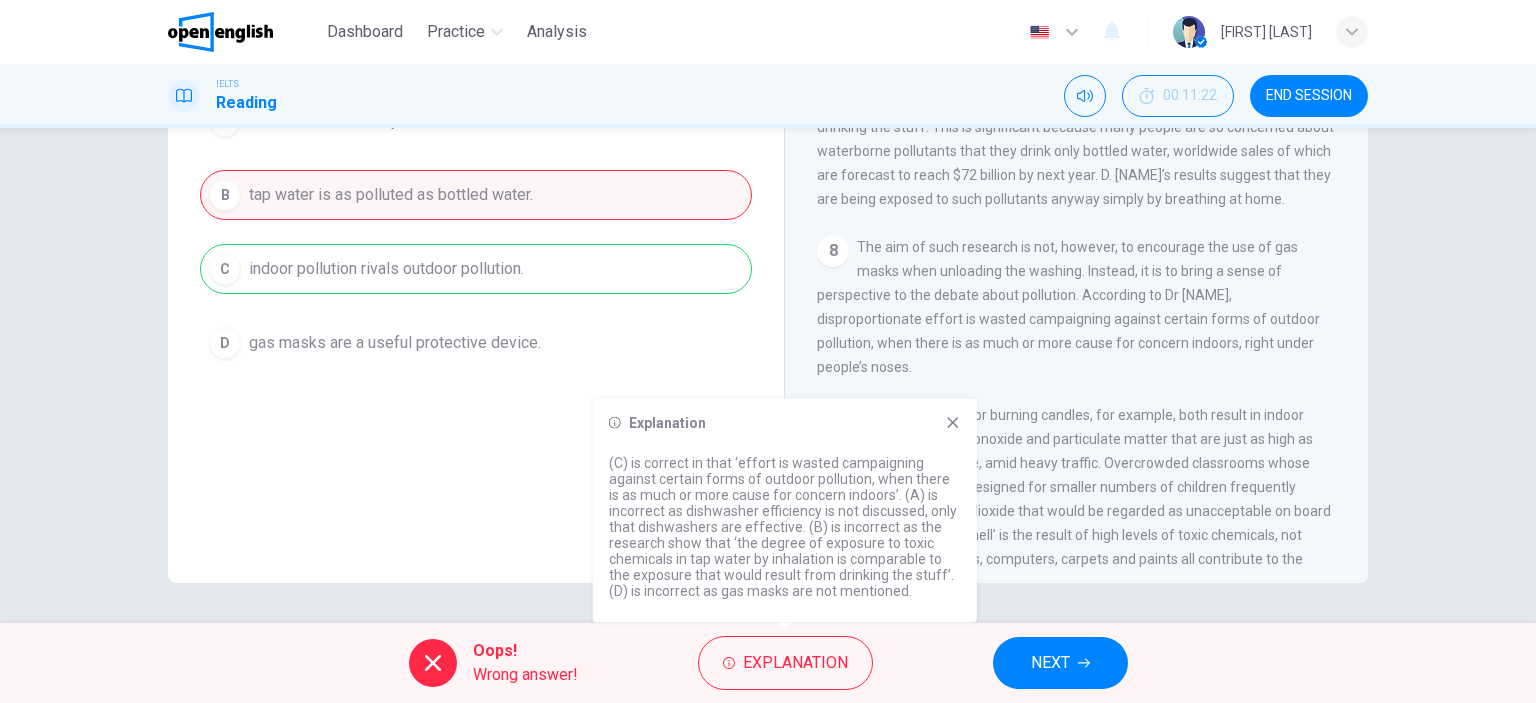 scroll, scrollTop: 1600, scrollLeft: 0, axis: vertical 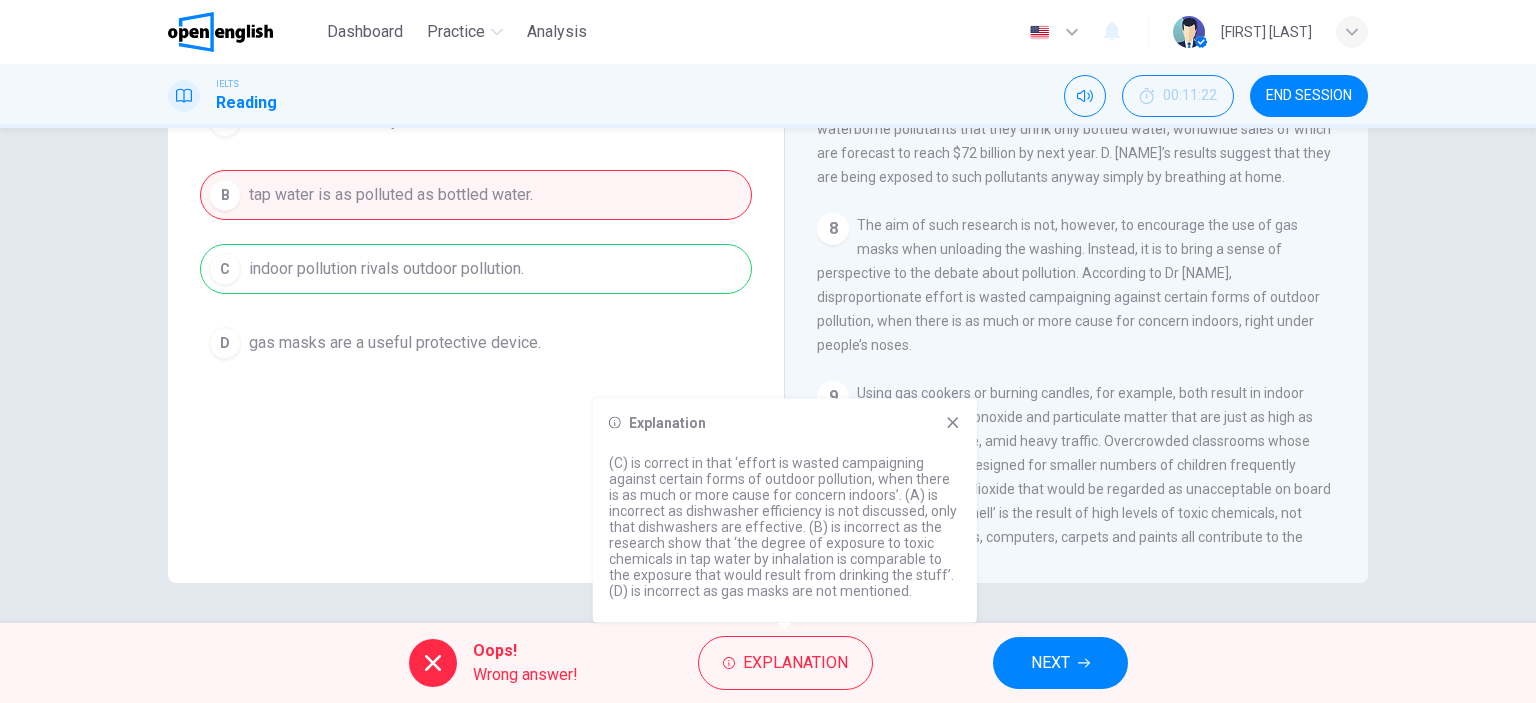 drag, startPoint x: 996, startPoint y: 389, endPoint x: 1099, endPoint y: 389, distance: 103 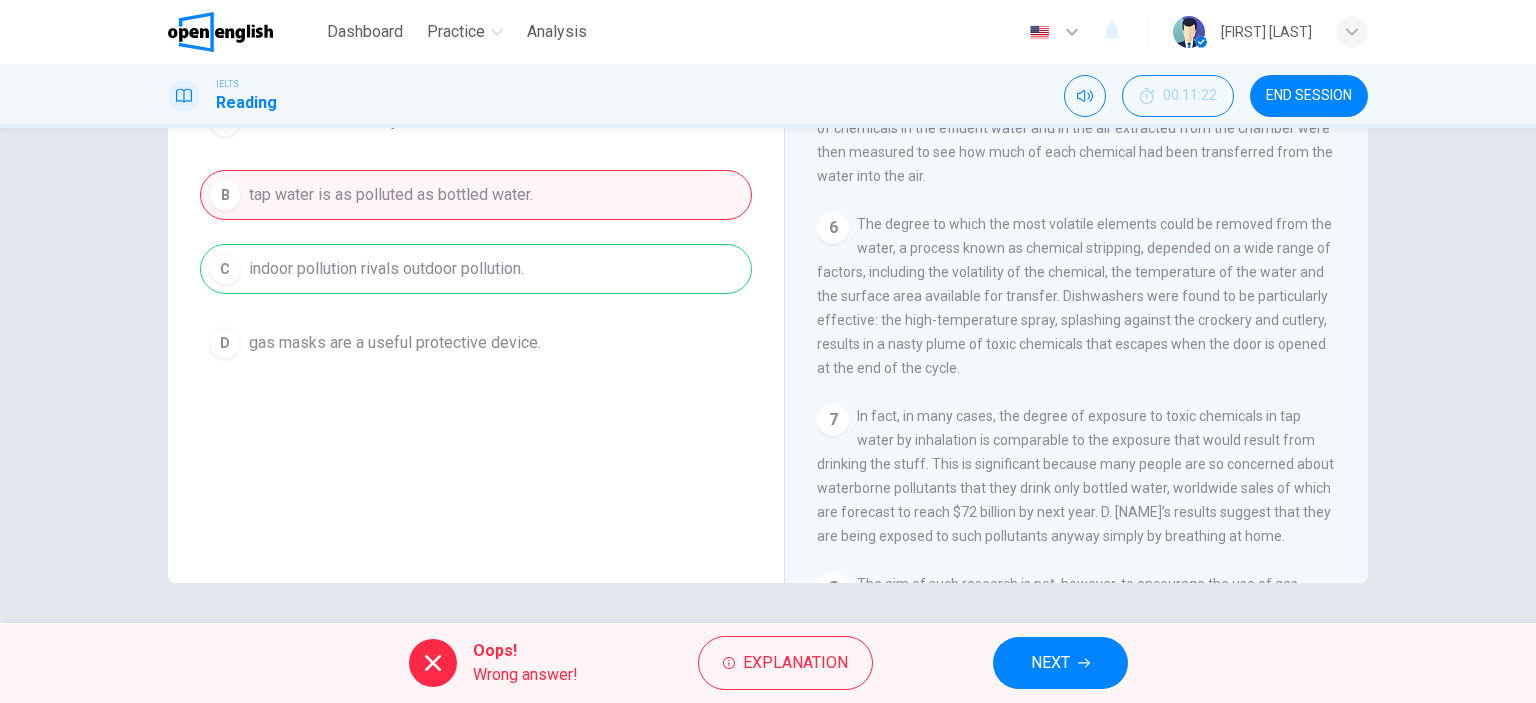 scroll, scrollTop: 1300, scrollLeft: 0, axis: vertical 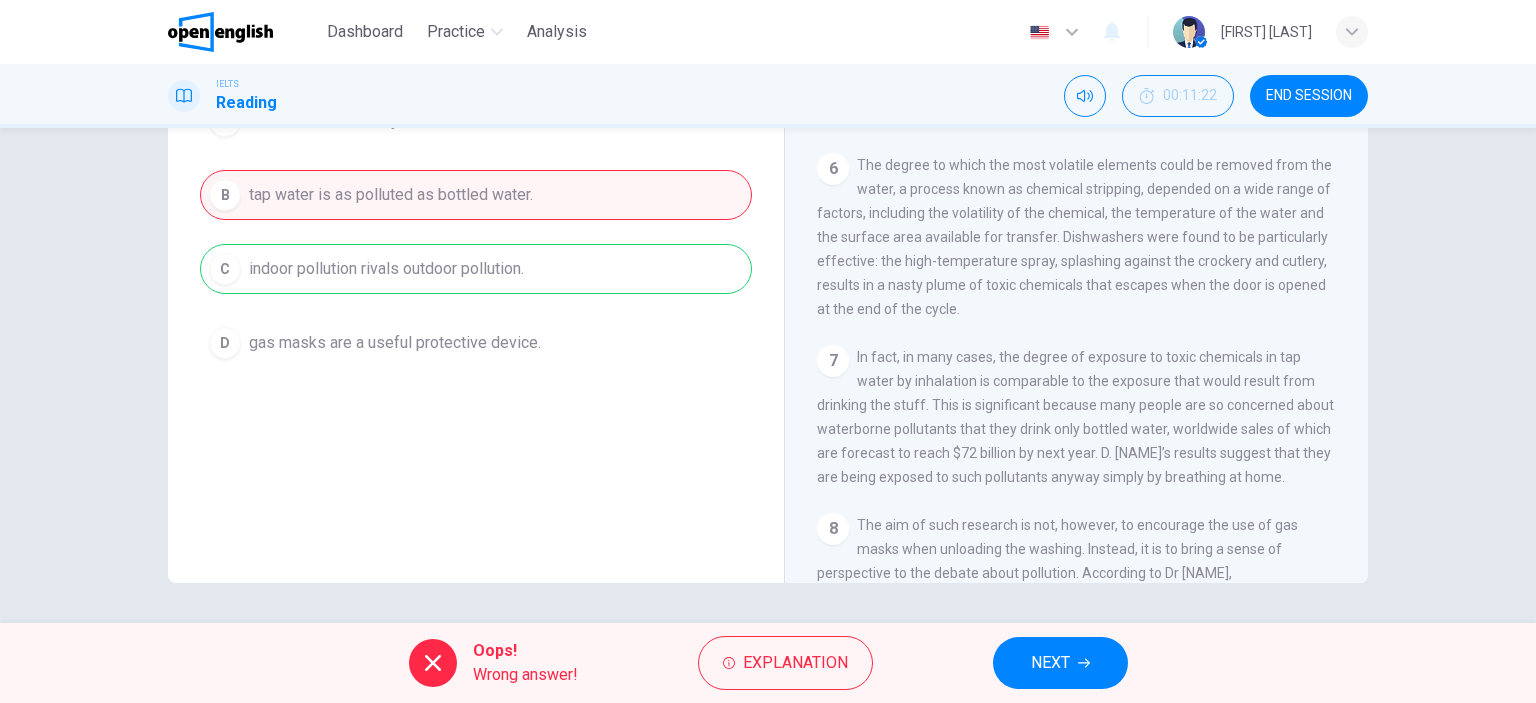 click on "NEXT" at bounding box center (1050, 663) 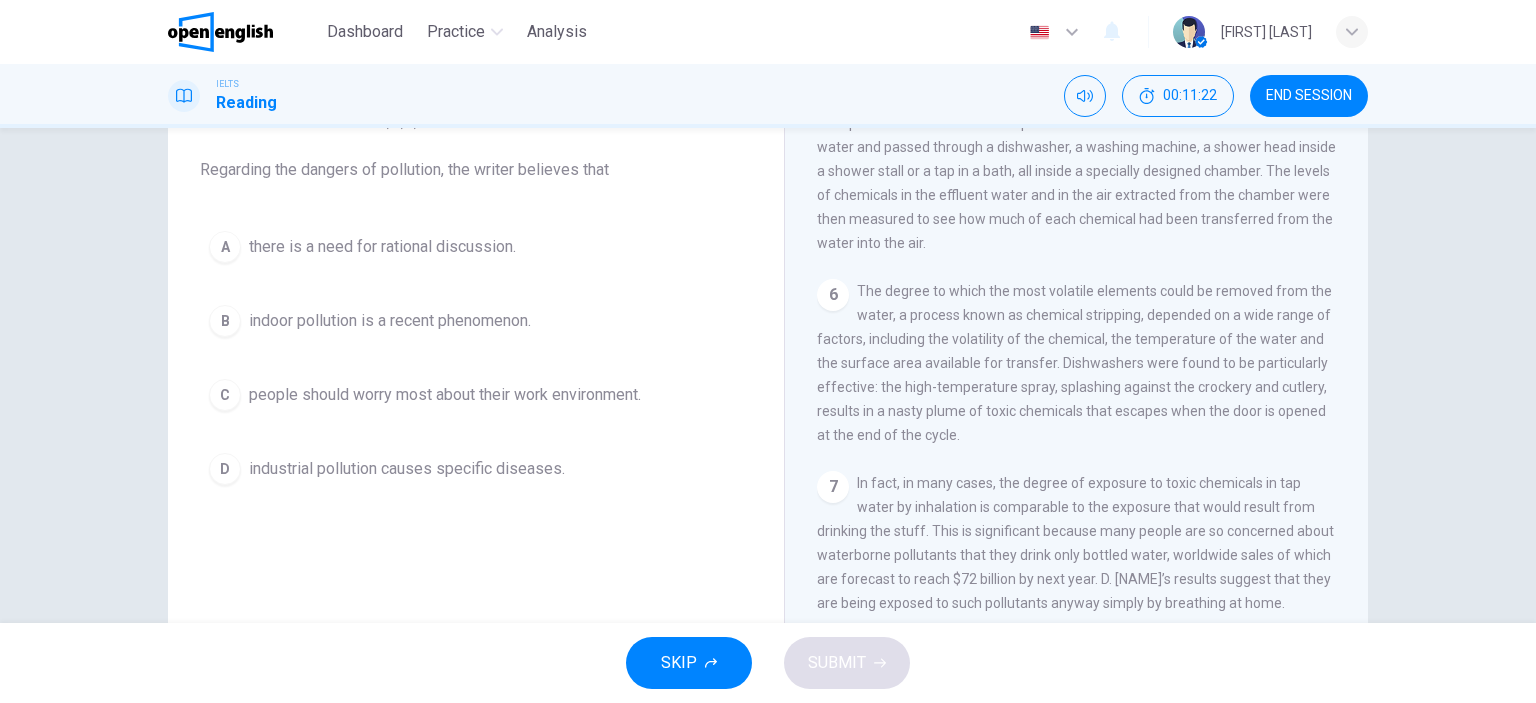 scroll, scrollTop: 80, scrollLeft: 0, axis: vertical 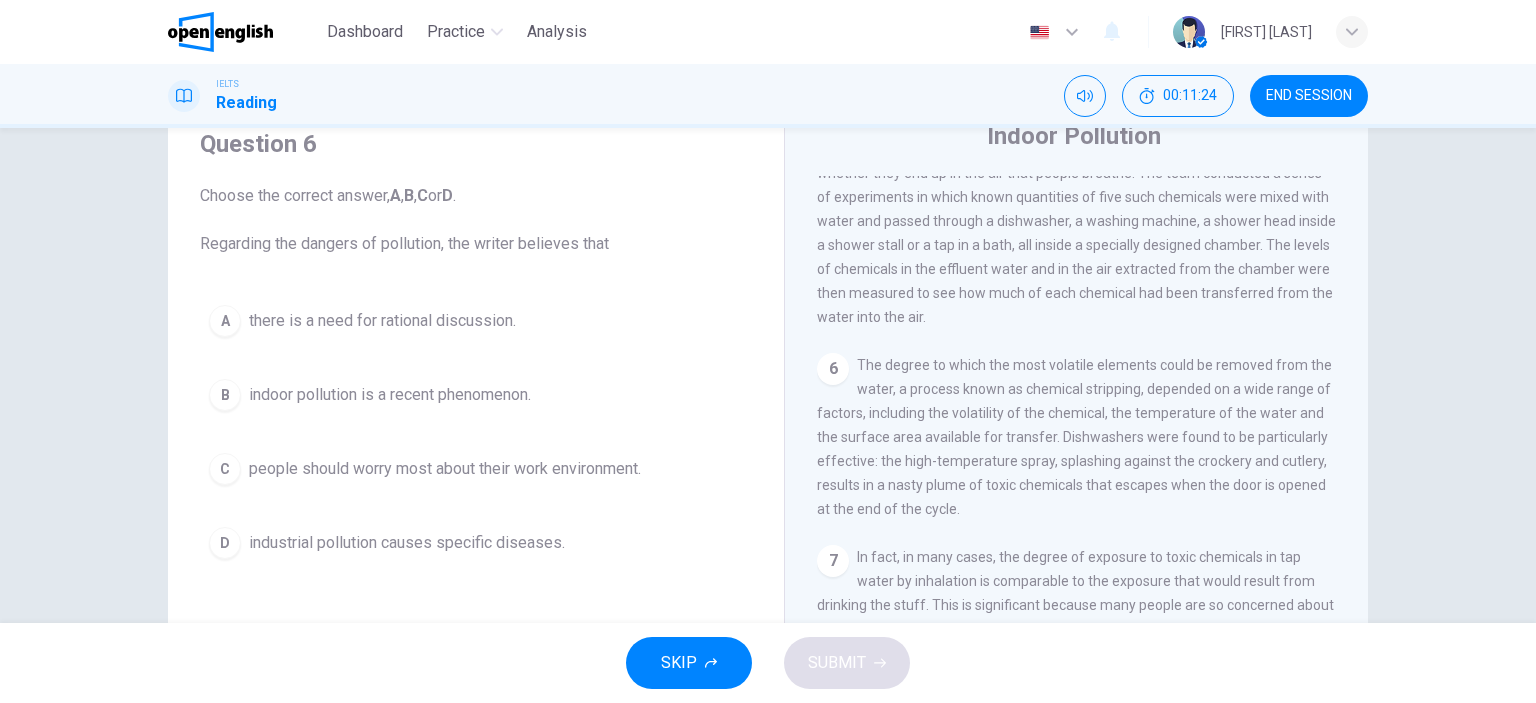 drag, startPoint x: 342, startPoint y: 245, endPoint x: 504, endPoint y: 260, distance: 162.69296 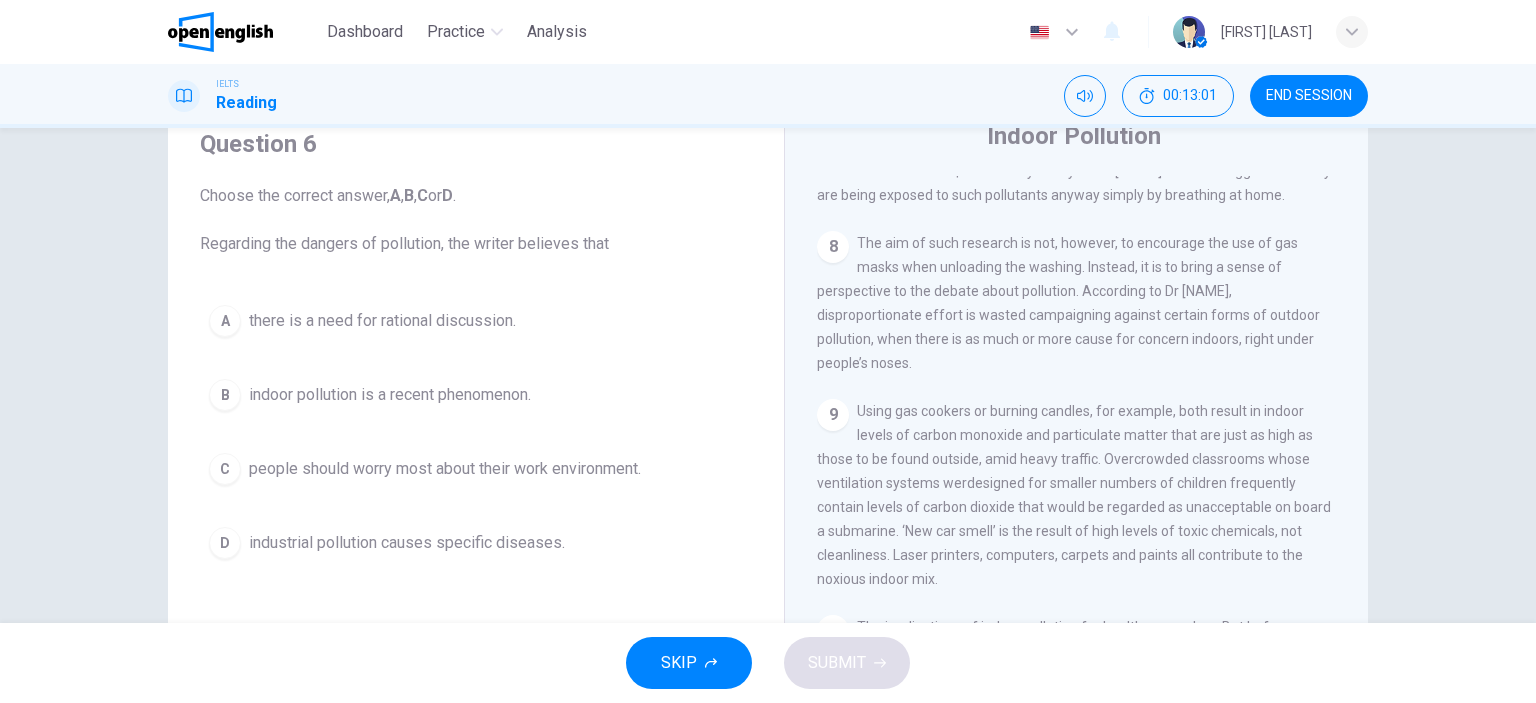 scroll, scrollTop: 1839, scrollLeft: 0, axis: vertical 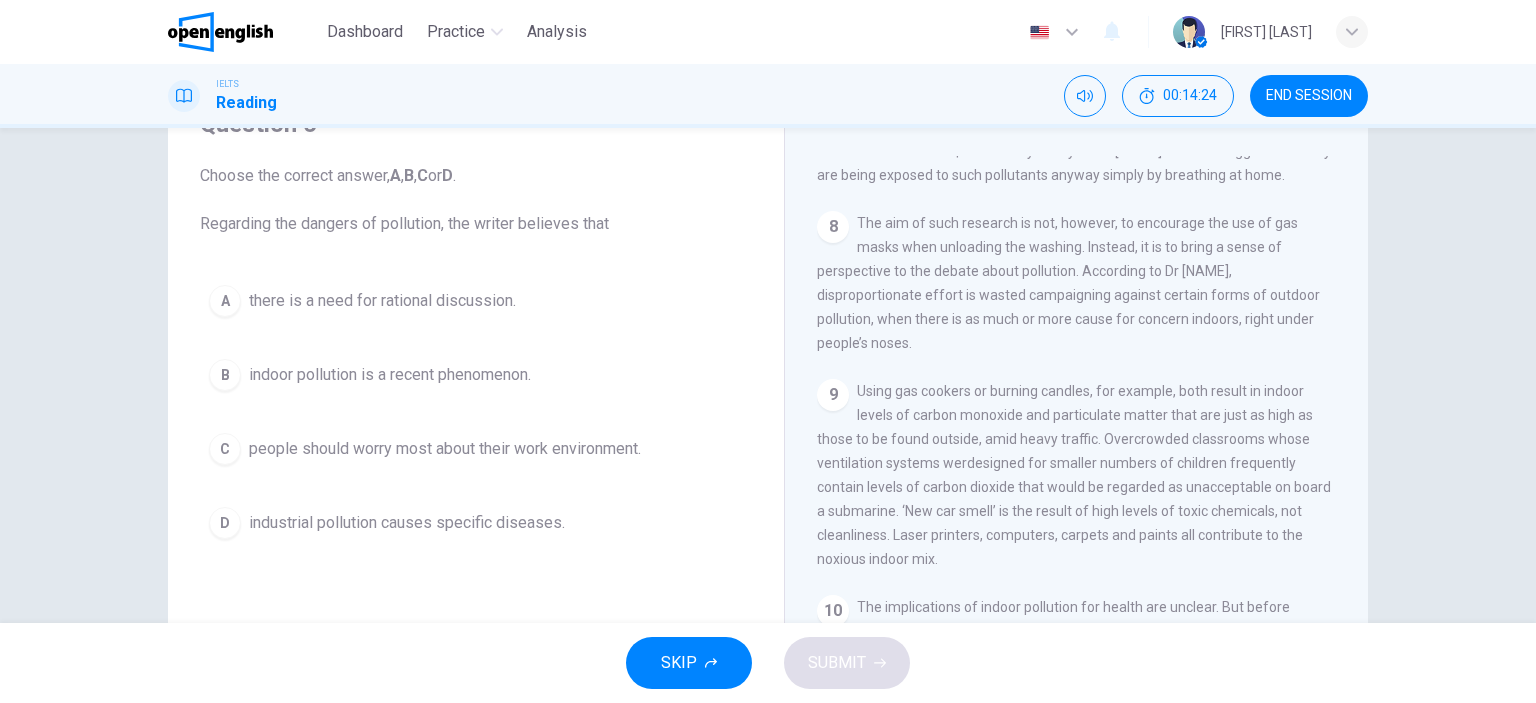 click on "there is a need for rational discussion." at bounding box center [382, 301] 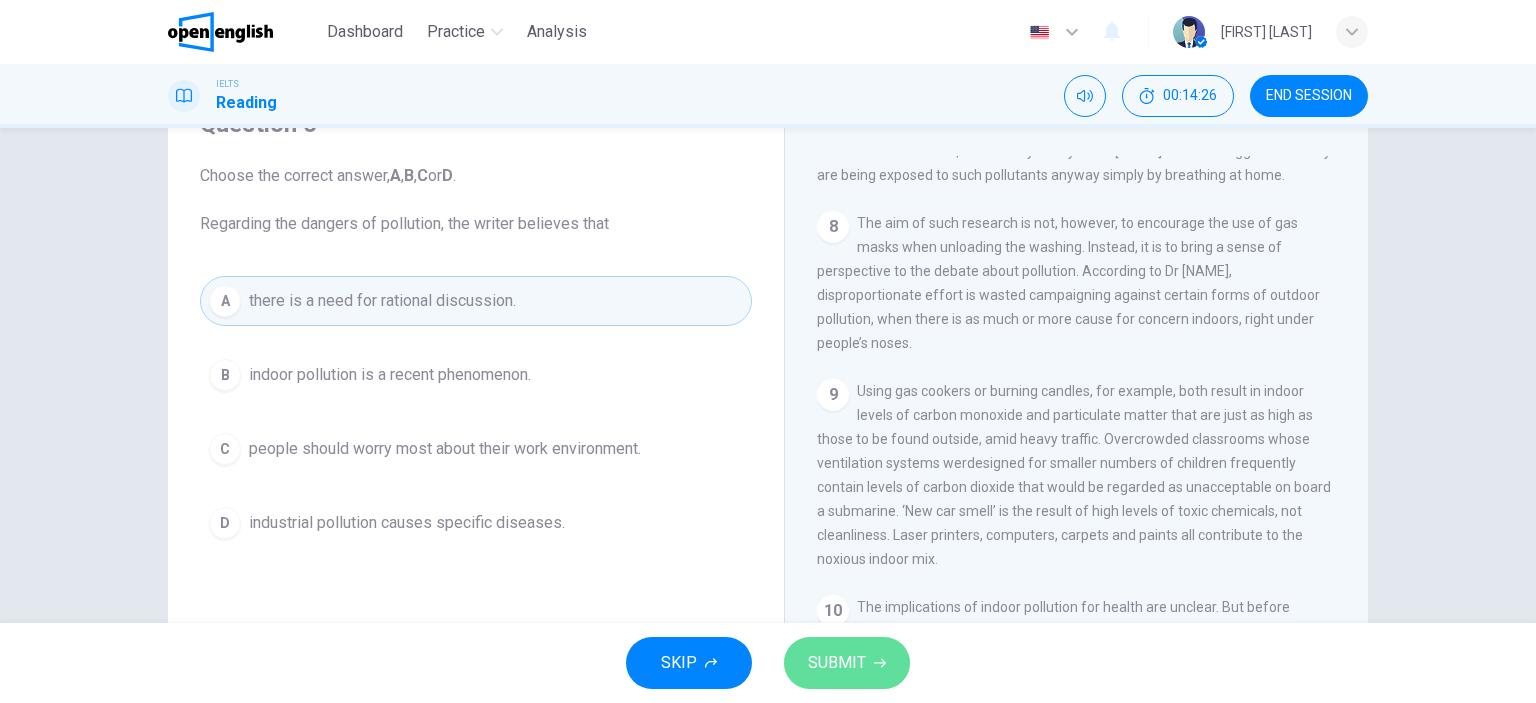 click on "SUBMIT" at bounding box center (837, 663) 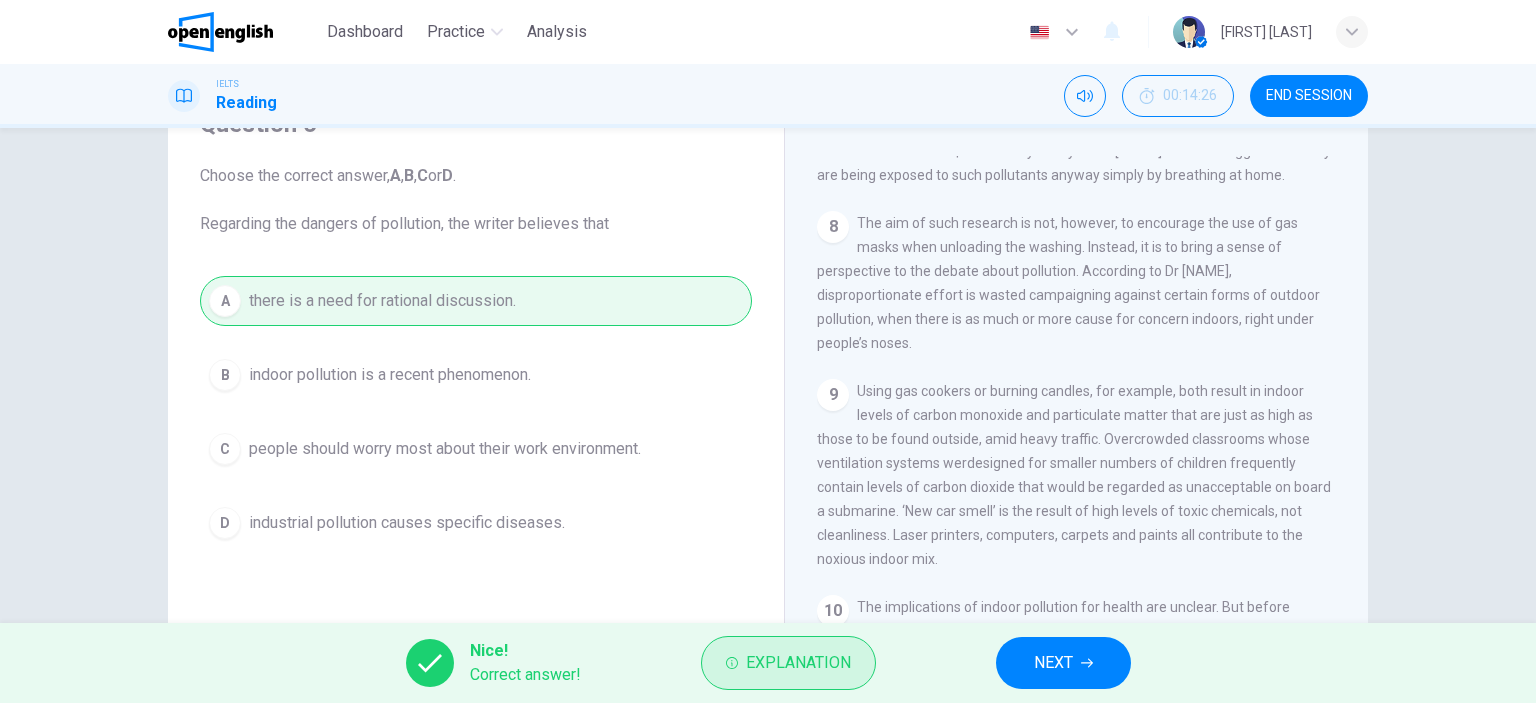 click on "Explanation" at bounding box center (788, 663) 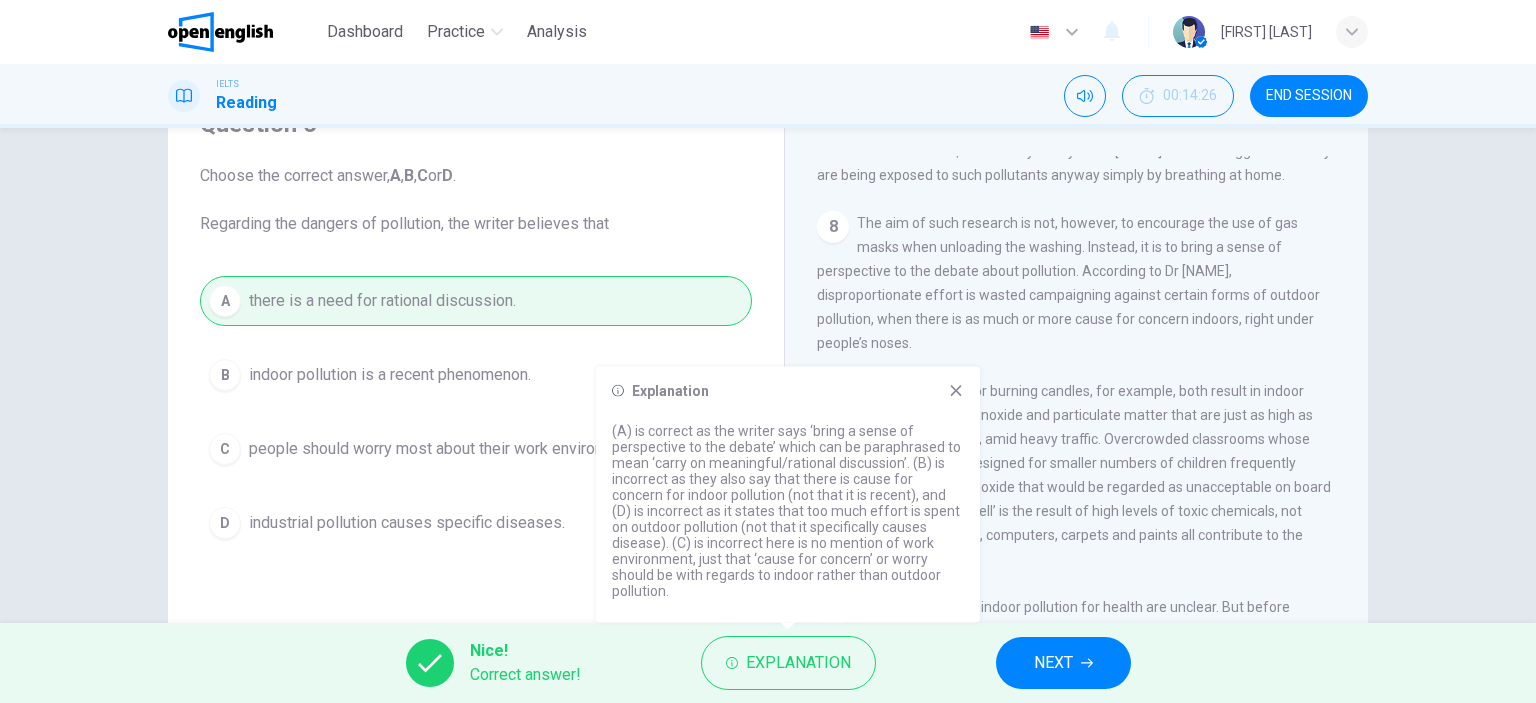 drag, startPoint x: 679, startPoint y: 459, endPoint x: 884, endPoint y: 466, distance: 205.11948 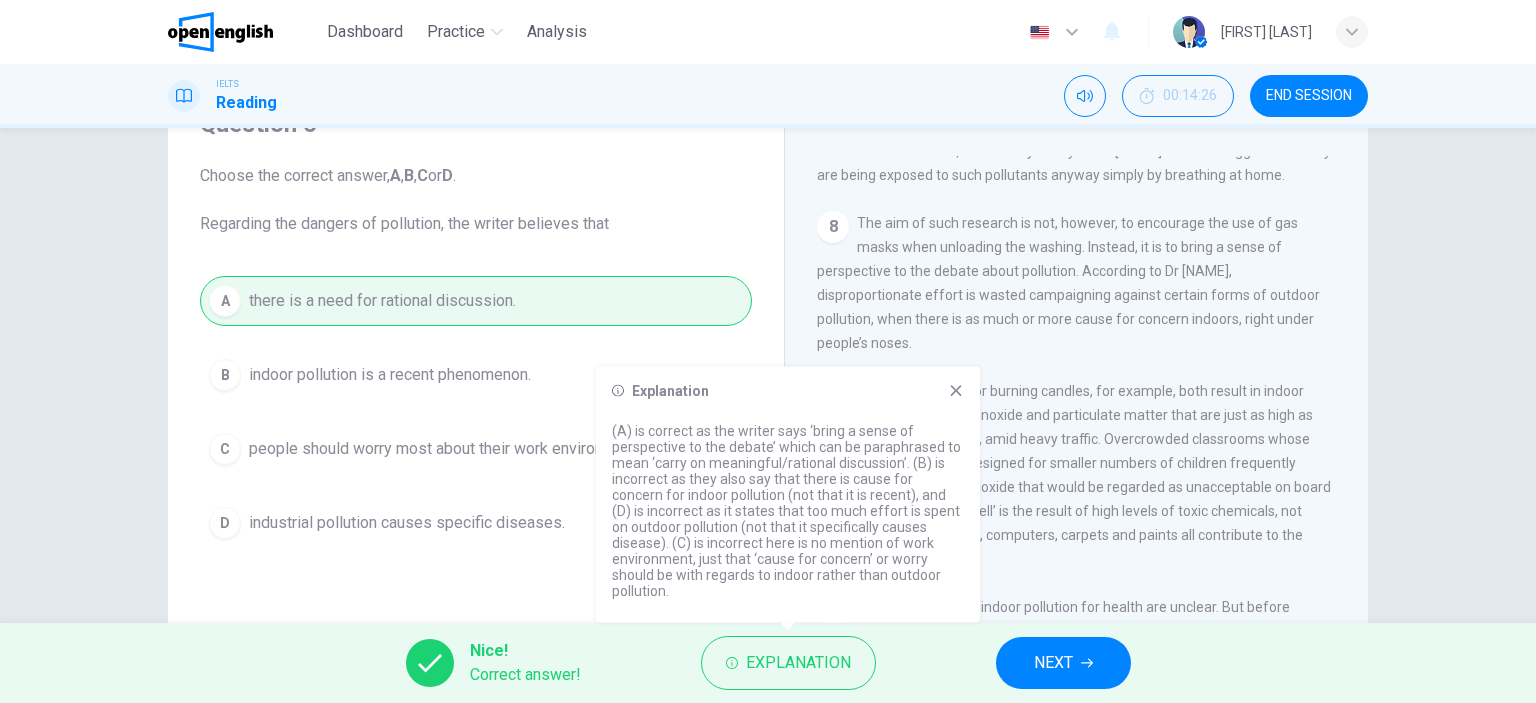click on "(A) is correct as the writer says ‘bring a sense of perspective to the debate’ which can be paraphrased to mean ‘carry on meaningful/rational discussion’. (B) is incorrect as they also say that there is cause for concern for indoor pollution (not that it is recent), and (D) is incorrect as it states that too much effort is spent on outdoor pollution (not that it specifically causes disease). (C) is incorrect here is no mention of work environment, just that ‘cause for concern’ or worry should be with regards to indoor rather than outdoor pollution." at bounding box center [788, 511] 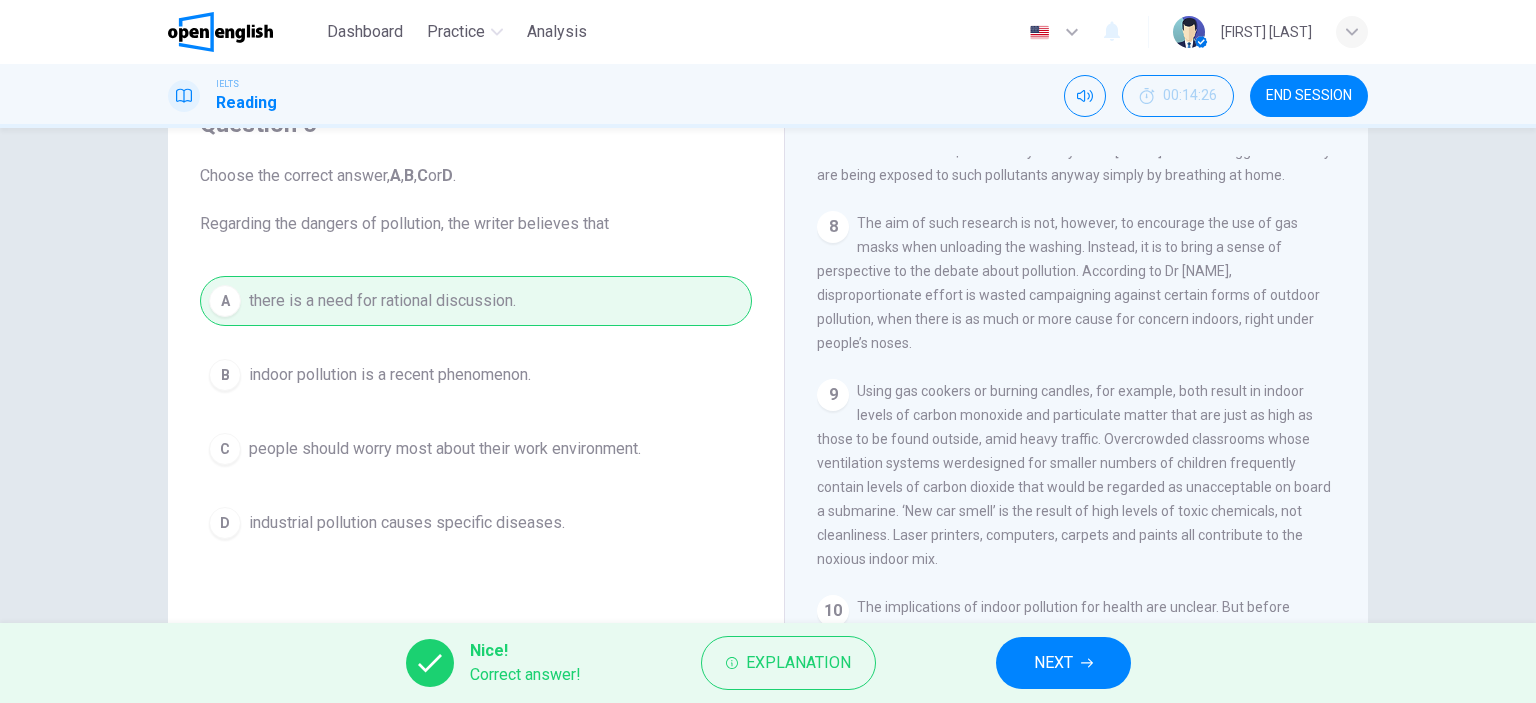 scroll, scrollTop: 280, scrollLeft: 0, axis: vertical 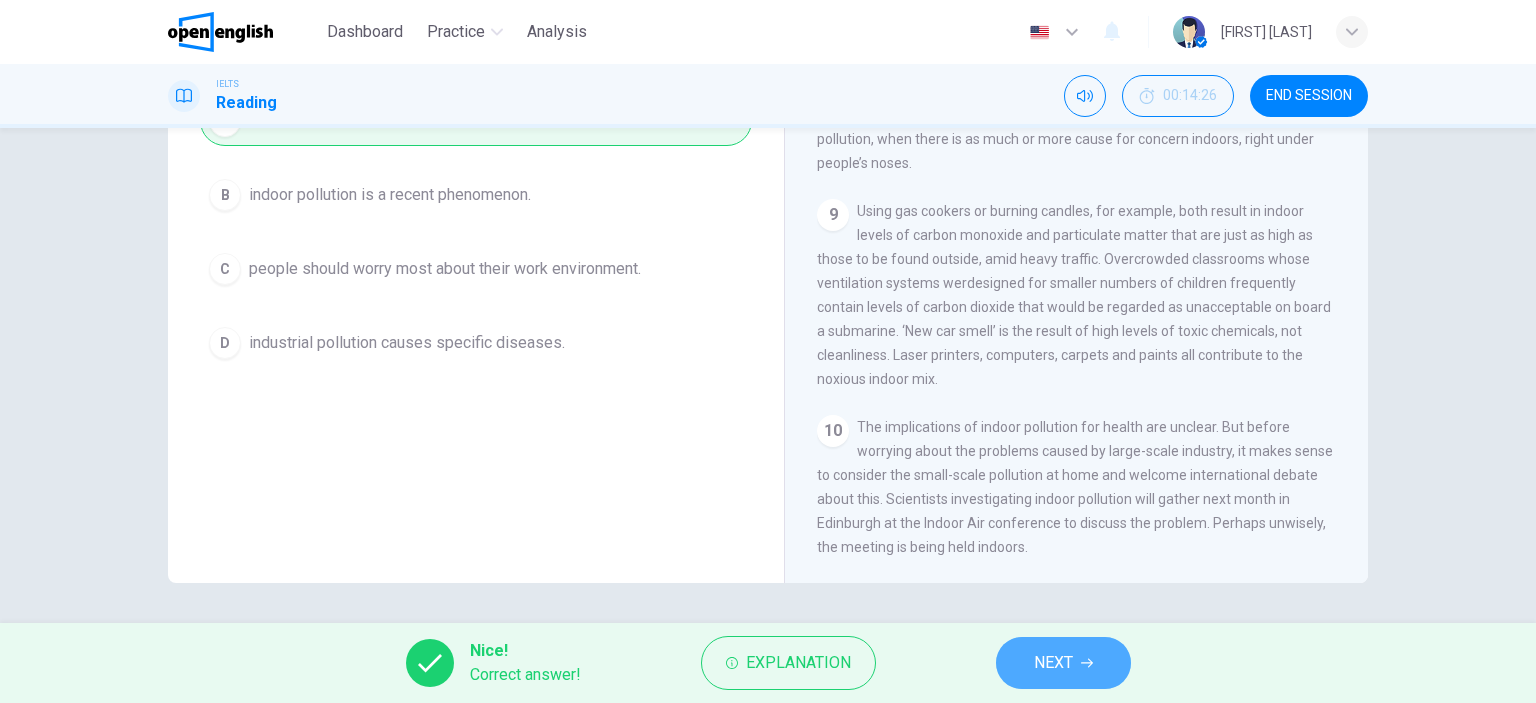 click on "NEXT" at bounding box center [1063, 663] 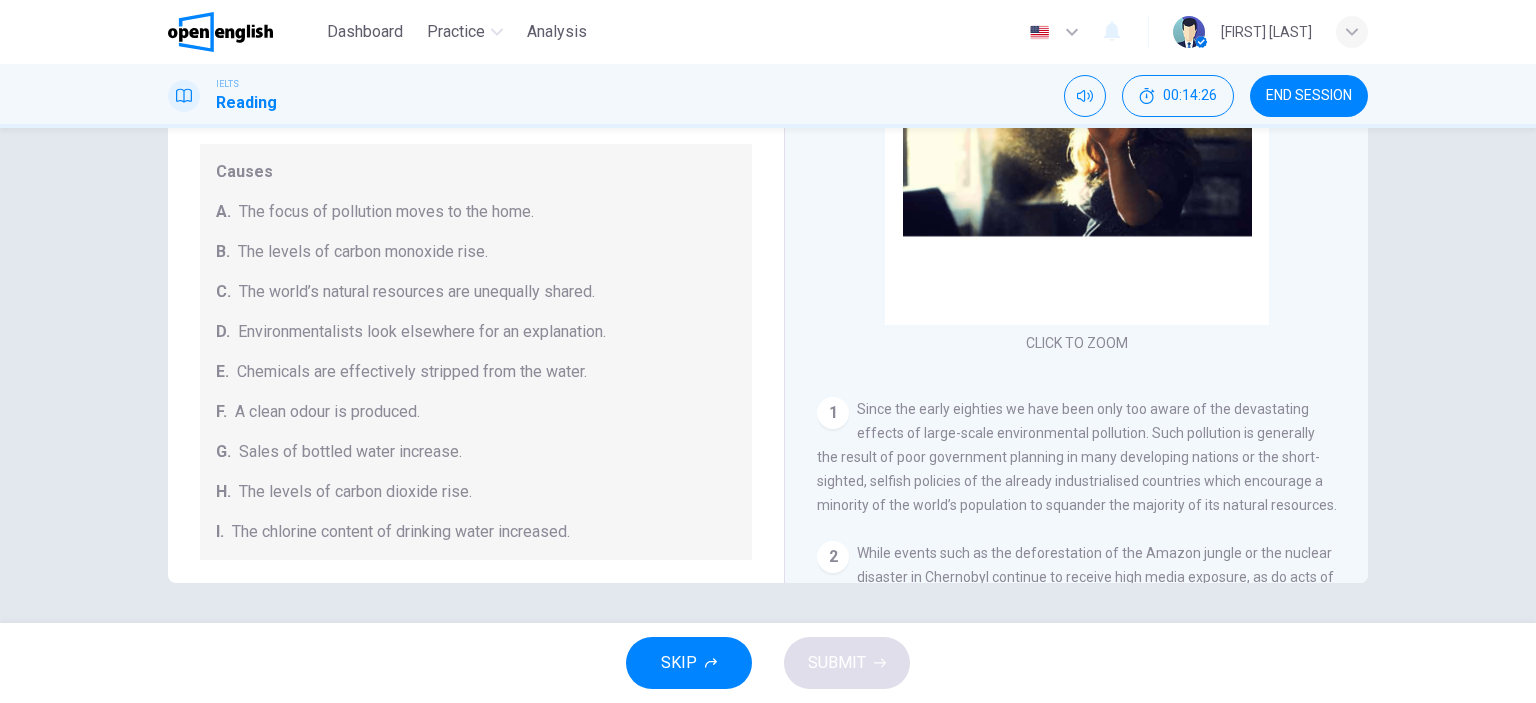 scroll, scrollTop: 0, scrollLeft: 0, axis: both 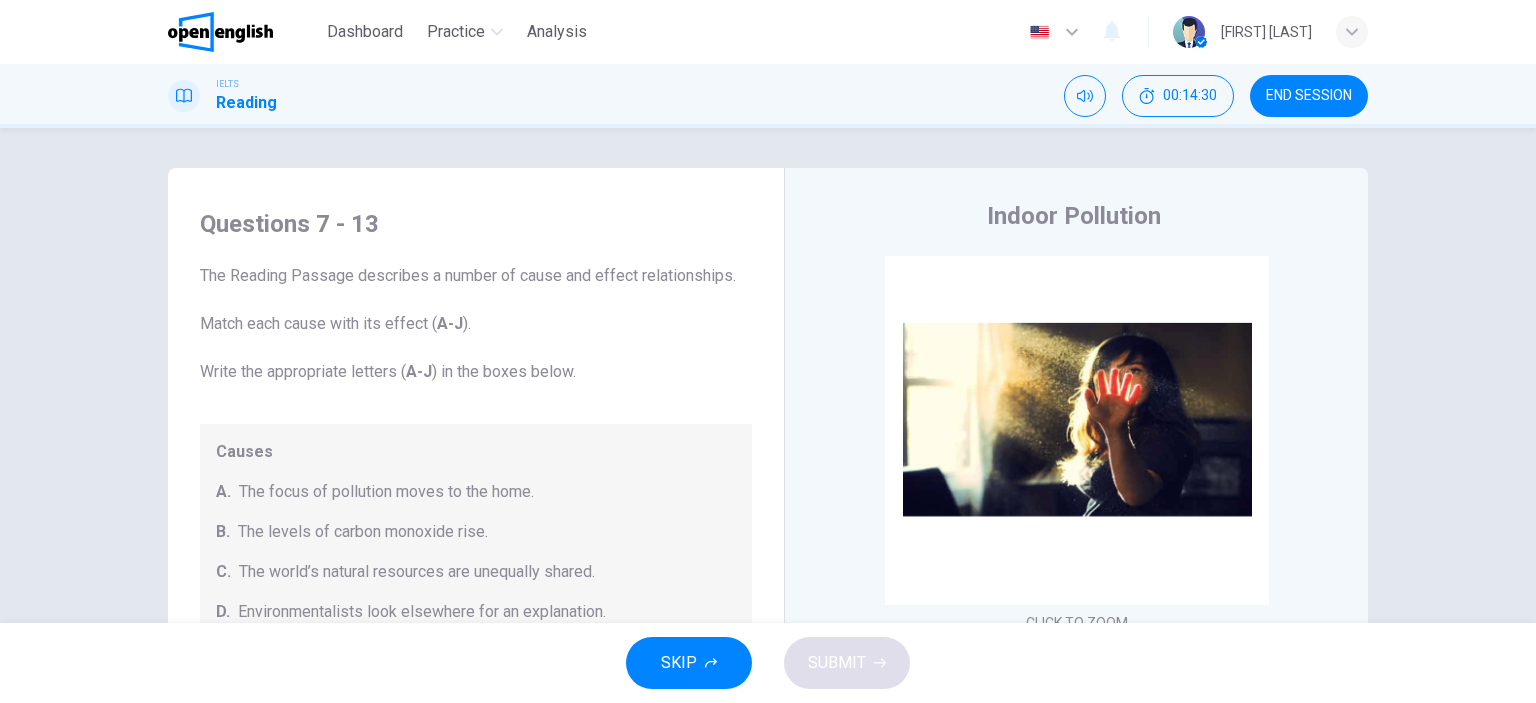 drag, startPoint x: 579, startPoint y: 317, endPoint x: 600, endPoint y: 380, distance: 66.40783 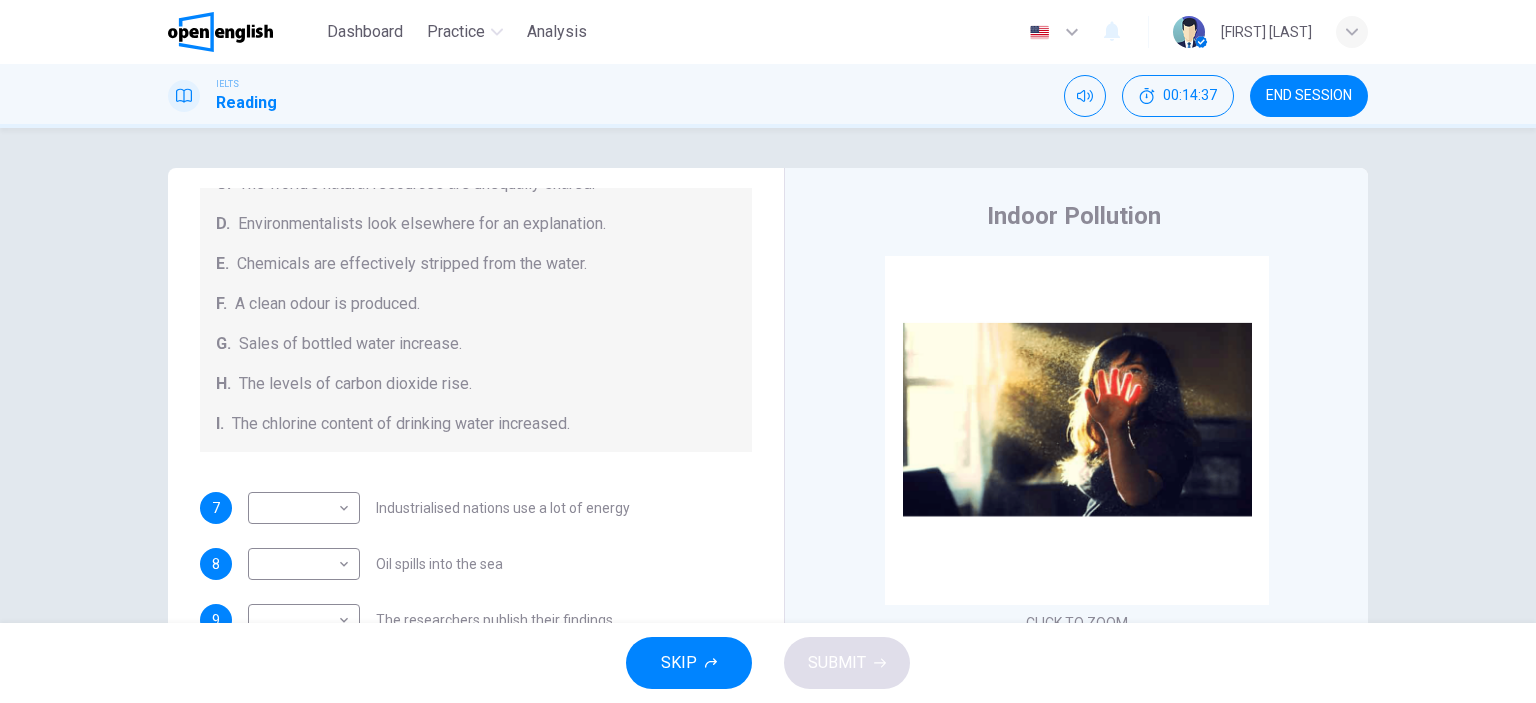 scroll, scrollTop: 424, scrollLeft: 0, axis: vertical 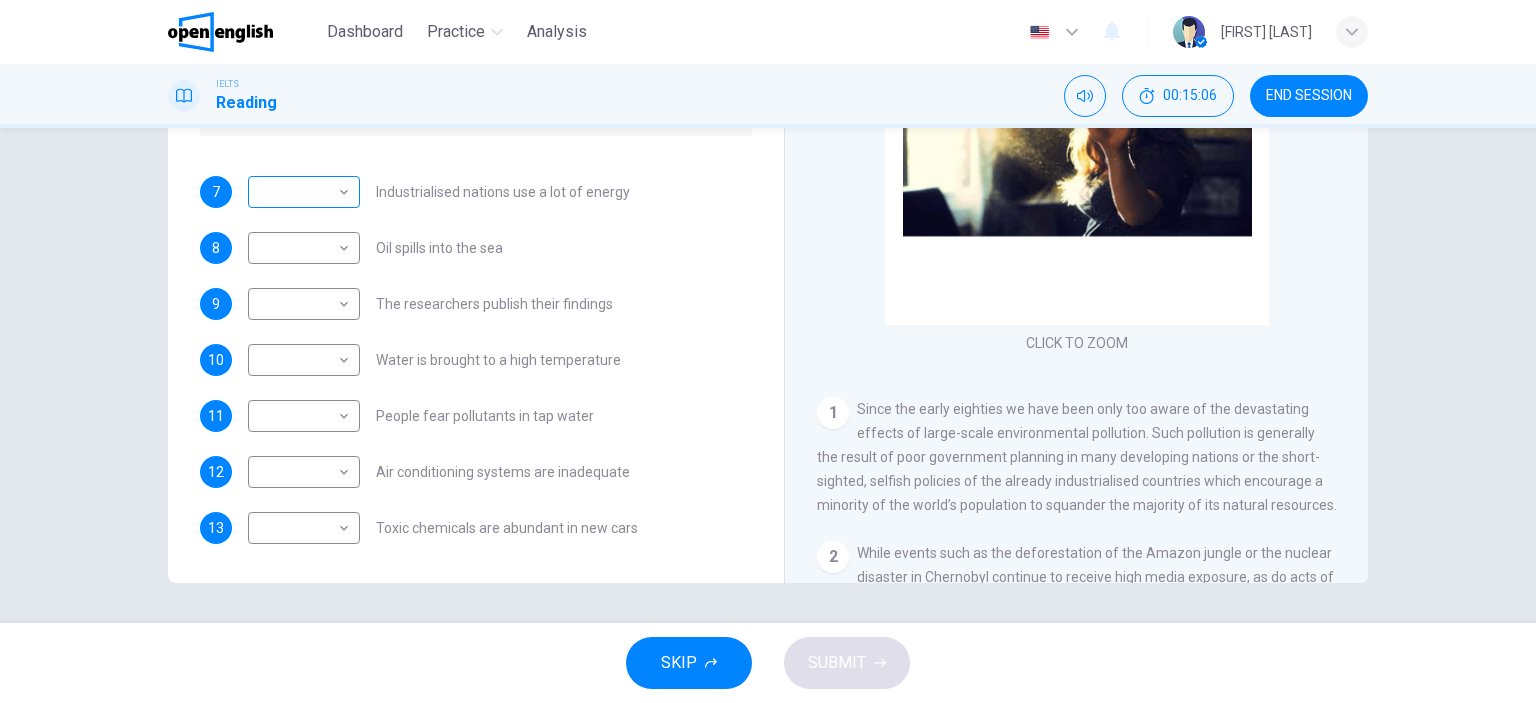 click on "This site uses cookies, as explained in our Privacy Policy. If you agree to the use of cookies, please click the Accept button and continue to browse our site. Privacy Policy Accept This site uses cookies, as explained in our Privacy Policy. If you agree to the use of cookies, please click the Accept button and continue to browse our site. Privacy Policy Accept Dashboard Practice Analysis English ** ​ [FIRST] [LAST] IELTS Reading 00:15:06 END SESSION Questions 7 - 13 The Reading Passage describes a number of cause and effect relationships. Match each cause with its effect ( A-J ). Write the appropriate letters ( A-J ) in the boxes below. Causes A. The focus of pollution moves to the home. B. The levels of carbon monoxide rise. C. The world’s natural resources are unequally shared. D. Environmentalists look elsewhere for an explanation. E. Chemicals are effectively stripped from the water. F. A clean odour is produced. G. Sales of bottled water increase. H. The levels of carbon dioxide rise. I. 7 ​ 8" at bounding box center (768, 351) 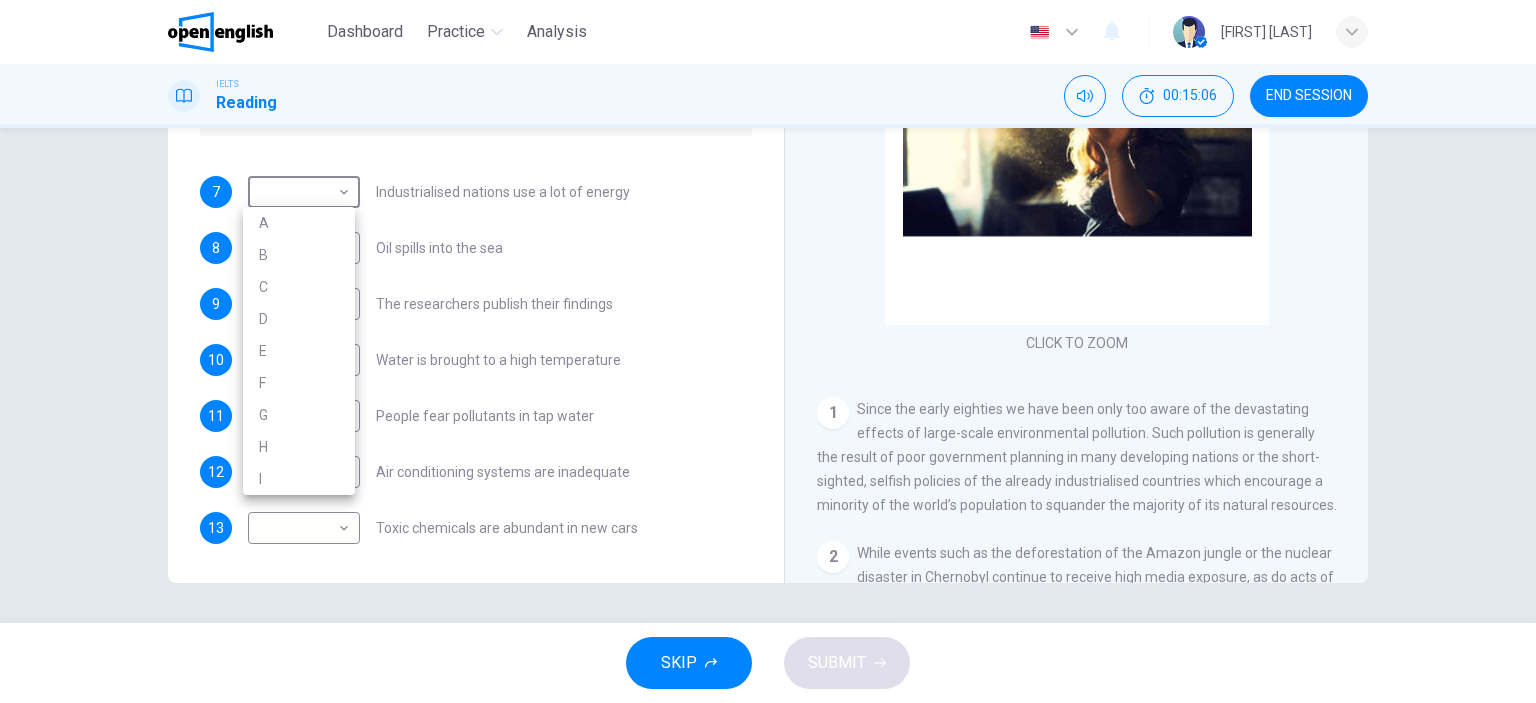 click on "C" at bounding box center [299, 287] 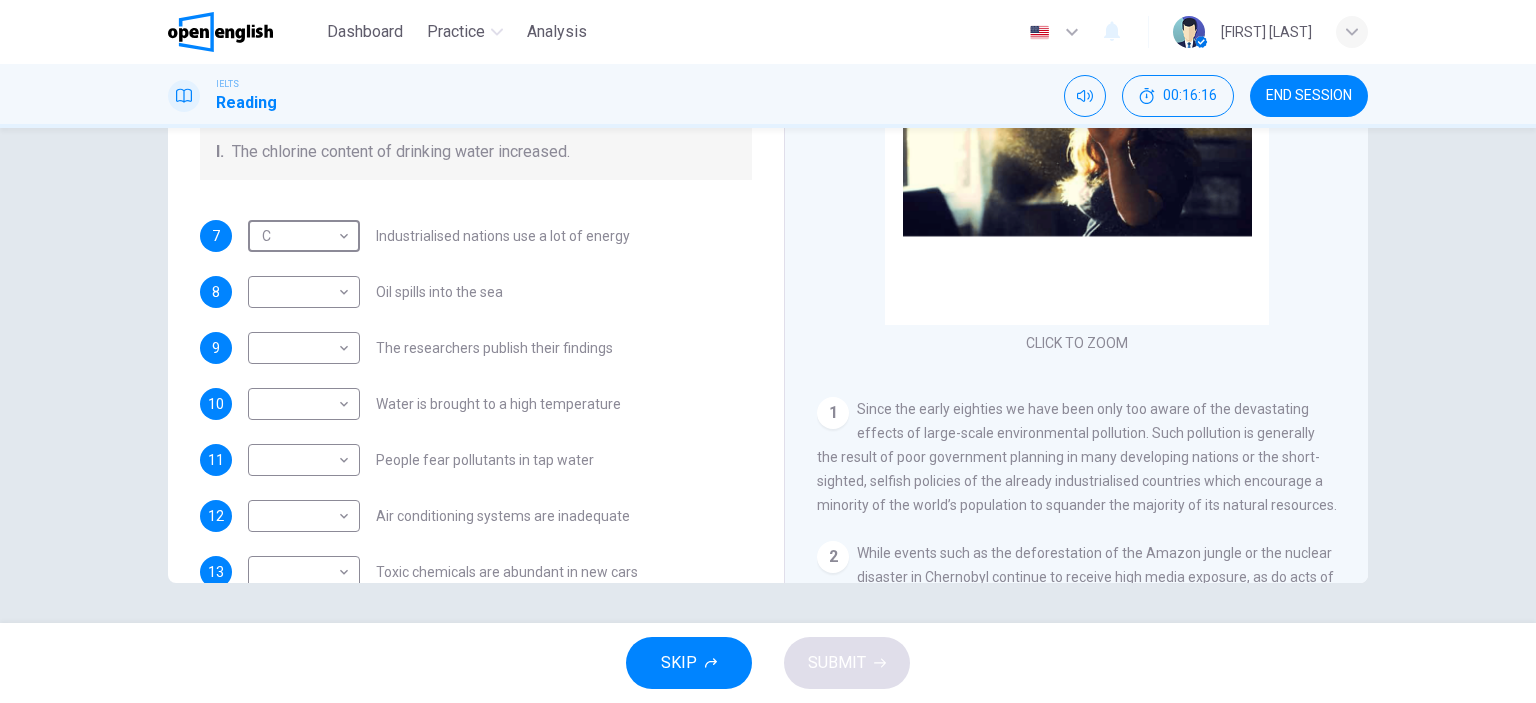 scroll, scrollTop: 400, scrollLeft: 0, axis: vertical 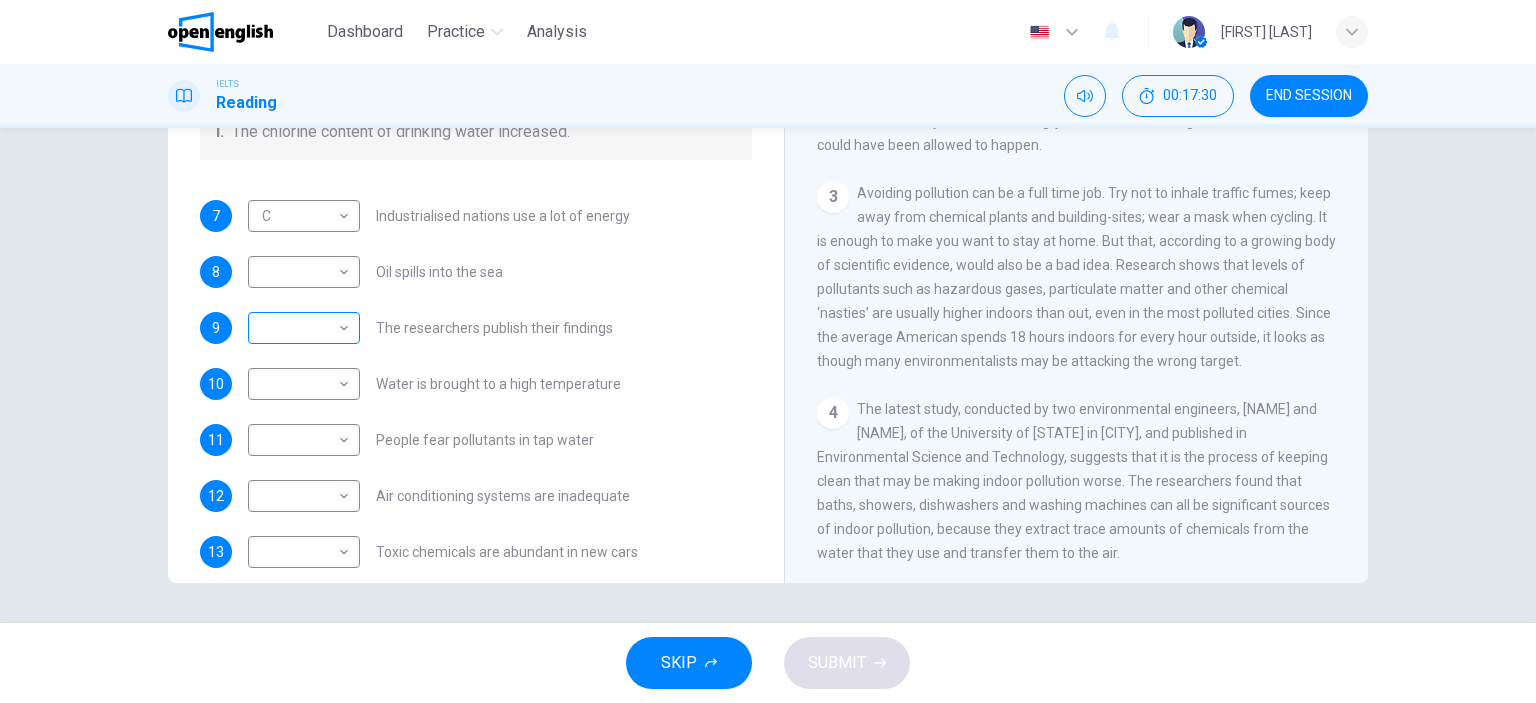 click on "​ ​" at bounding box center [304, 328] 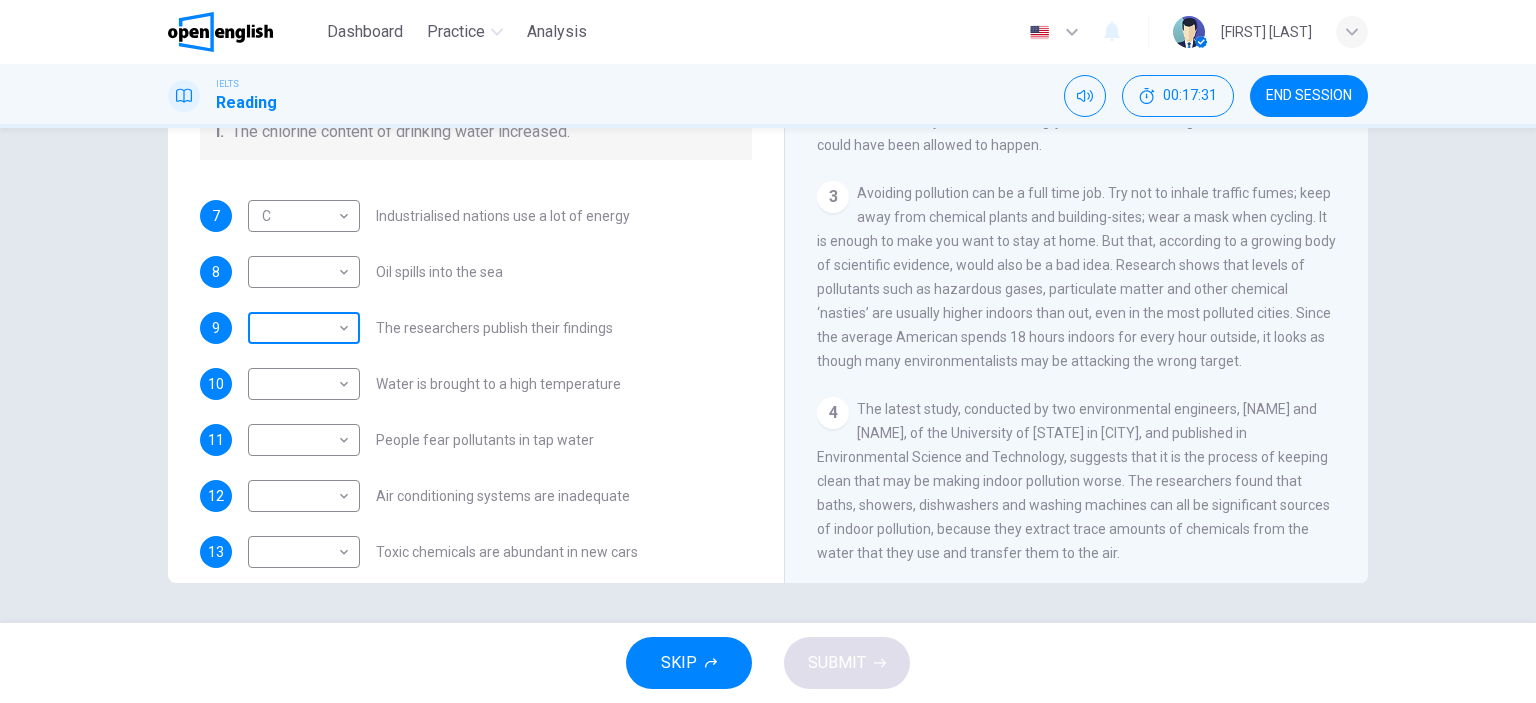 click on "This site uses cookies, as explained in our Privacy Policy. If you agree to the use of cookies, please click the Accept button and continue to browse our site. Privacy Policy Accept This site uses cookies, as explained in our Privacy Policy. If you agree to the use of cookies, please click the Accept button and continue to browse our site. Privacy Policy Accept Dashboard Practice Analysis English ** ​ [NAME] IELTS Reading 00:17:31 END SESSION Questions 7 - 13 The Reading Passage describes a number of cause and effect relationships.
Match each cause with its effect ( A-J ).
Write the appropriate letters ( A-J ) in the boxes below. Causes A. The focus of pollution moves to the home. B. The levels of carbon monoxide rise. C. The world’s natural resources are unequally shared. D. Environmentalists look elsewhere for an explanation. E. Chemicals are effectively stripped from the water. F. A clean odour is produced. G. Sales of bottled water increase. H. The levels of carbon dioxide rise. I. 7 C * 8" at bounding box center (768, 351) 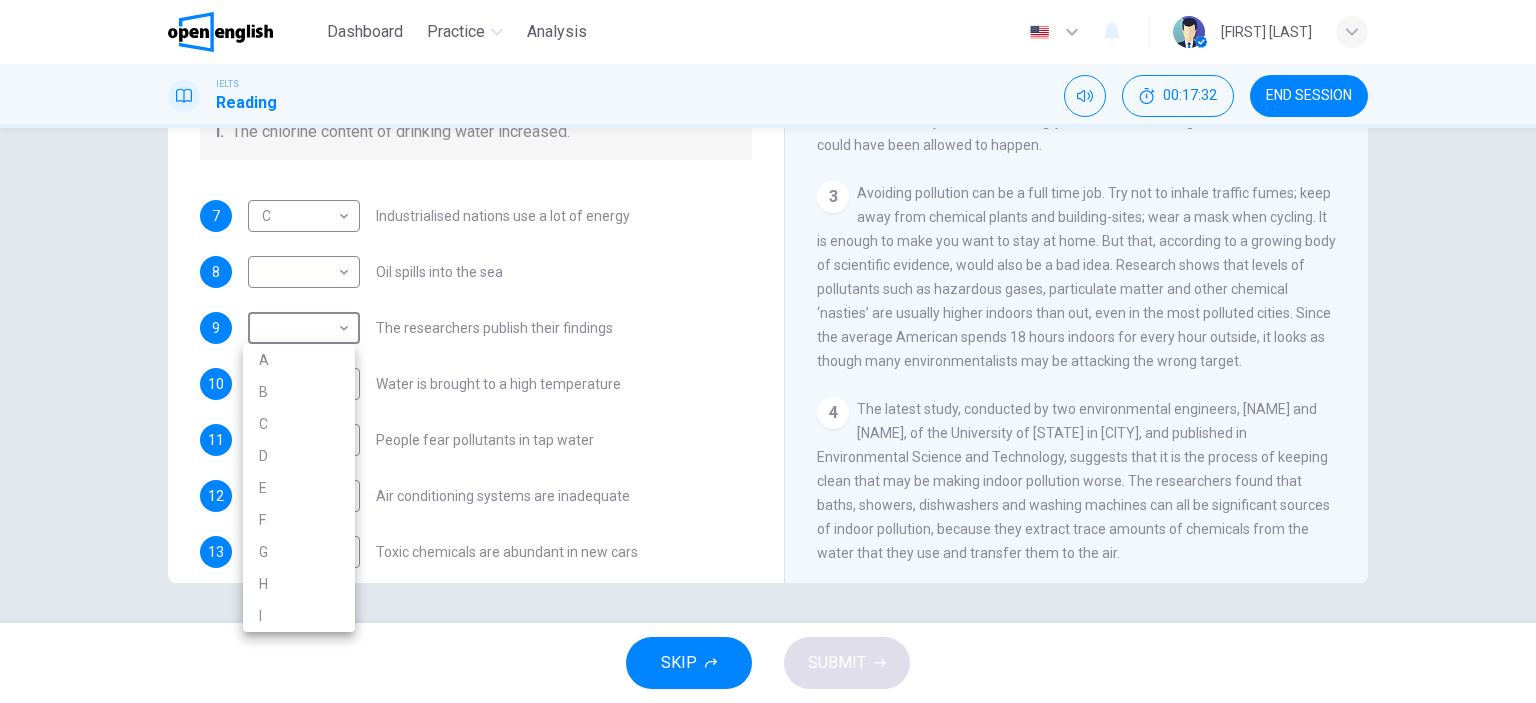 click on "A" at bounding box center (299, 360) 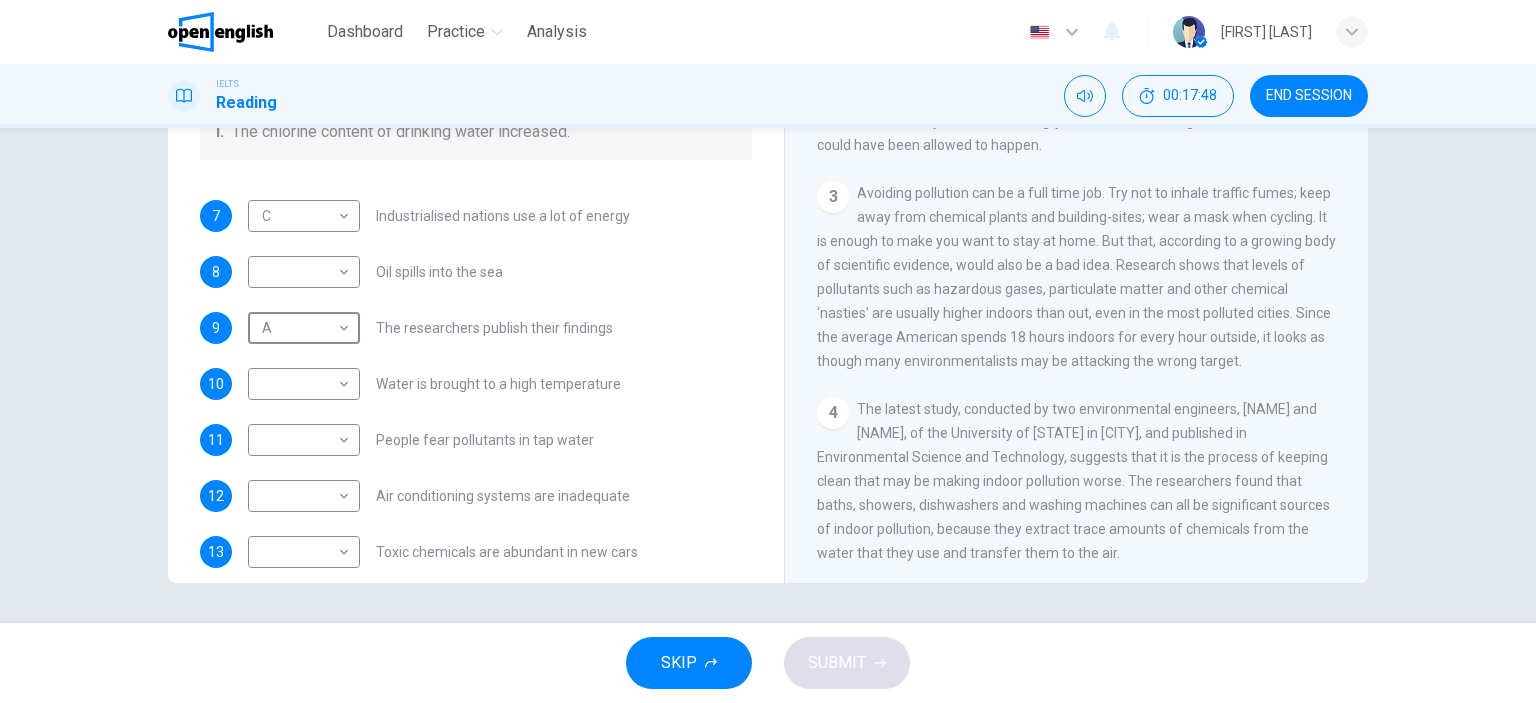 scroll, scrollTop: 0, scrollLeft: 0, axis: both 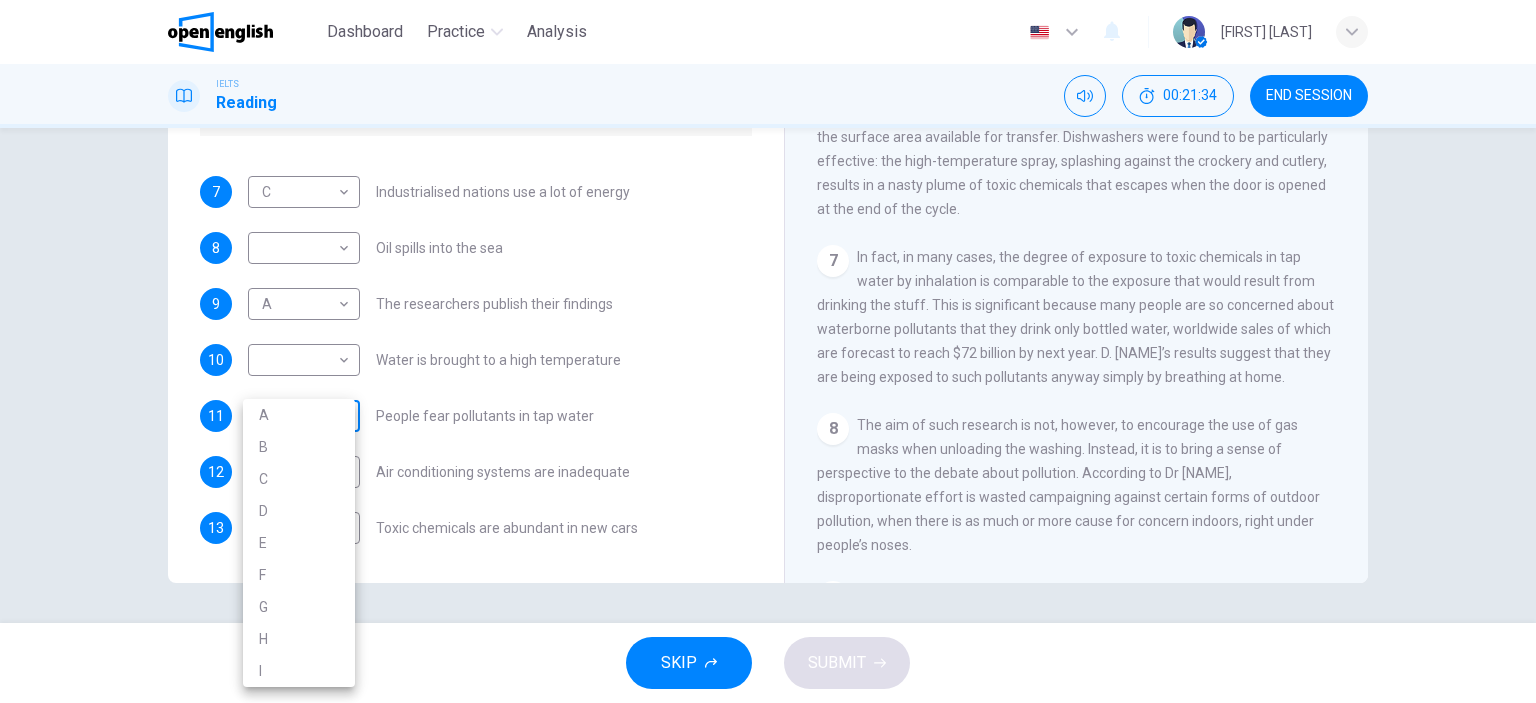 click on "This site uses cookies, as explained in our Privacy Policy. If you agree to the use of cookies, please click the Accept button and continue to browse our site. Privacy Policy Accept This site uses cookies, as explained in our Privacy Policy. If you agree to the use of cookies, please click the Accept button and continue to browse our site. Privacy Policy Accept Dashboard Practice Analysis English ** ​ [NAME] IELTS Reading 00:21:34 END SESSION Questions 7 - 13 The Reading Passage describes a number of cause and effect relationships.
Match each cause with its effect ( A-J ).
Write the appropriate letters ( A-J ) in the boxes below. Causes A. The focus of pollution moves to the home. B. The levels of carbon monoxide rise. C. The world’s natural resources are unequally shared. D. Environmentalists look elsewhere for an explanation. E. Chemicals are effectively stripped from the water. F. A clean odour is produced. G. Sales of bottled water increase. H. The levels of carbon dioxide rise. I. 7 C * 8" at bounding box center [768, 351] 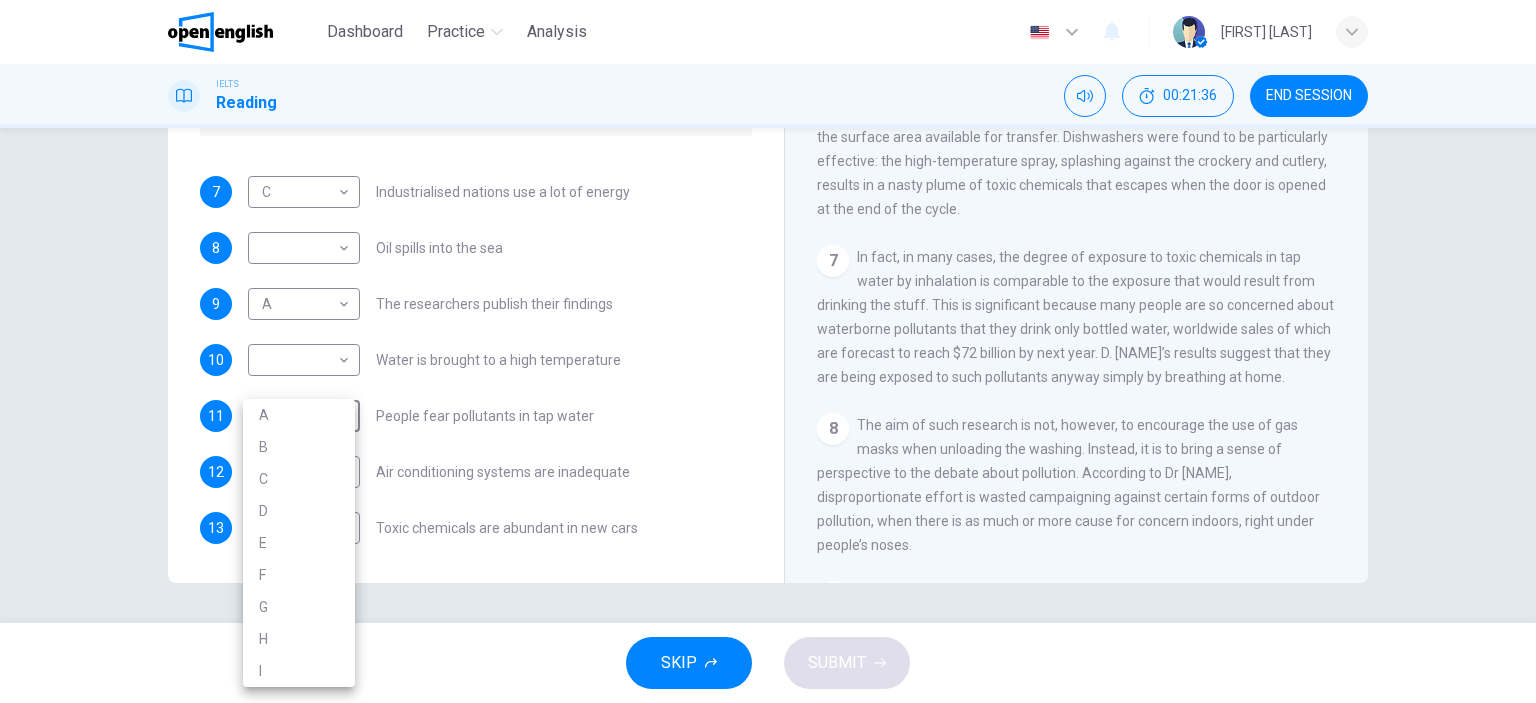 click on "G" at bounding box center [299, 607] 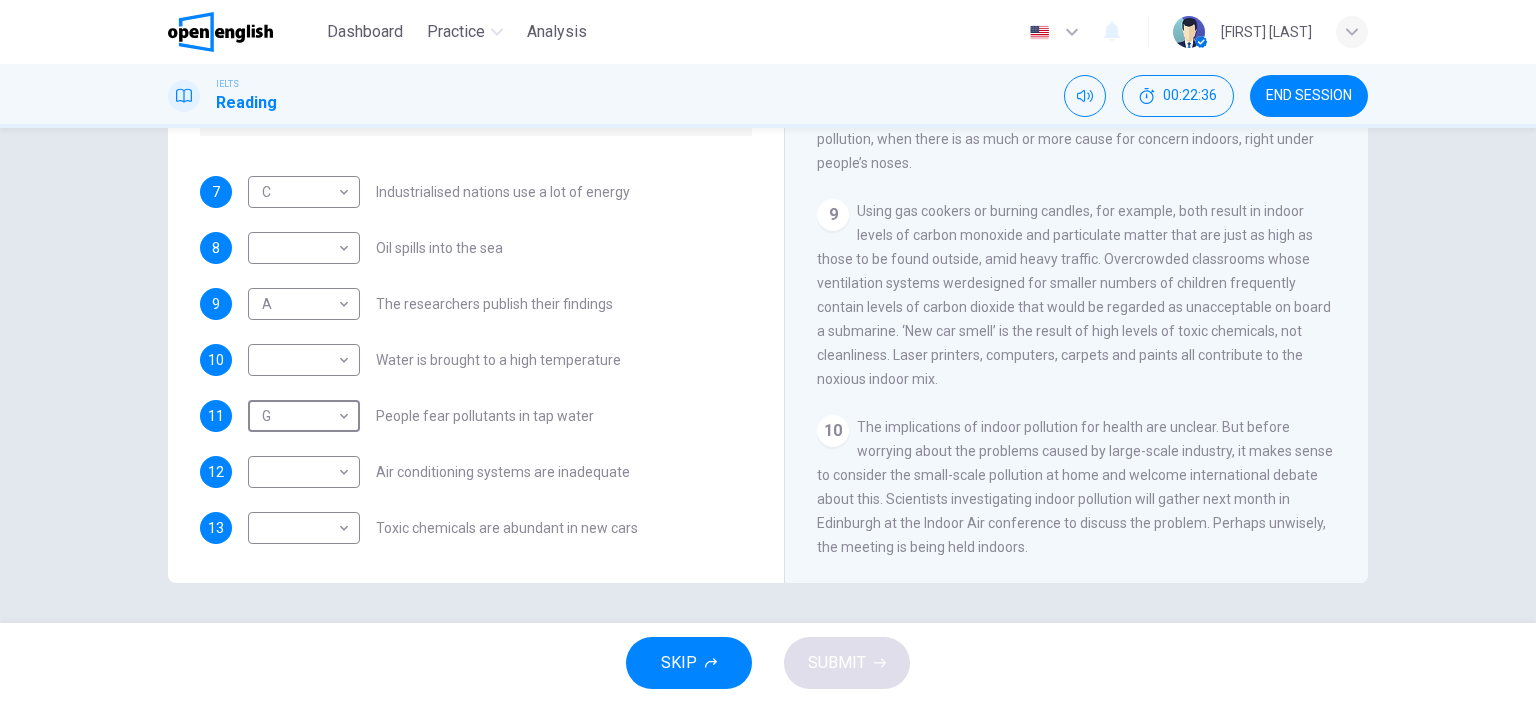 scroll, scrollTop: 1600, scrollLeft: 0, axis: vertical 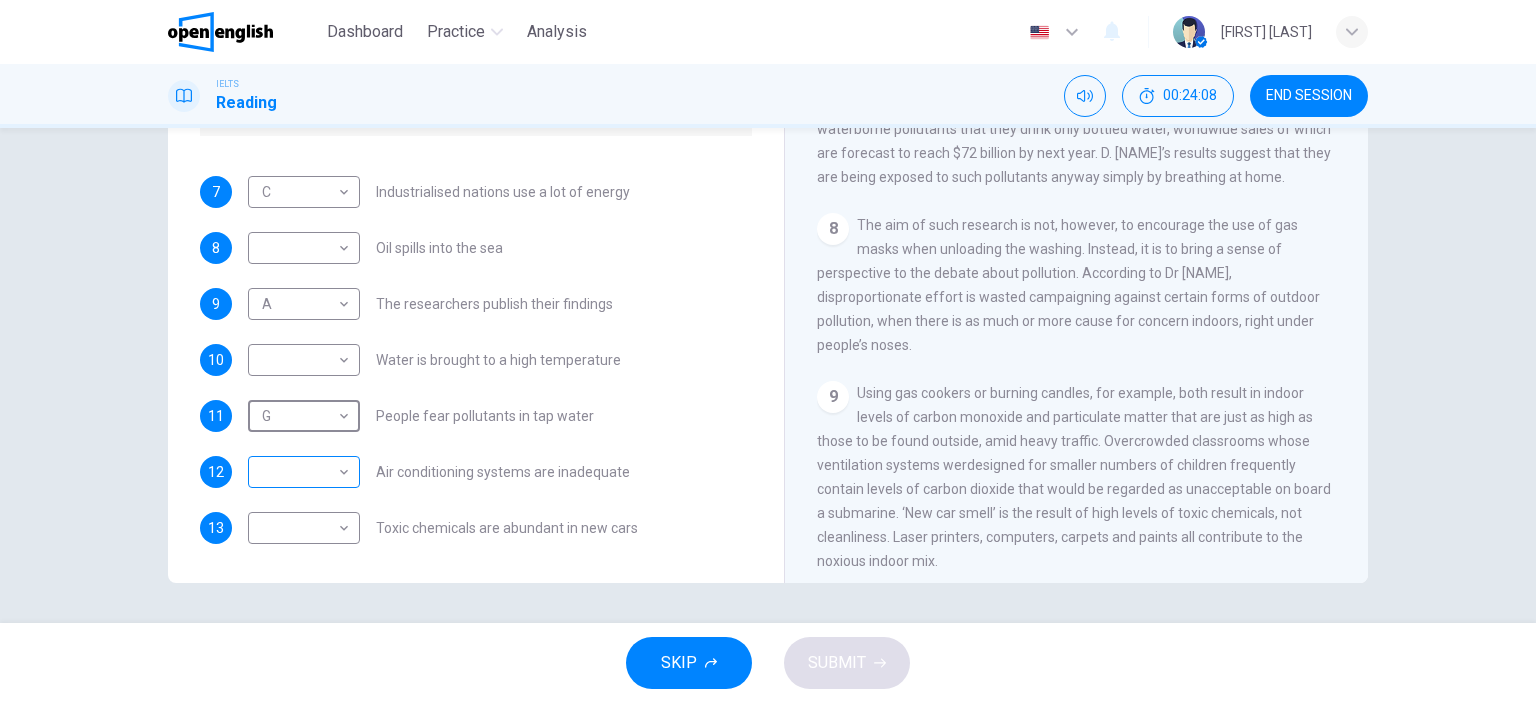 click on "This site uses cookies, as explained in our Privacy Policy. If you agree to the use of cookies, please click the Accept button and continue to browse our site. Privacy Policy Accept This site uses cookies, as explained in our Privacy Policy. If you agree to the use of cookies, please click the Accept button and continue to browse our site. Privacy Policy Accept Dashboard Practice Analysis English ** ​ [FIRST] [LAST] IELTS Reading 00:24:08 END SESSION Questions 7 - 13 The Reading Passage describes a number of cause and effect relationships. Match each cause with its effect ( A-J ). Write the appropriate letters ( A-J ) in the boxes below. Causes A. The focus of pollution moves to the home. B. The levels of carbon monoxide rise. C. The world’s natural resources are unequally shared. D. Environmentalists look elsewhere for an explanation. E. Chemicals are effectively stripped from the water. F. A clean odour is produced. G. Sales of bottled water increase. H. The levels of carbon dioxide rise. I. 7 C * 8" at bounding box center (768, 351) 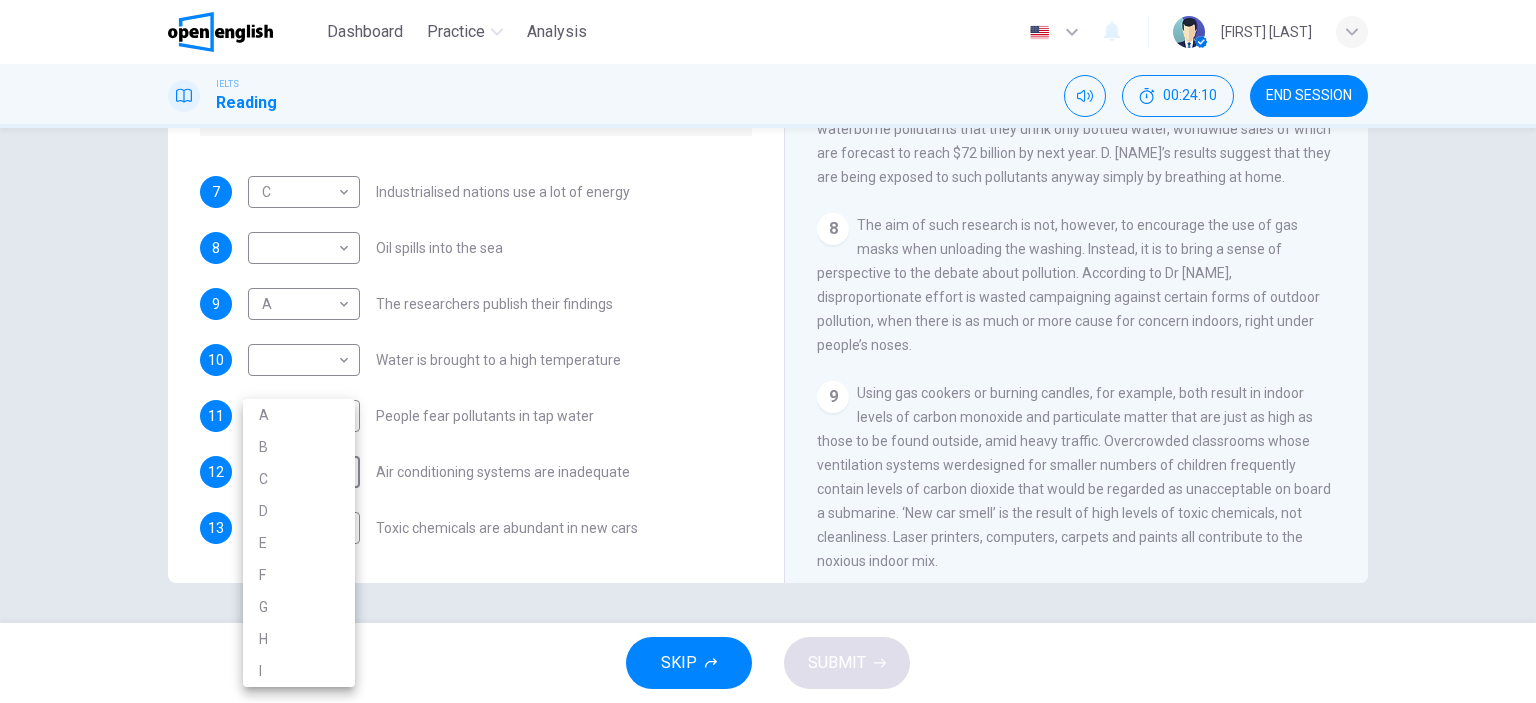 click on "F" at bounding box center [299, 575] 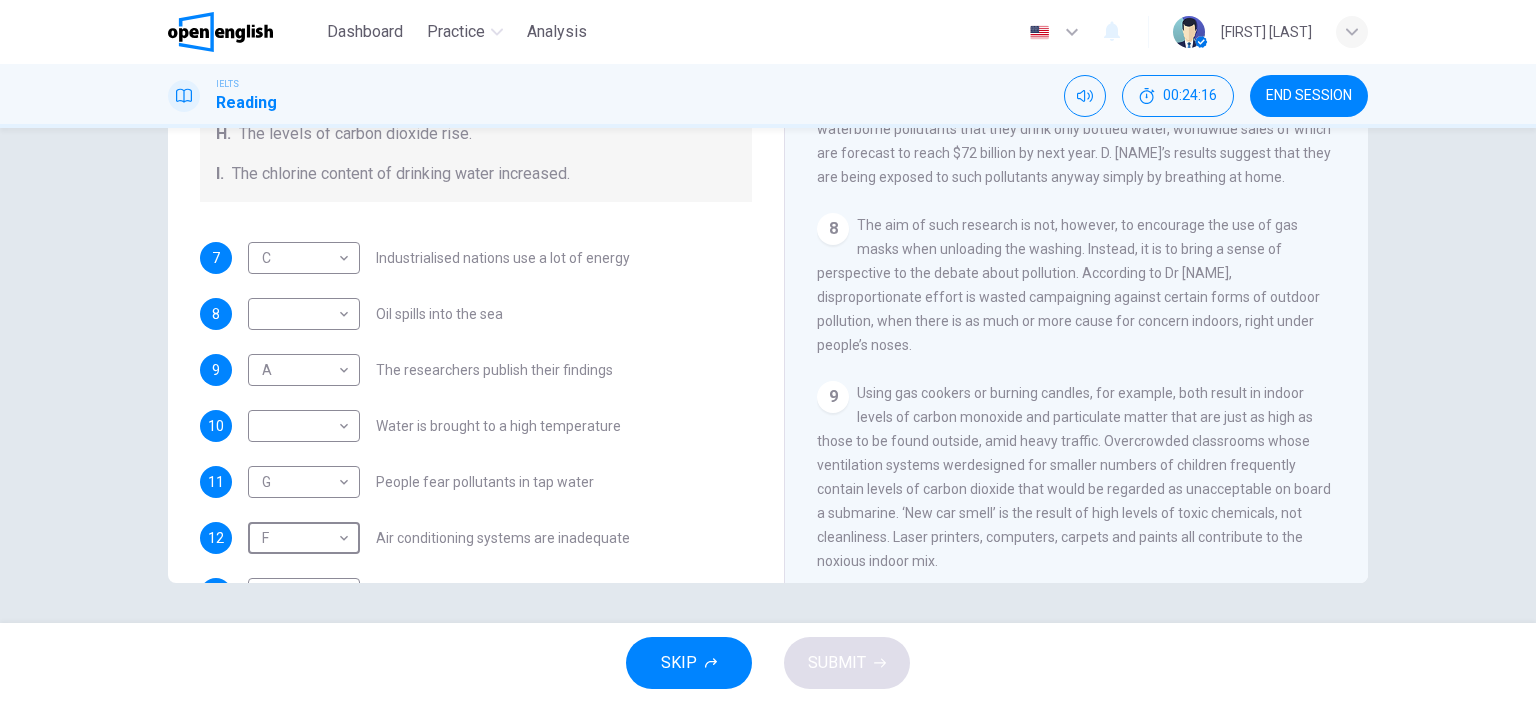 scroll, scrollTop: 424, scrollLeft: 0, axis: vertical 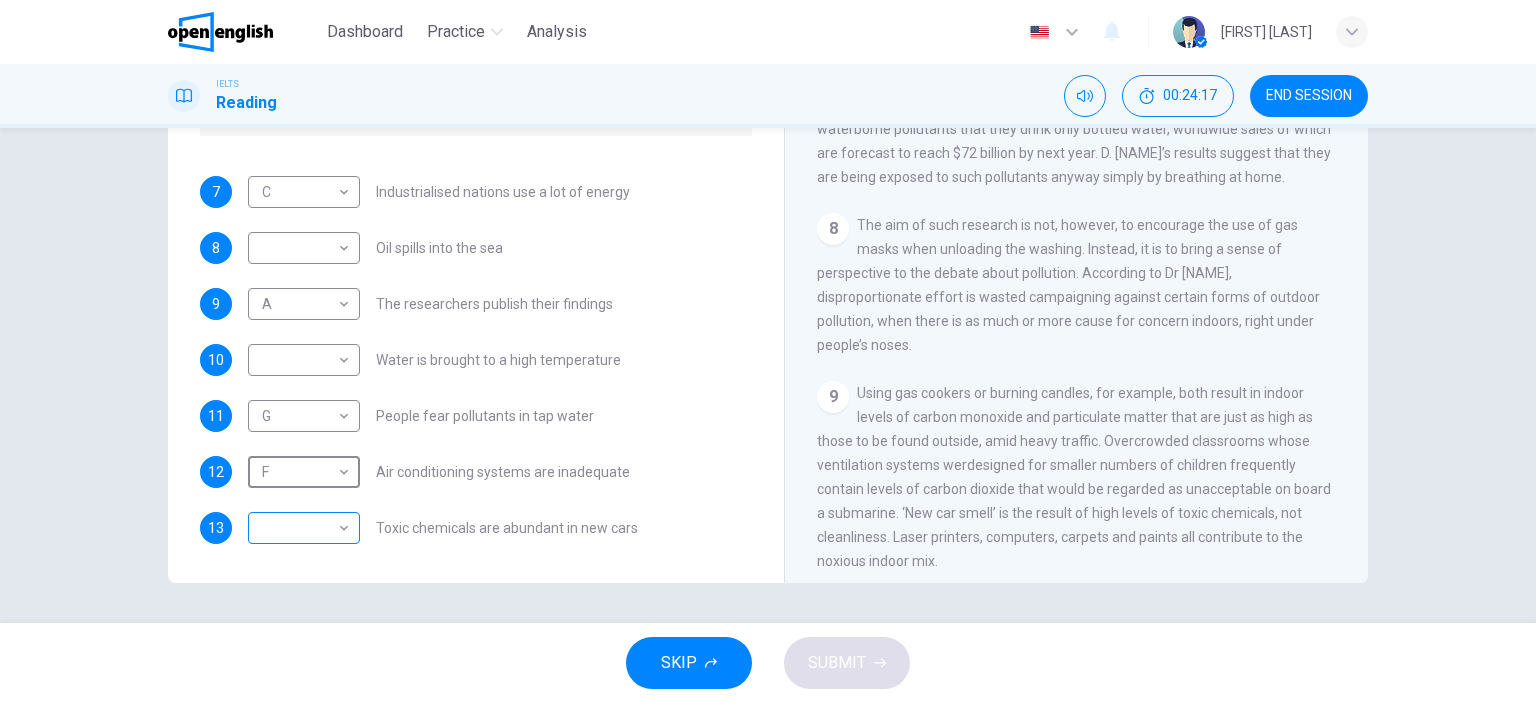 click on "This site uses cookies, as explained in our Privacy Policy. If you agree to the use of cookies, please click the Accept button and continue to browse our site. Privacy Policy Accept This site uses cookies, as explained in our Privacy Policy. If you agree to the use of cookies, please click the Accept button and continue to browse our site. Privacy Policy Accept Dashboard Practice Analysis English ** ​ [NAME] IELTS Reading 00:24:17 END SESSION Questions 7 - 13 The Reading Passage describes a number of cause and effect relationships.
Match each cause with its effect ( A-J ).
Write the appropriate letters ( A-J ) in the boxes below. Causes A. The focus of pollution moves to the home. B. The levels of carbon monoxide rise. C. The world’s natural resources are unequally shared. D. Environmentalists look elsewhere for an explanation. E. Chemicals are effectively stripped from the water. F. A clean odour is produced. G. Sales of bottled water increase. H. The levels of carbon dioxide rise. I. 7 C * 8" at bounding box center (768, 351) 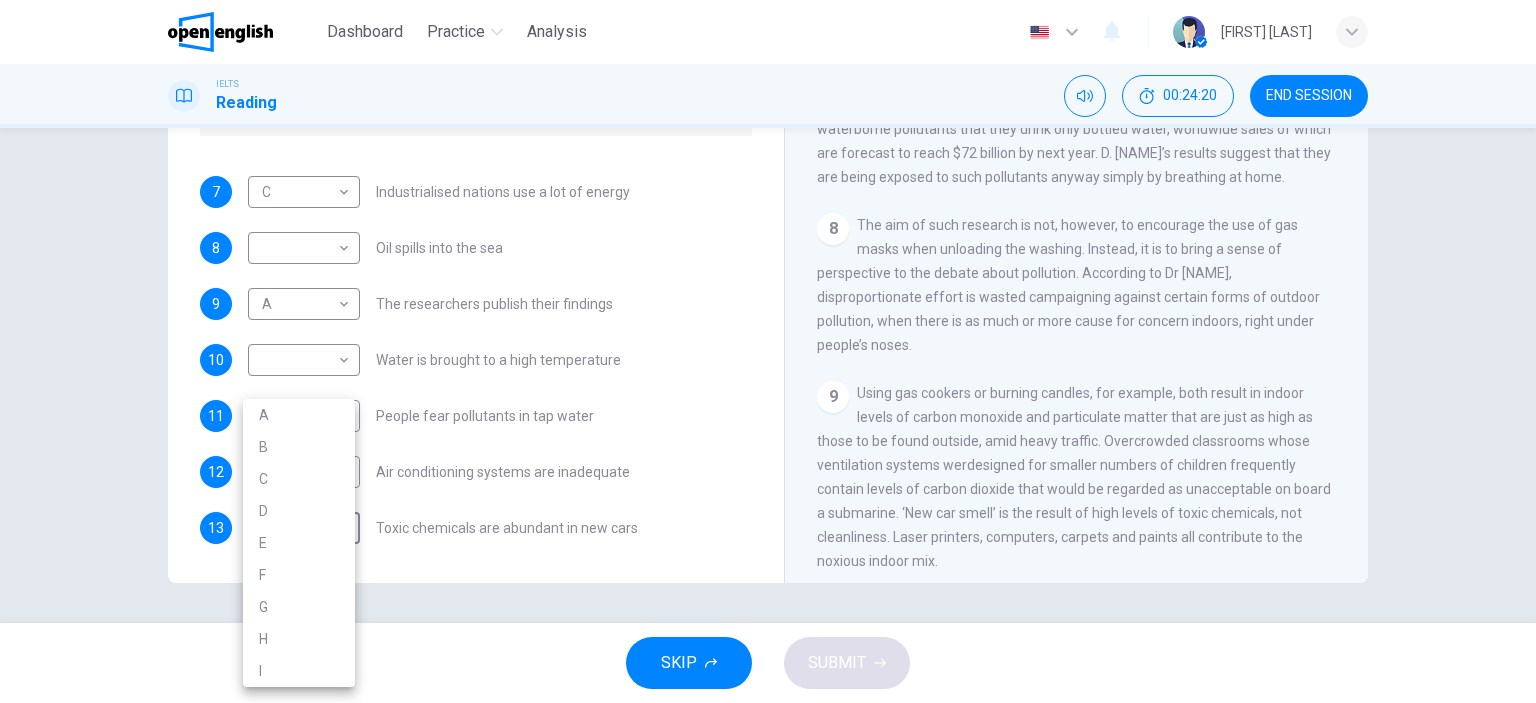 click on "B" at bounding box center [299, 447] 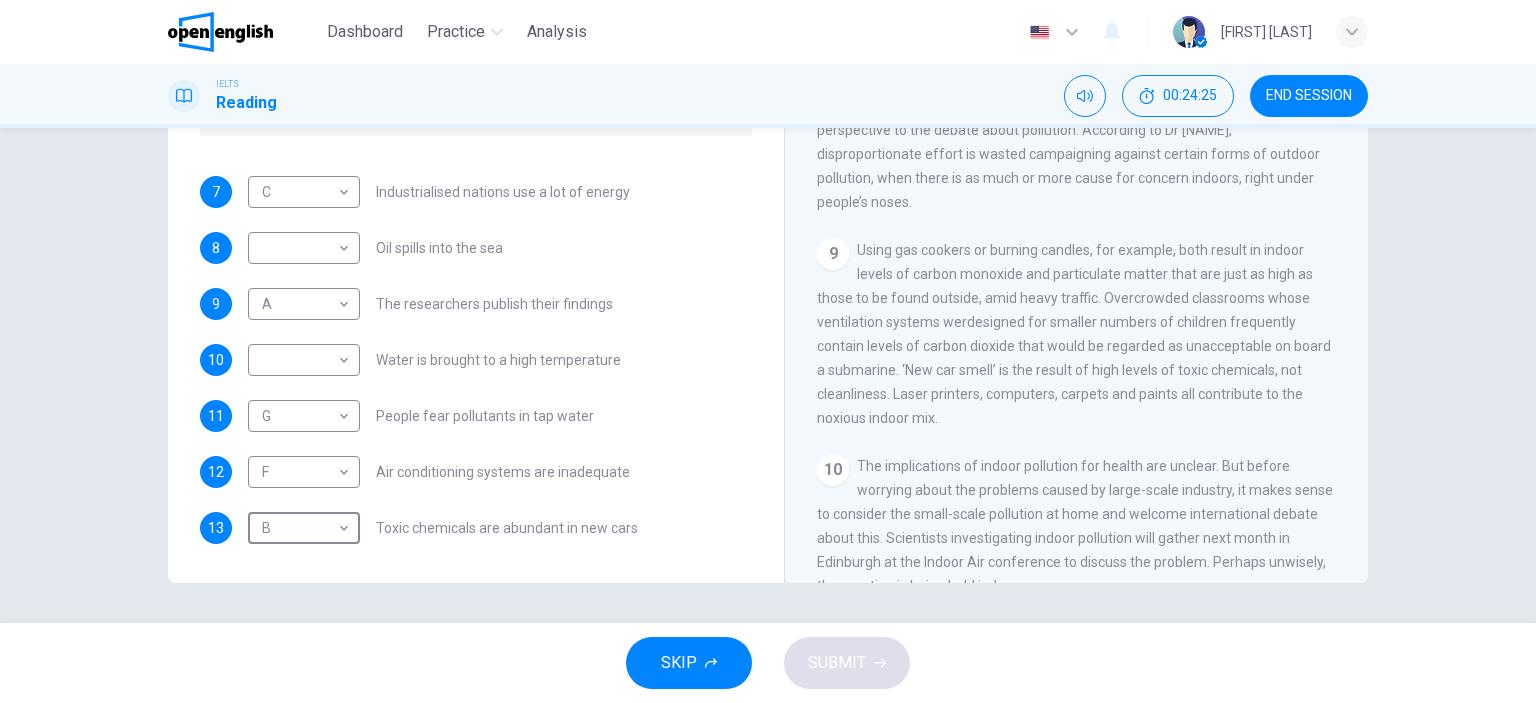 scroll, scrollTop: 1700, scrollLeft: 0, axis: vertical 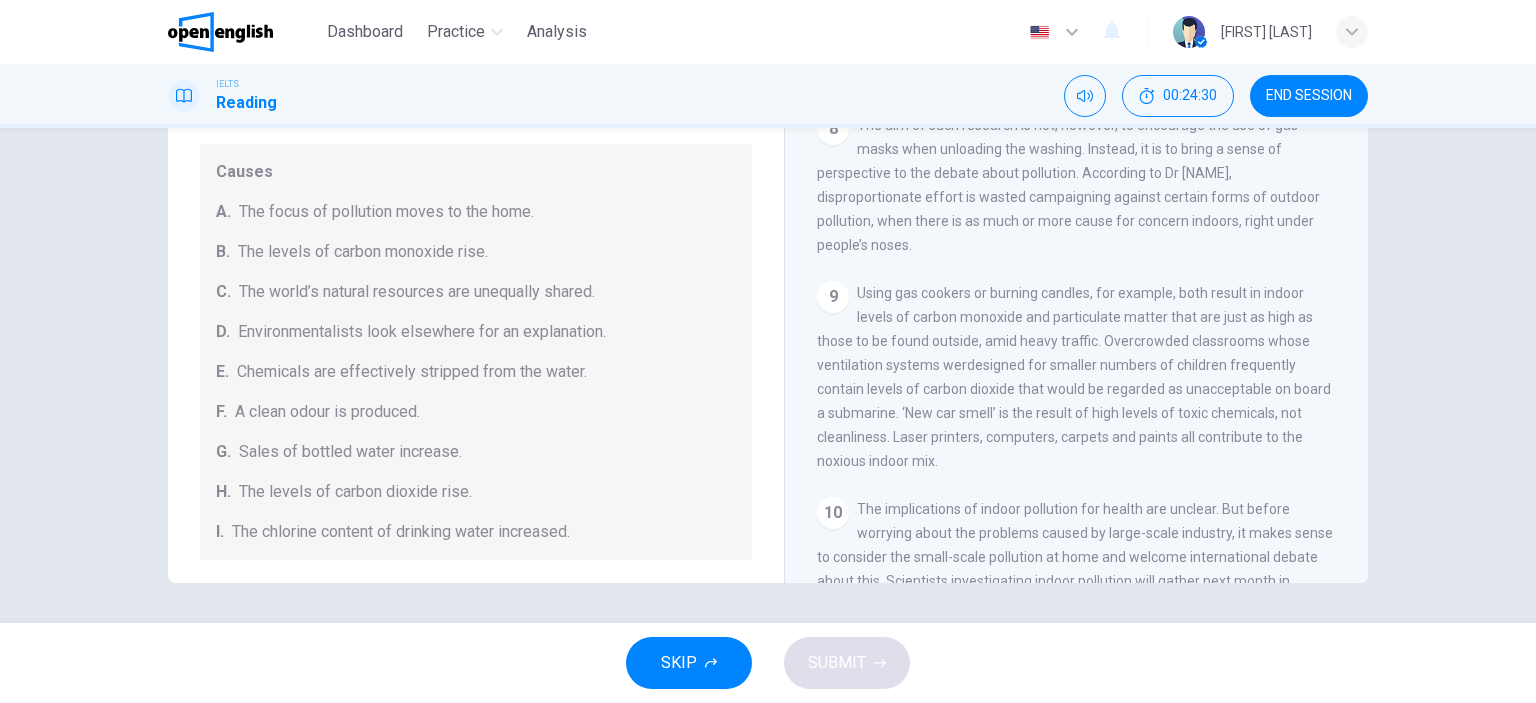 drag, startPoint x: 988, startPoint y: 429, endPoint x: 968, endPoint y: 454, distance: 32.01562 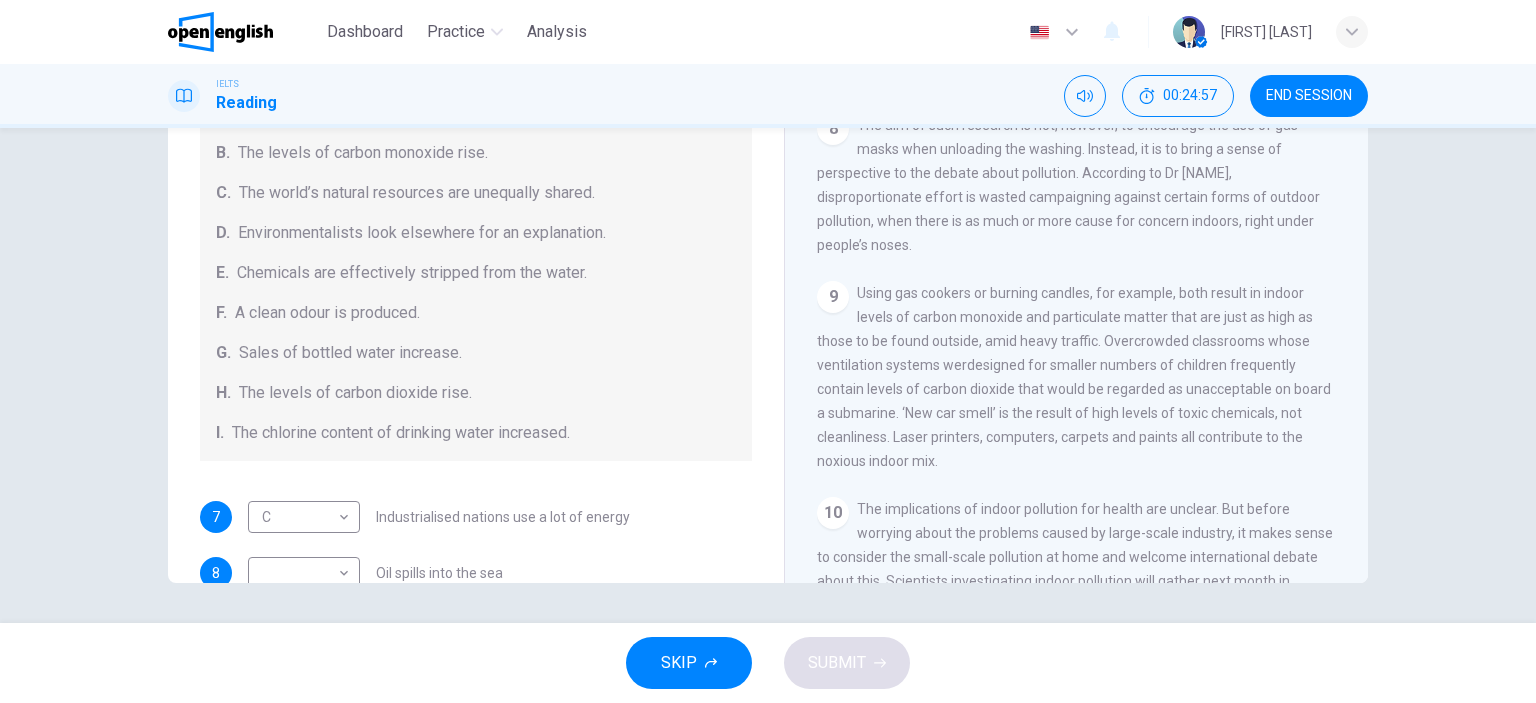 scroll, scrollTop: 0, scrollLeft: 0, axis: both 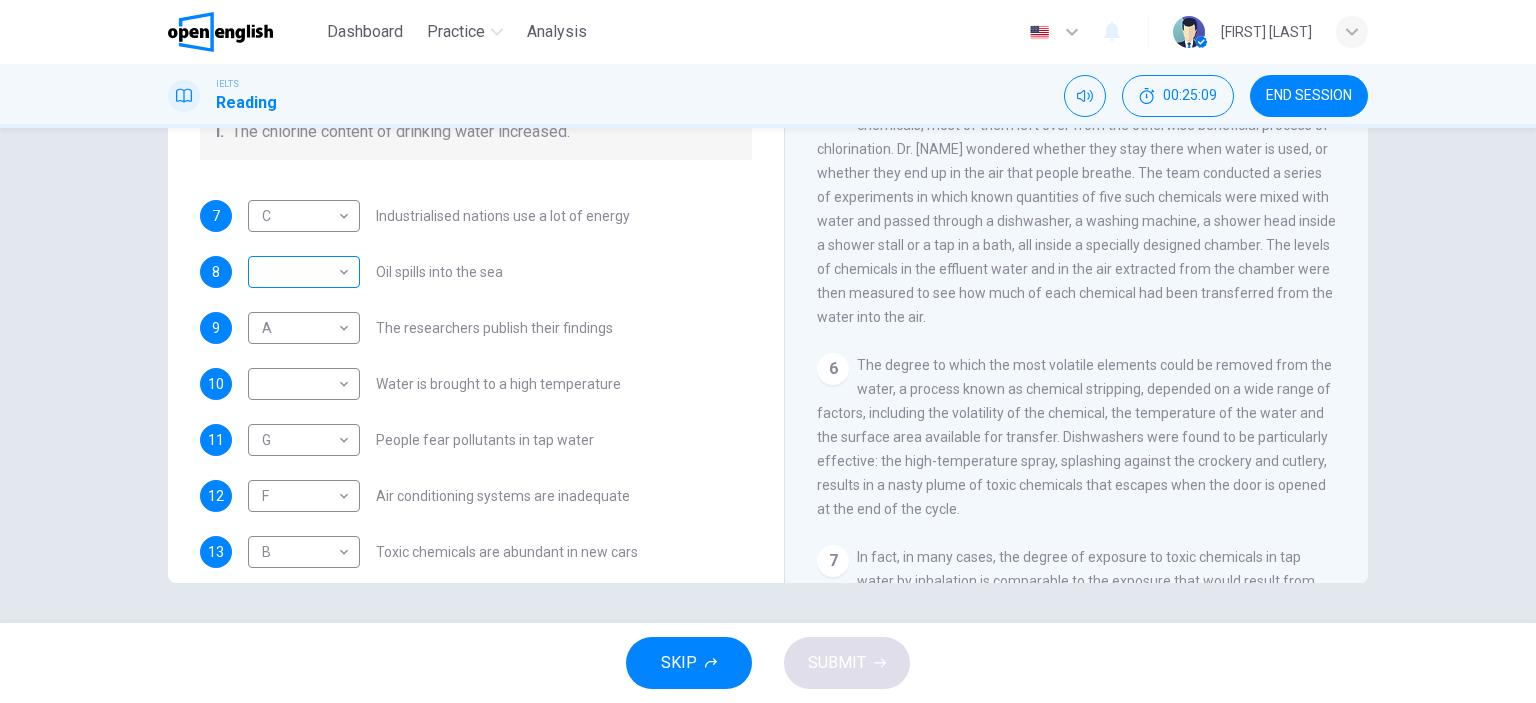 click on "This site uses cookies, as explained in our Privacy Policy. If you agree to the use of cookies, please click the Accept button and continue to browse our site. Privacy Policy Accept This site uses cookies, as explained in our Privacy Policy. If you agree to the use of cookies, please click the Accept button and continue to browse our site. Privacy Policy Accept Dashboard Practice Analysis English ** ​ [FIRST] [LAST] IELTS Reading 00:25:09 END SESSION Questions 7 - 13 The Reading Passage describes a number of cause and effect relationships. Match each cause with its effect ( A-J ). Write the appropriate letters ( A-J ) in the boxes below. Causes A. The focus of pollution moves to the home. B. The levels of carbon monoxide rise. C. The world’s natural resources are unequally shared. D. Environmentalists look elsewhere for an explanation. E. Chemicals are effectively stripped from the water. F. A clean odour is produced. G. Sales of bottled water increase. H. The levels of carbon dioxide rise. I. 7 C * 8" at bounding box center (768, 351) 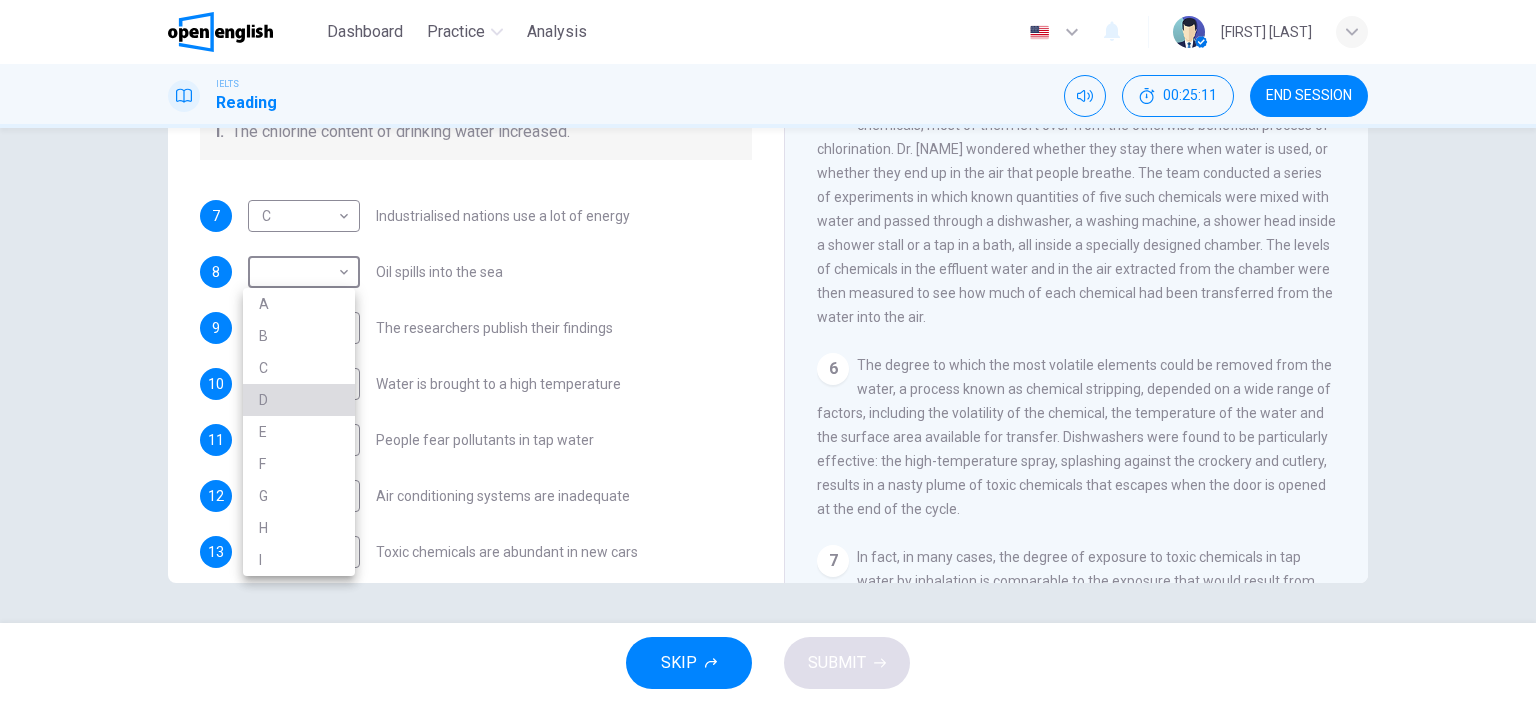 click on "D" at bounding box center [299, 400] 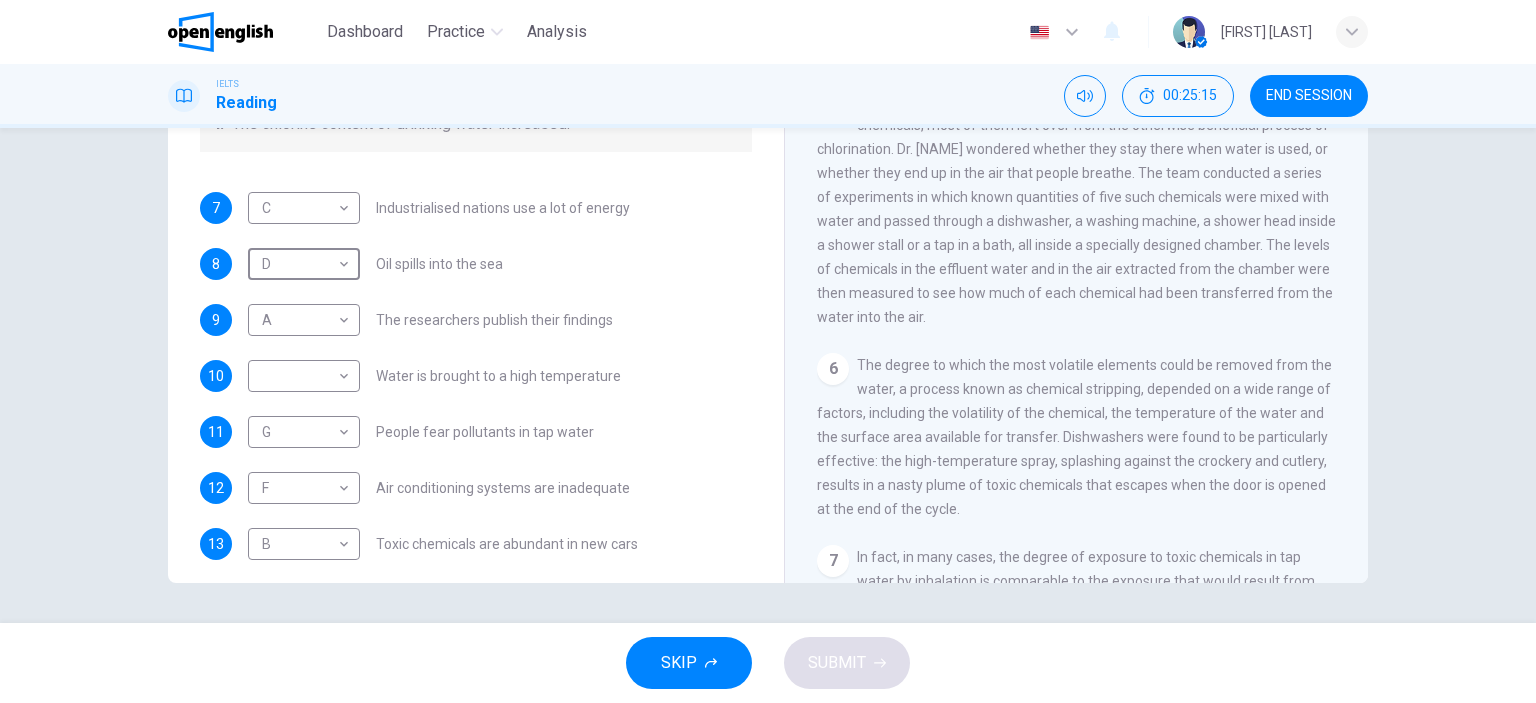 scroll, scrollTop: 424, scrollLeft: 0, axis: vertical 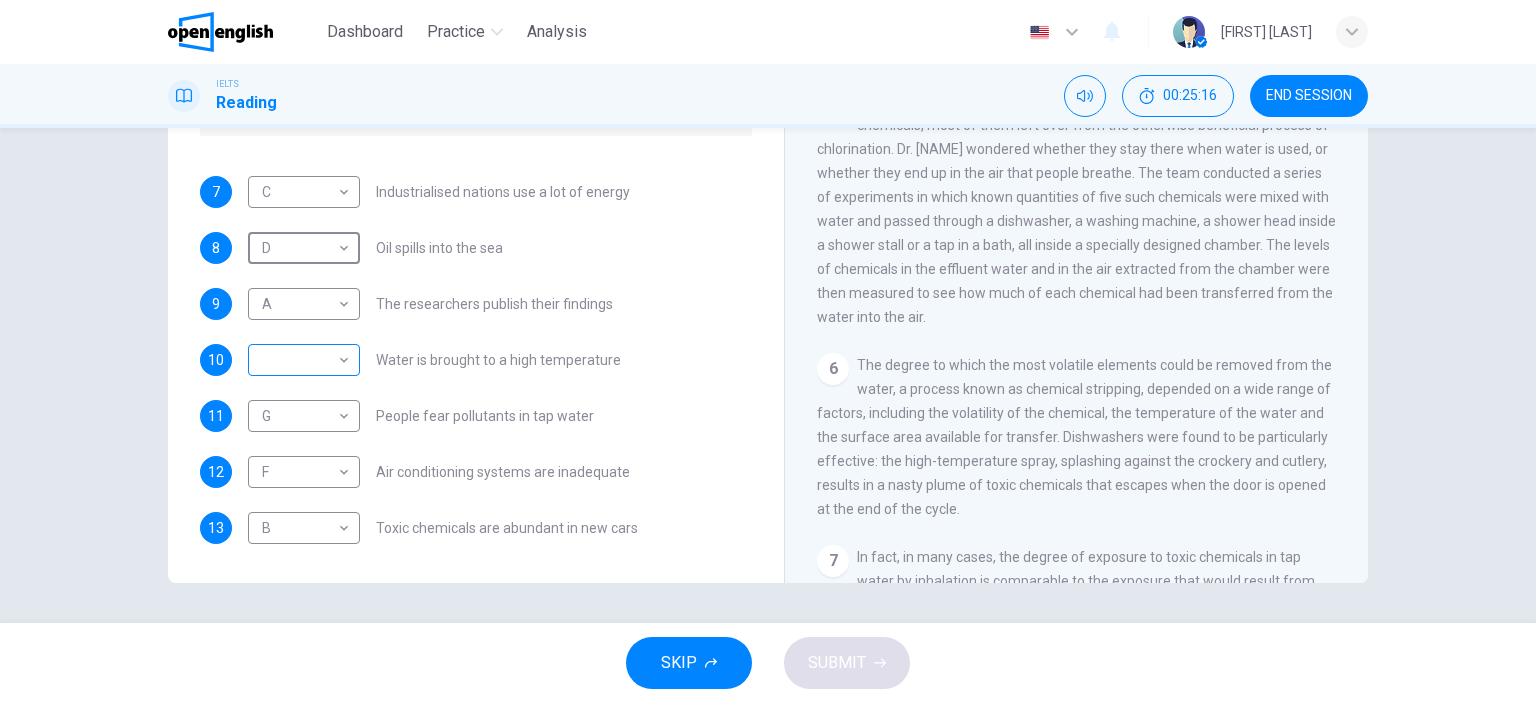 click on "This site uses cookies, as explained in our Privacy Policy. If you agree to the use of cookies, please click the Accept button and continue to browse our site. Privacy Policy Accept This site uses cookies, as explained in our Privacy Policy. If you agree to the use of cookies, please click the Accept button and continue to browse our site. Privacy Policy Accept Dashboard Practice Analysis English ** ​ [NAME] IELTS Reading 00:25:16 END SESSION Questions 7 - 13 The Reading Passage describes a number of cause and effect relationships.
Match each cause with its effect ( A-J ).
Write the appropriate letters ( A-J ) in the boxes below. Causes A. The focus of pollution moves to the home. B. The levels of carbon monoxide rise. C. The world’s natural resources are unequally shared. D. Environmentalists look elsewhere for an explanation. E. Chemicals are effectively stripped from the water. F. A clean odour is produced. G. Sales of bottled water increase. H. The levels of carbon dioxide rise. I. 7 C * 8" at bounding box center (768, 351) 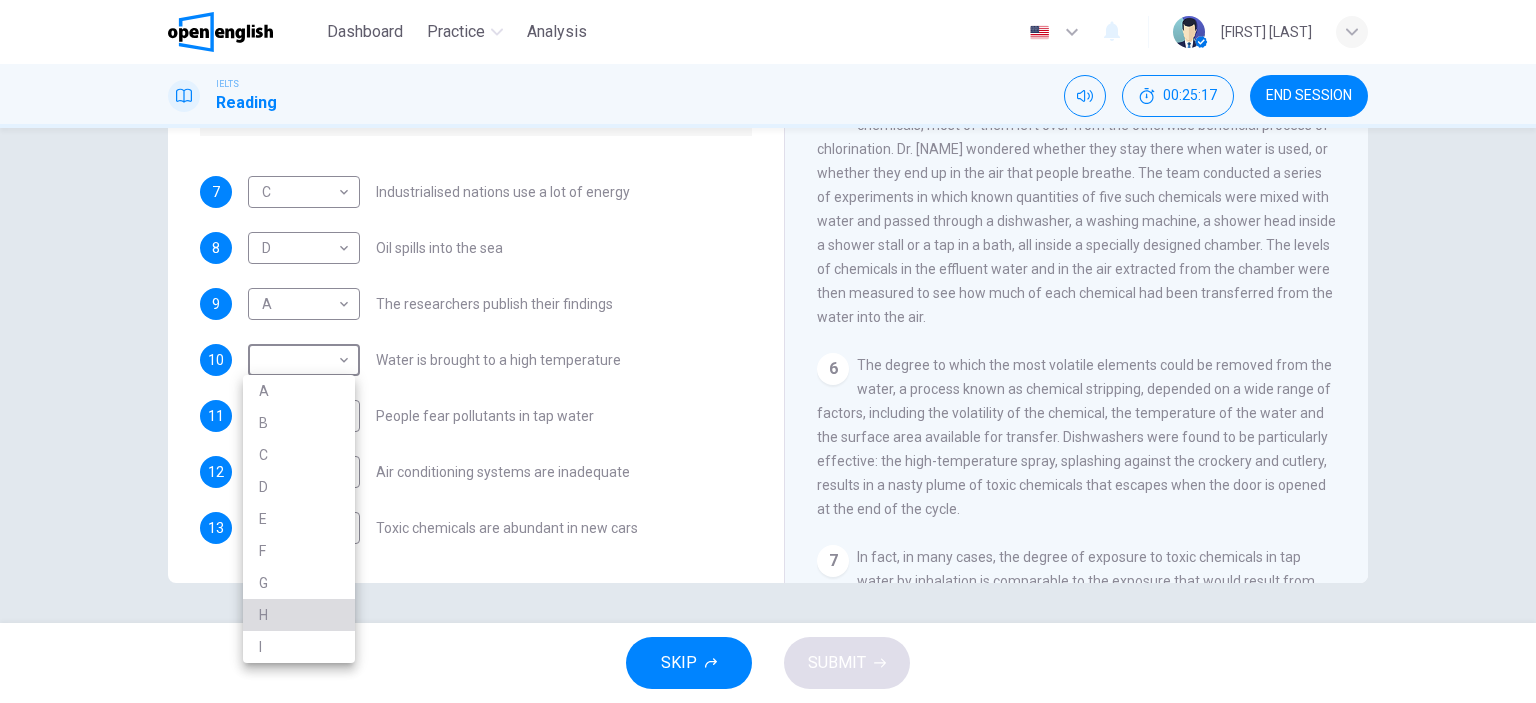 click on "H" at bounding box center [299, 615] 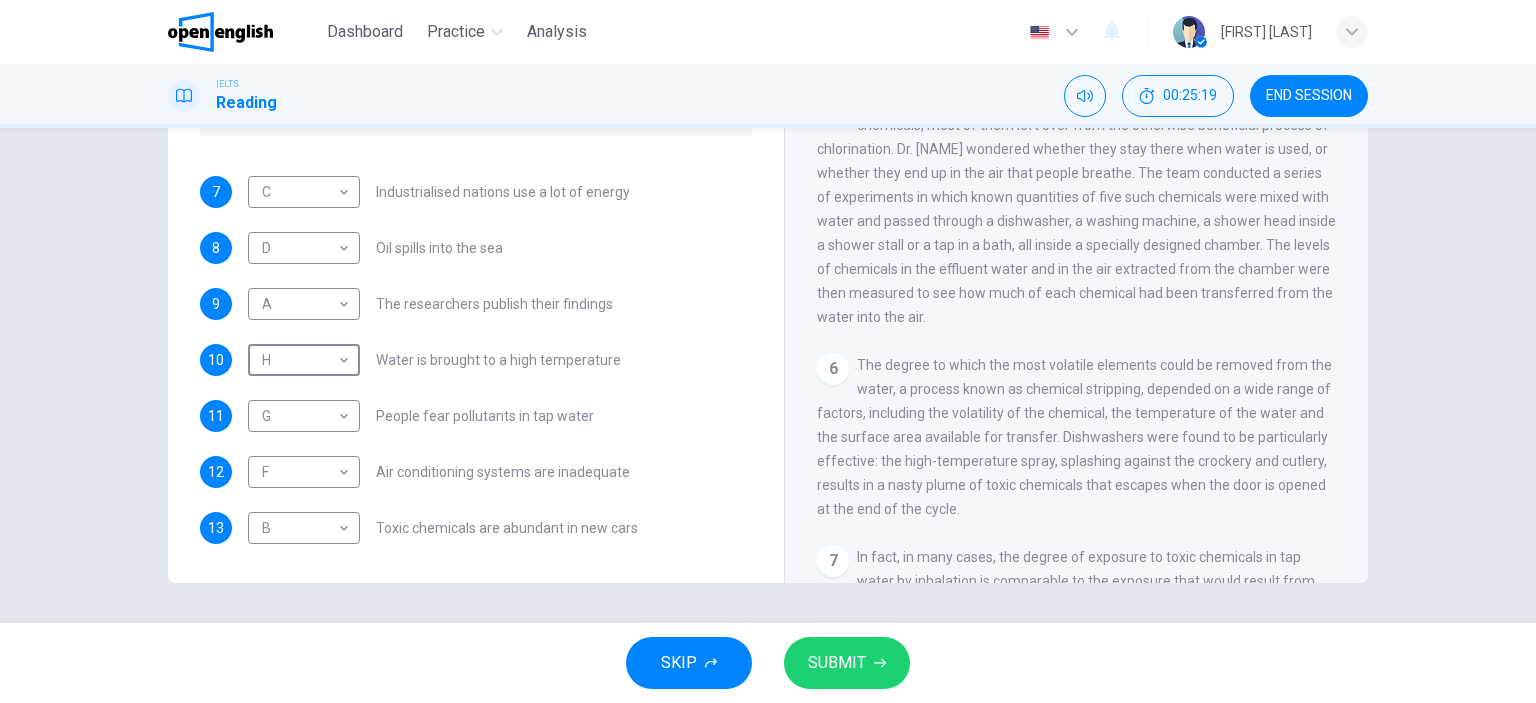 click on "SUBMIT" at bounding box center [837, 663] 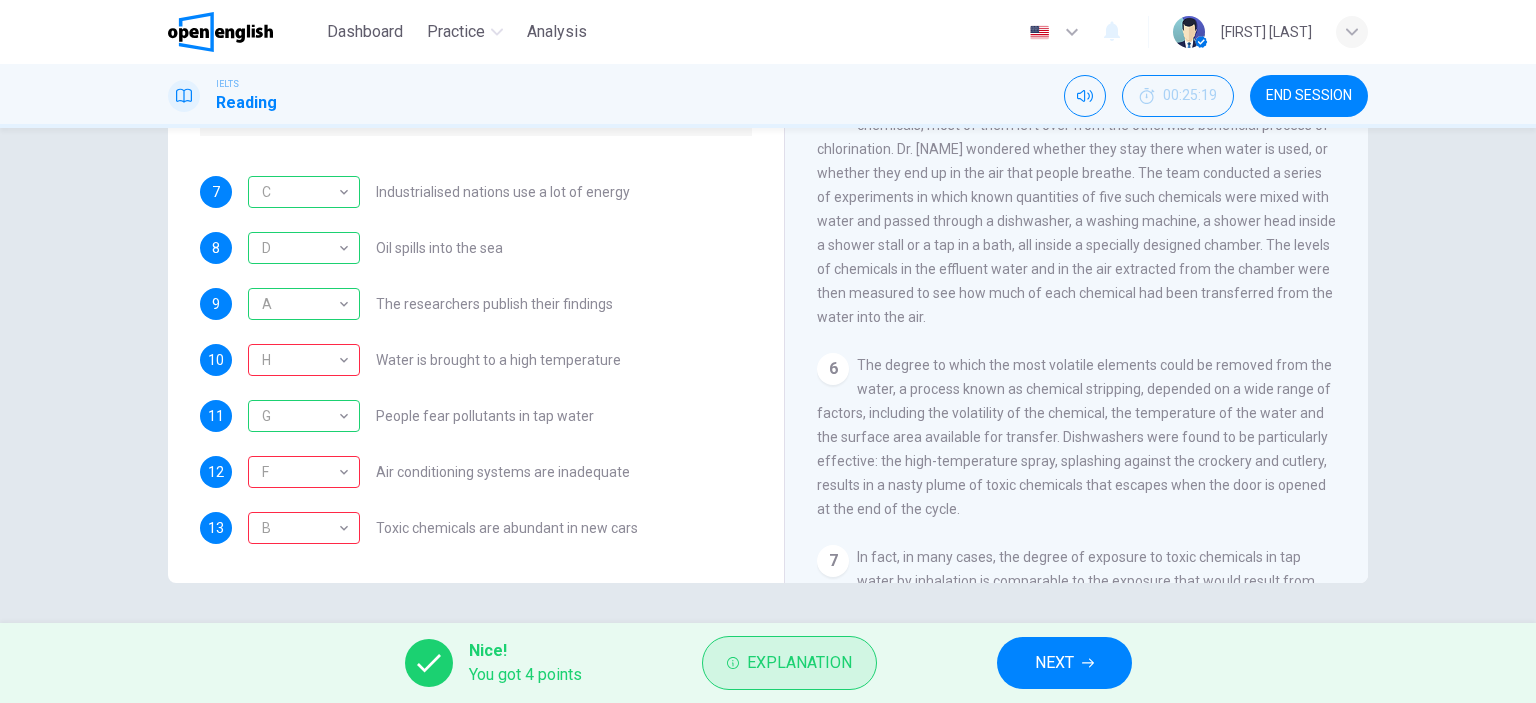 click on "Explanation" at bounding box center [799, 663] 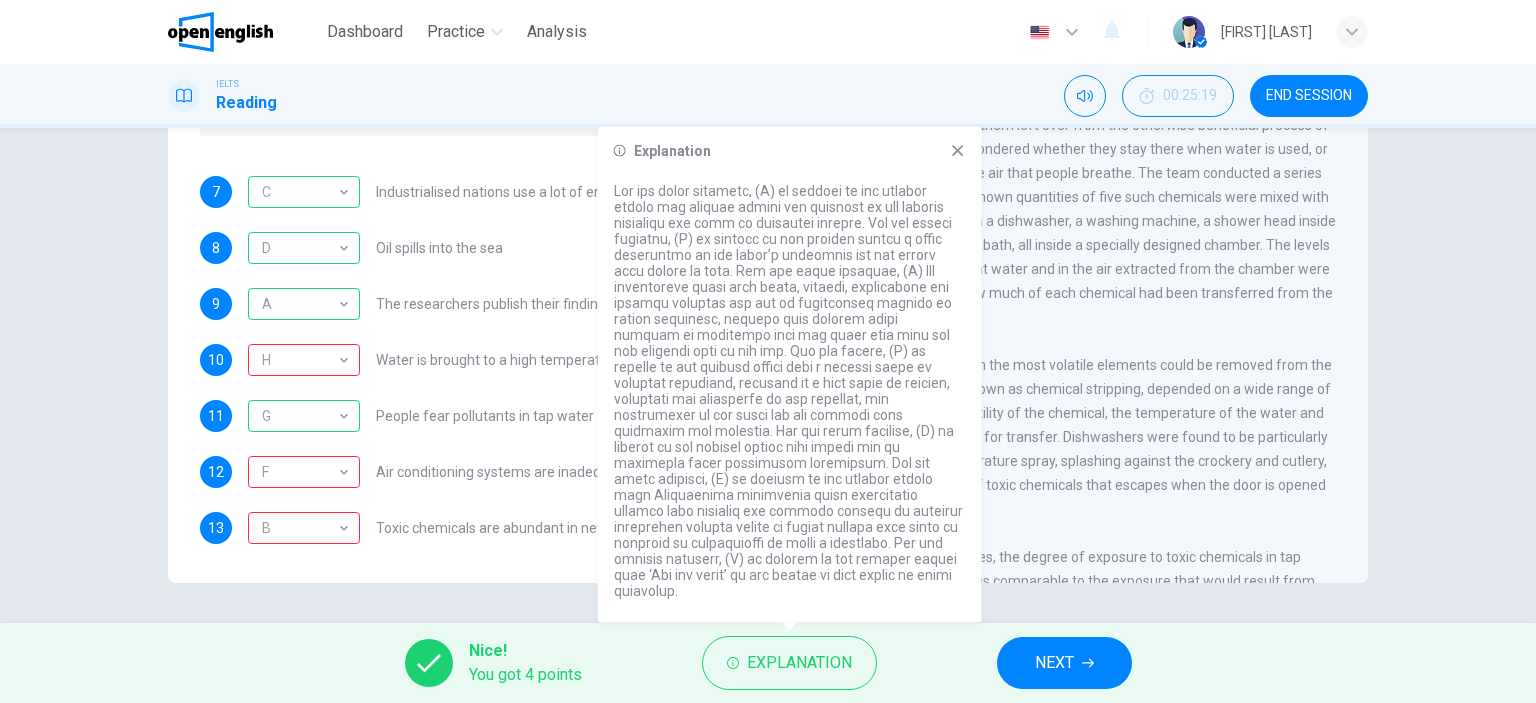 drag, startPoint x: 796, startPoint y: 260, endPoint x: 882, endPoint y: 264, distance: 86.09297 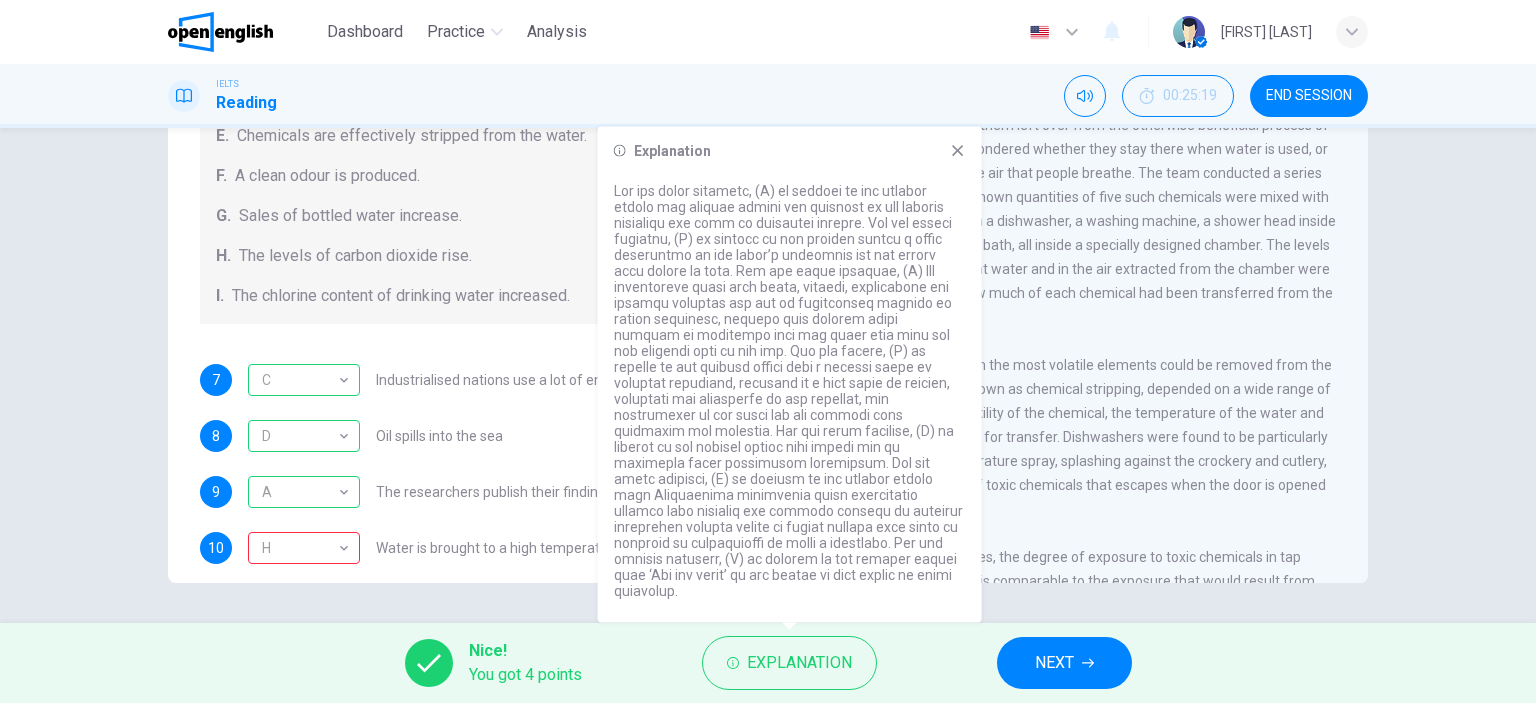scroll, scrollTop: 324, scrollLeft: 0, axis: vertical 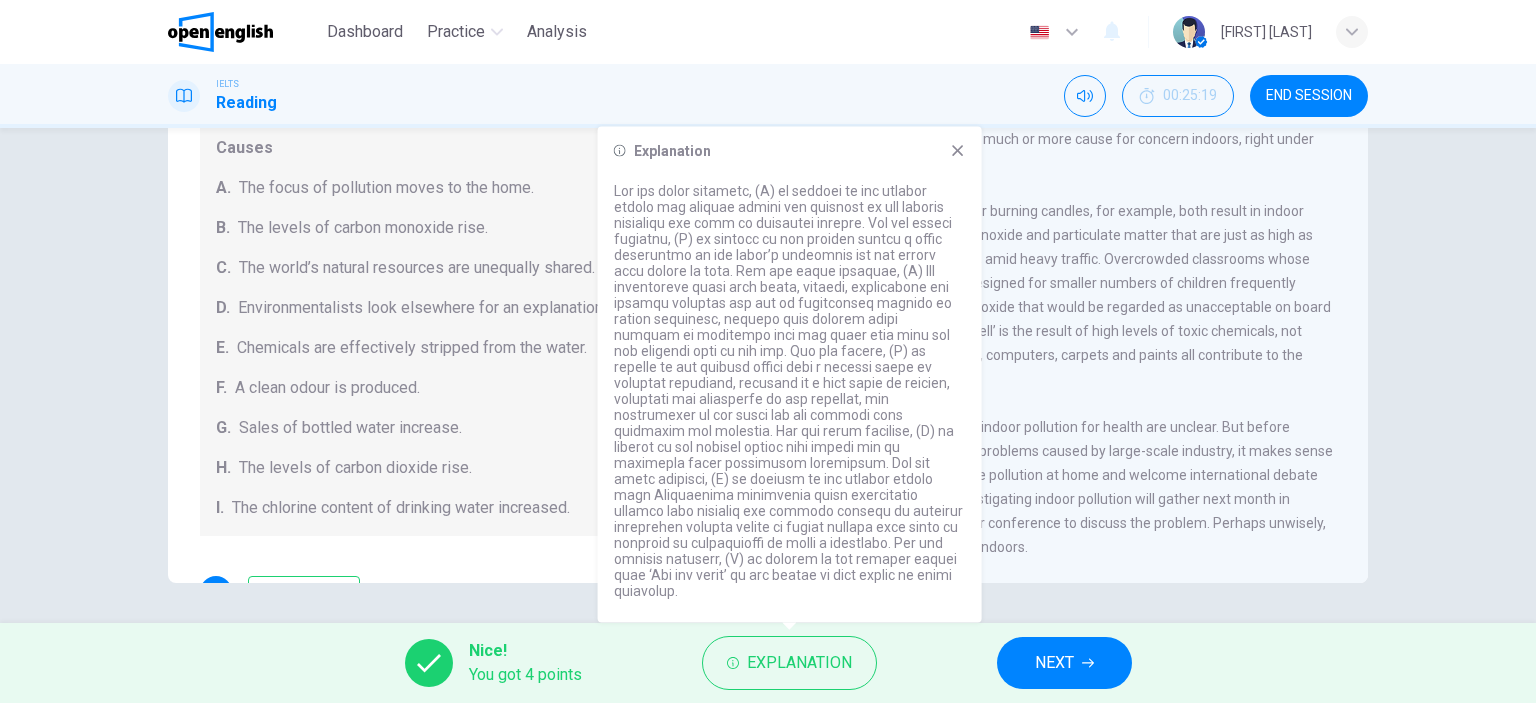 click on "Explanation" at bounding box center (790, 375) 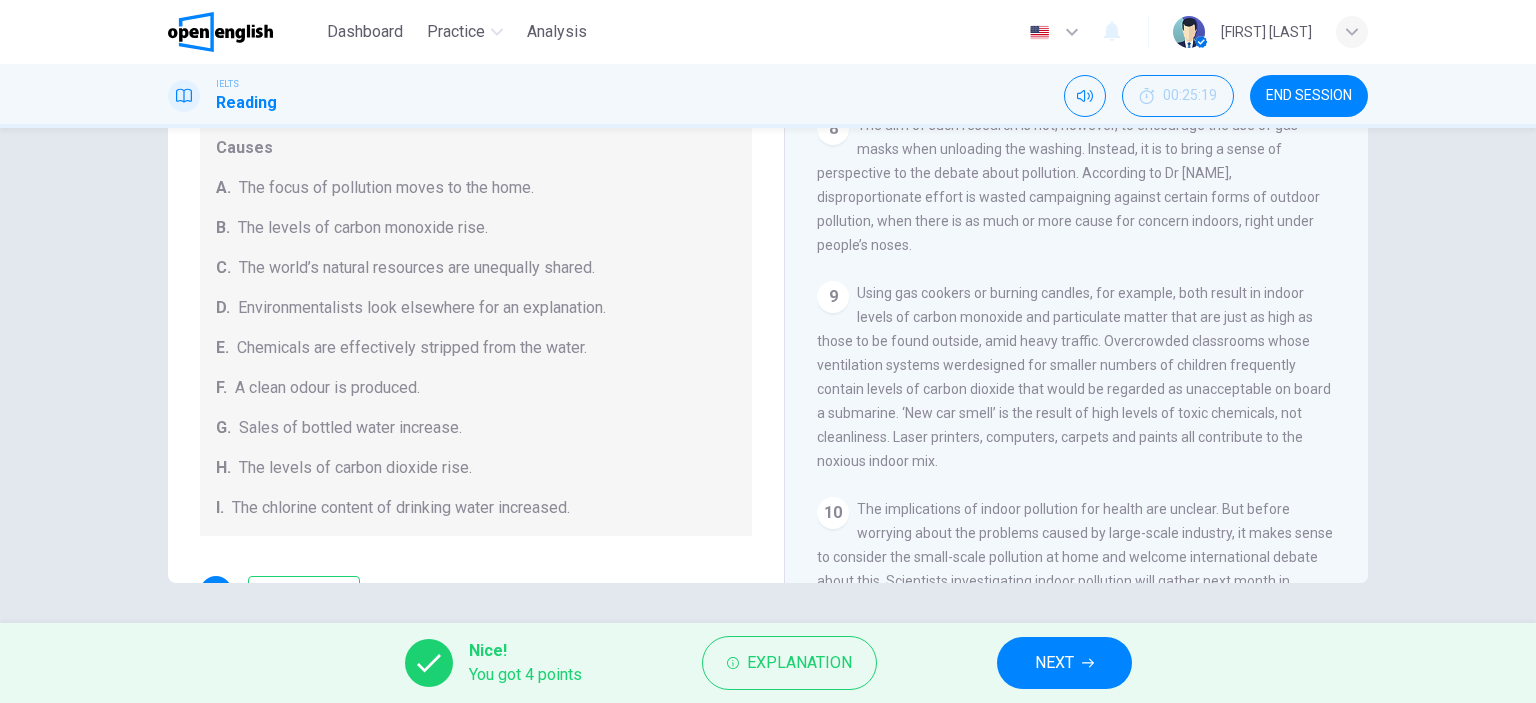 scroll, scrollTop: 1839, scrollLeft: 0, axis: vertical 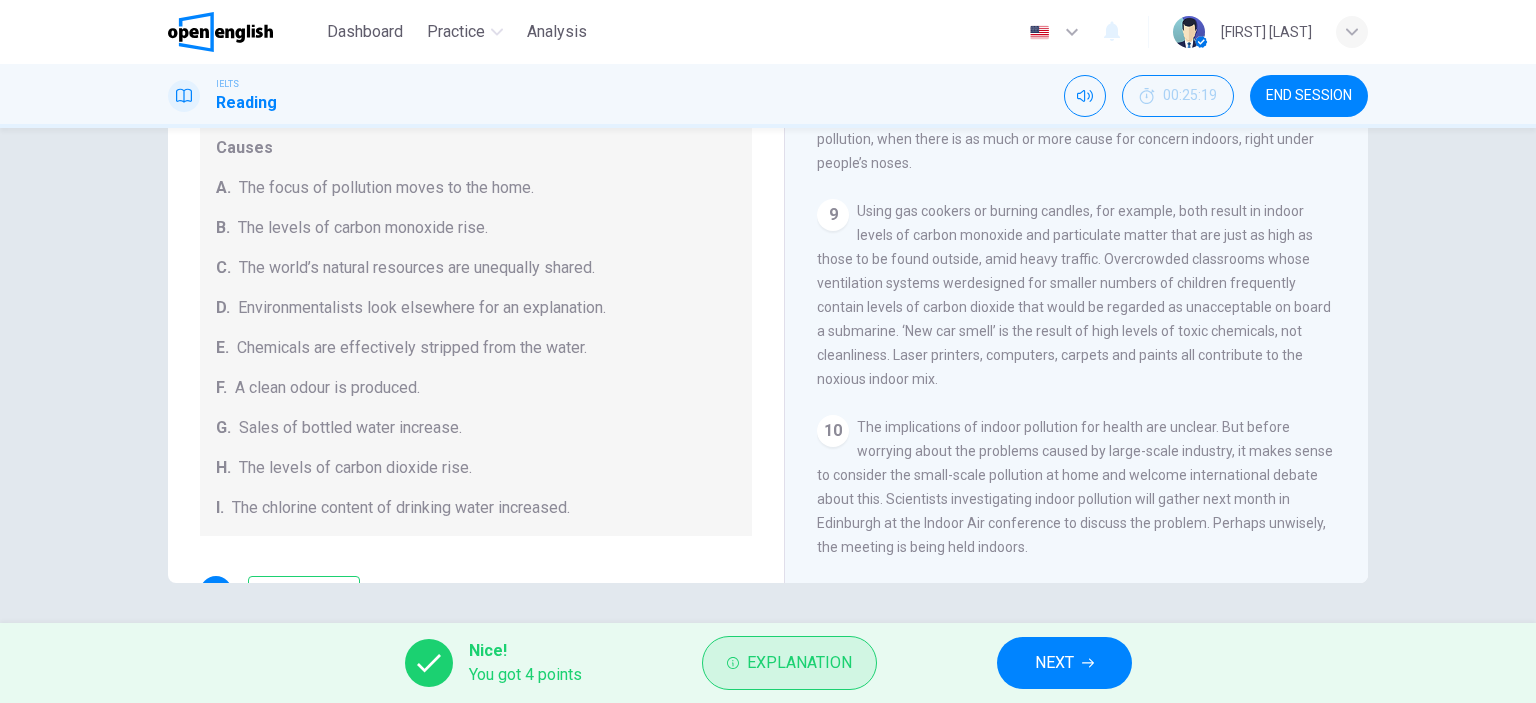 click on "Explanation" at bounding box center (799, 663) 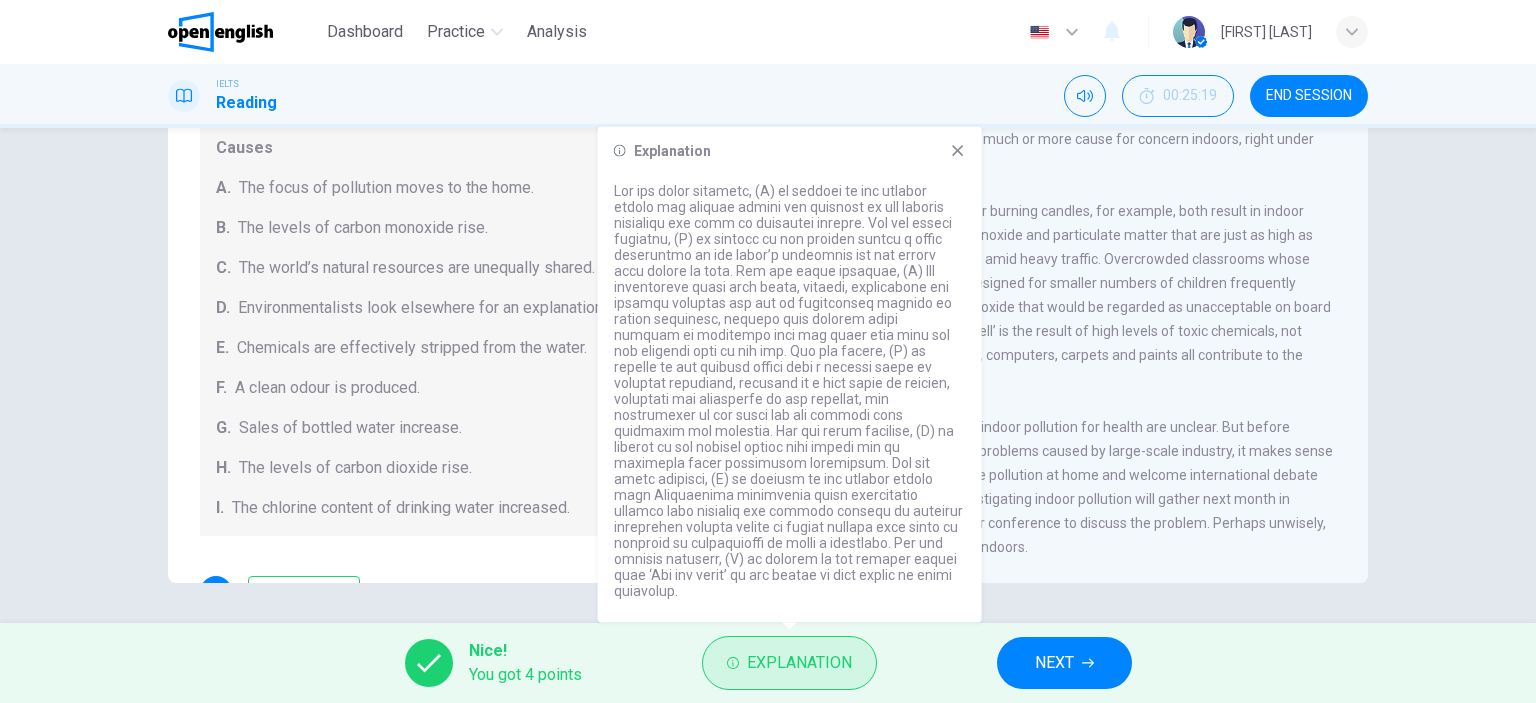 click on "Explanation" at bounding box center (789, 663) 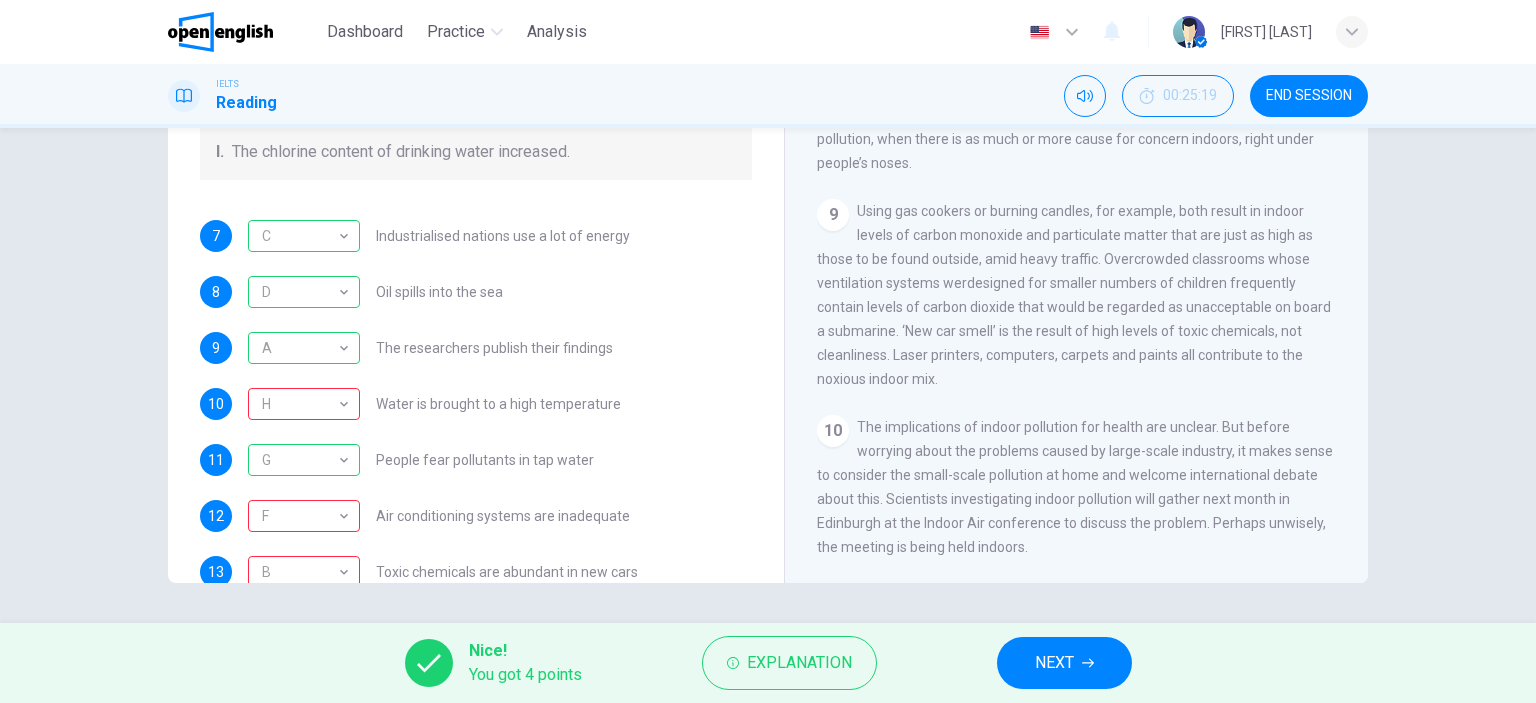 scroll, scrollTop: 424, scrollLeft: 0, axis: vertical 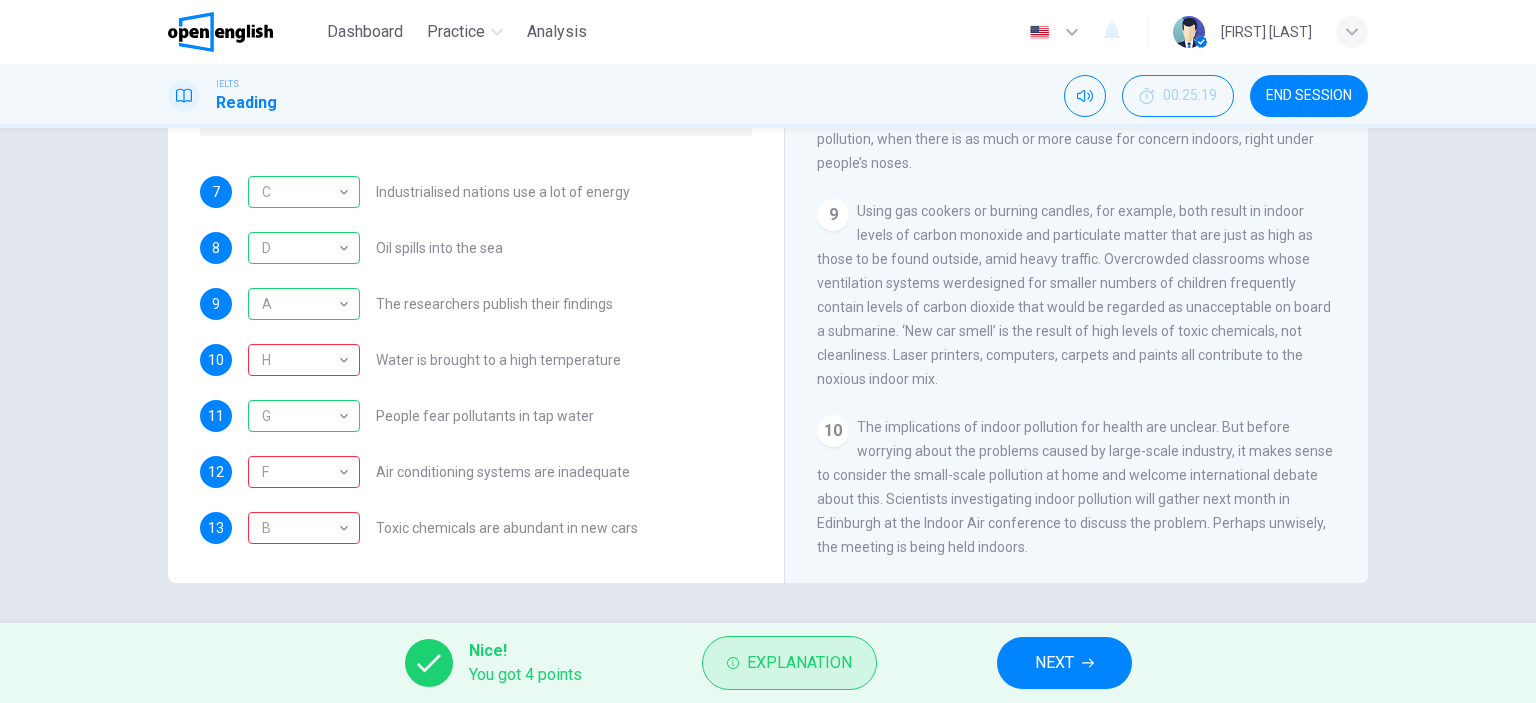 click on "Explanation" at bounding box center (799, 663) 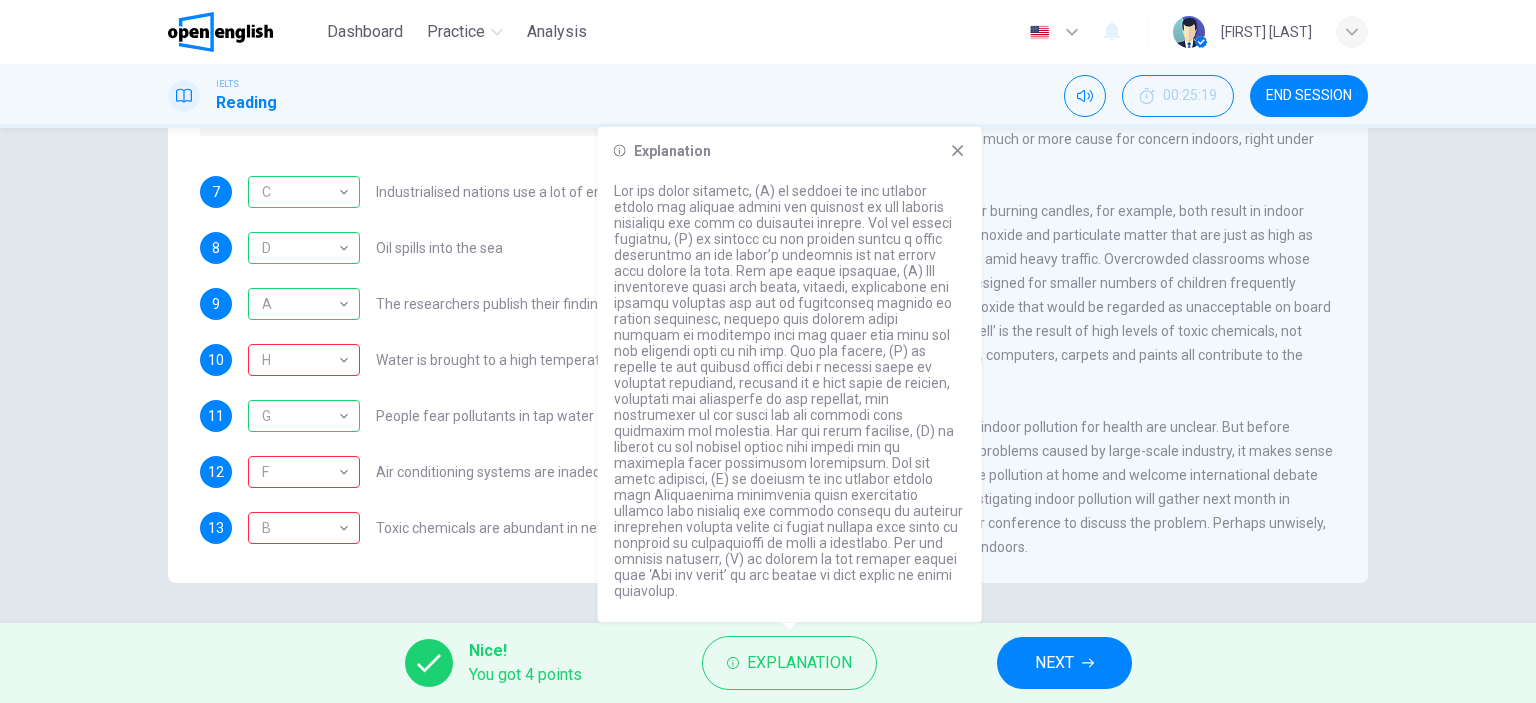 drag, startPoint x: 764, startPoint y: 483, endPoint x: 846, endPoint y: 486, distance: 82.05486 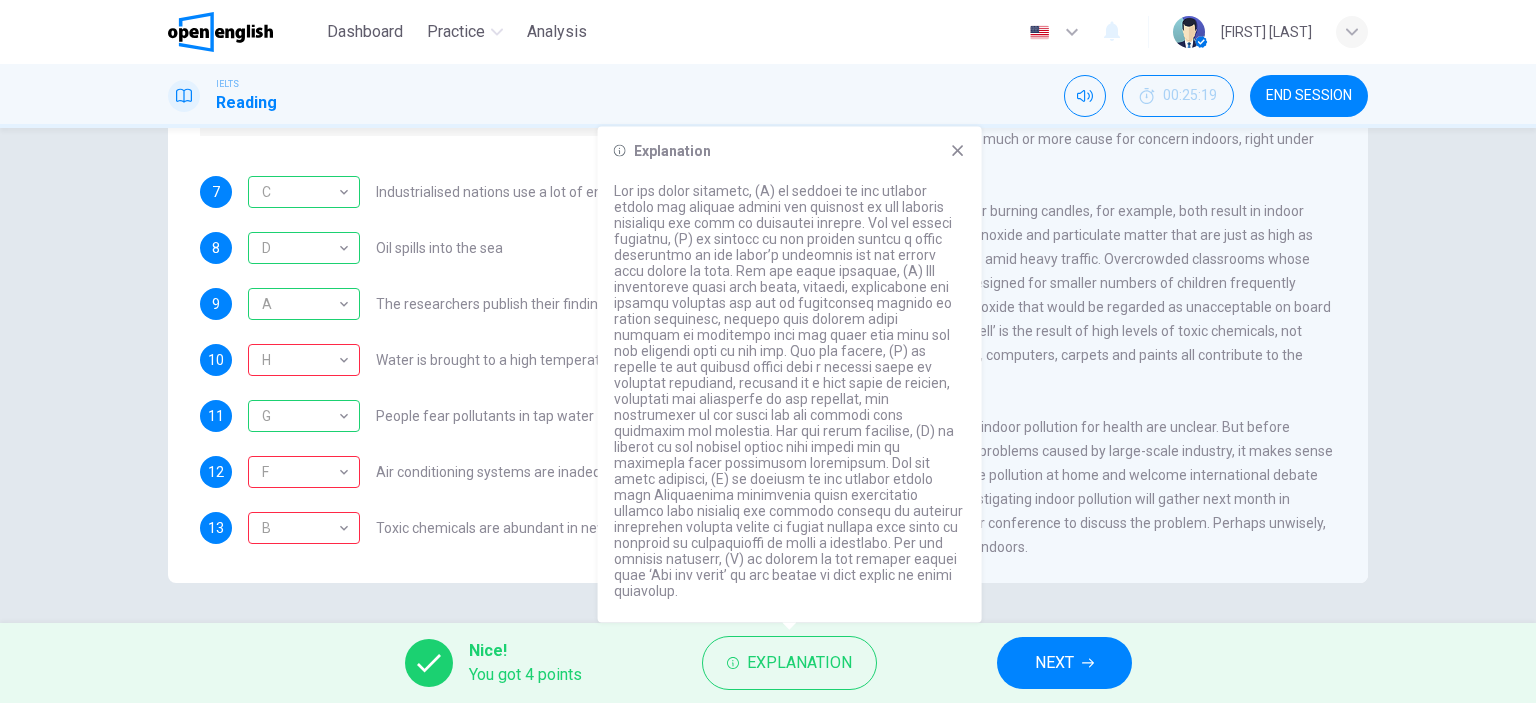 click on "NEXT" at bounding box center (1064, 663) 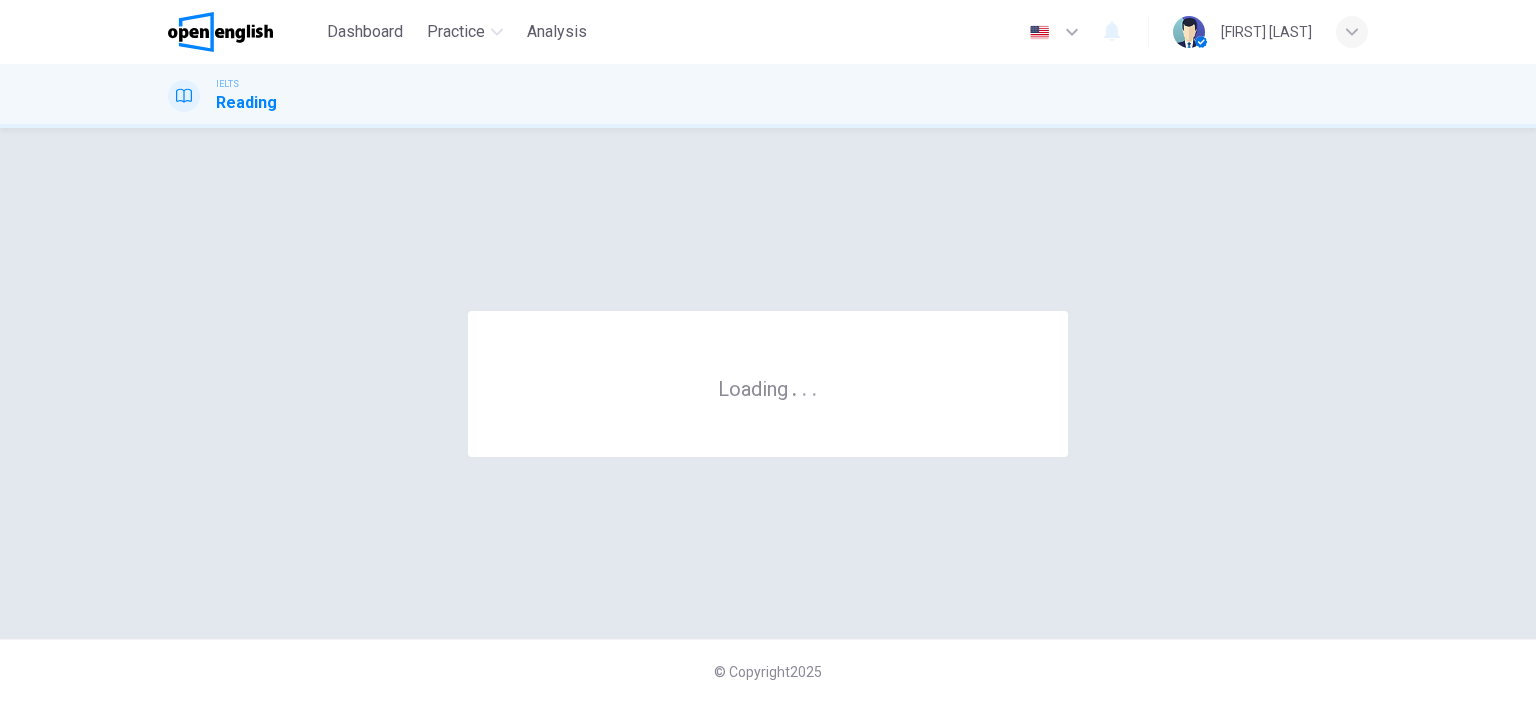 scroll, scrollTop: 0, scrollLeft: 0, axis: both 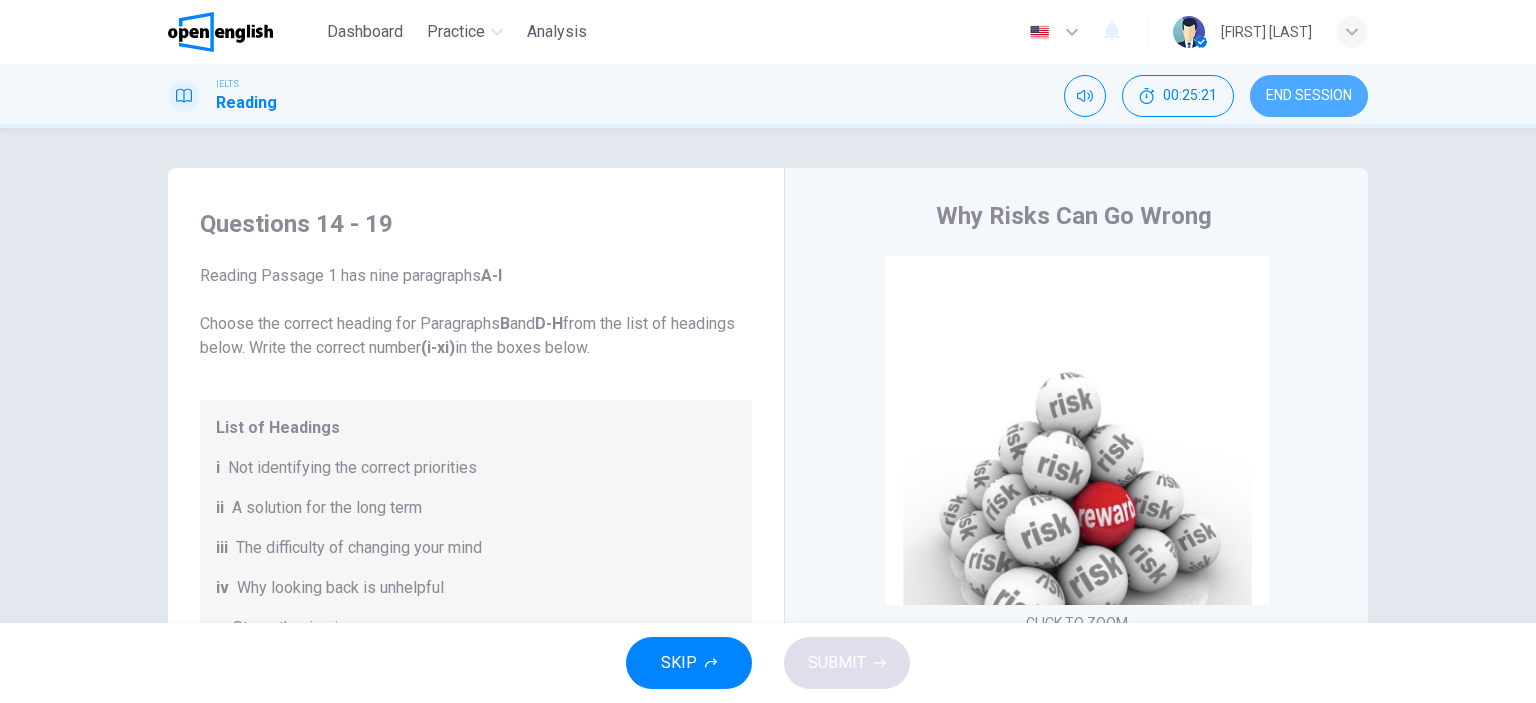 click on "END SESSION" at bounding box center (1309, 96) 